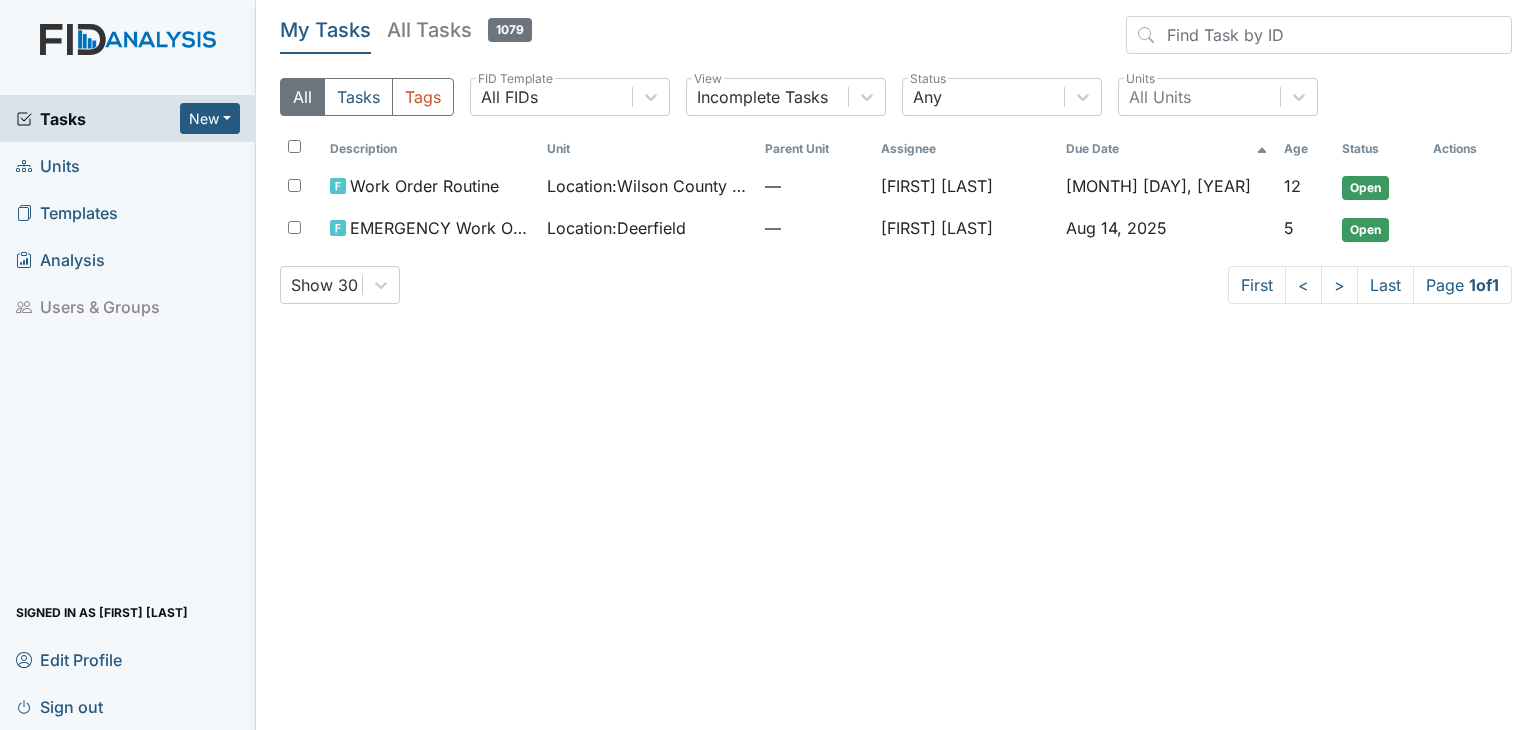scroll, scrollTop: 0, scrollLeft: 0, axis: both 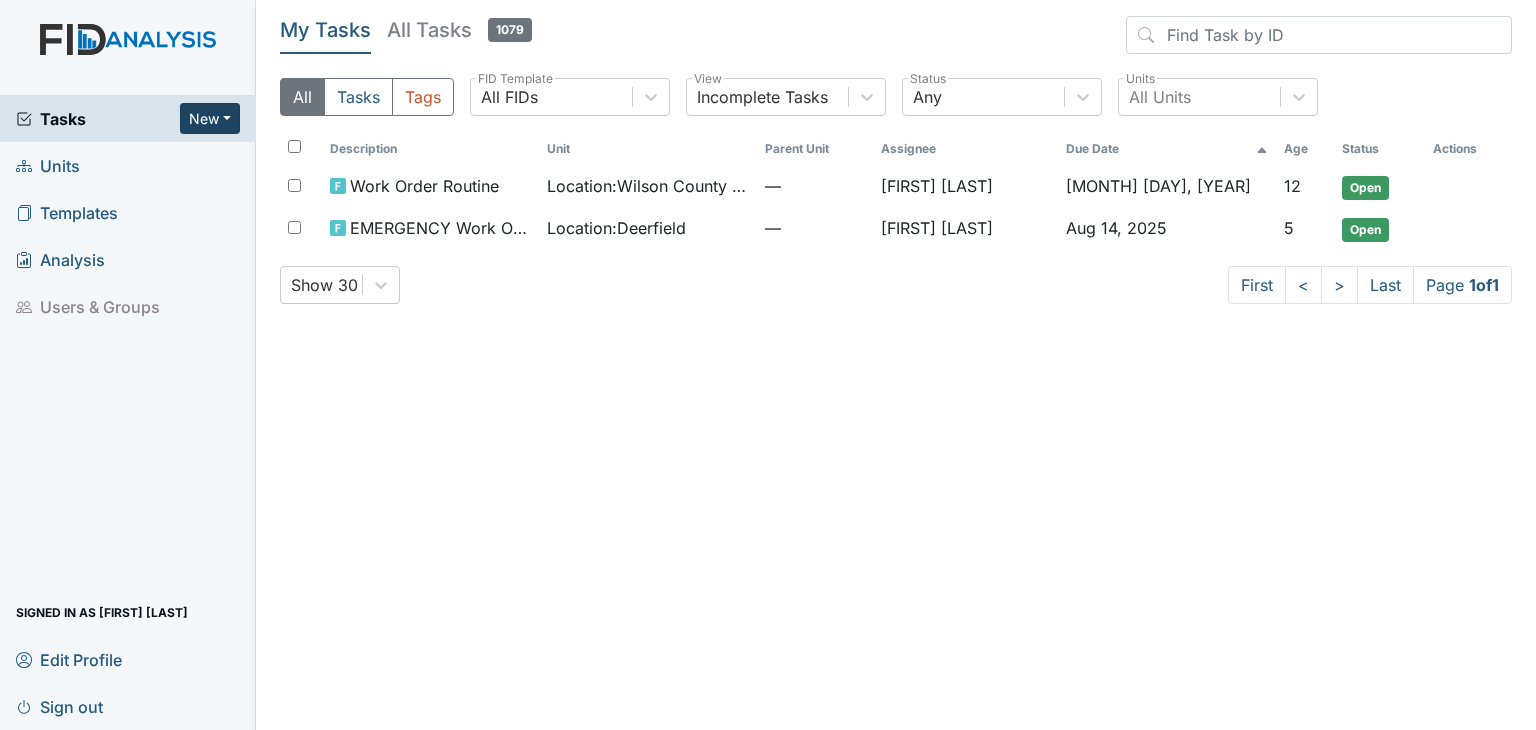 click on "New" at bounding box center [210, 118] 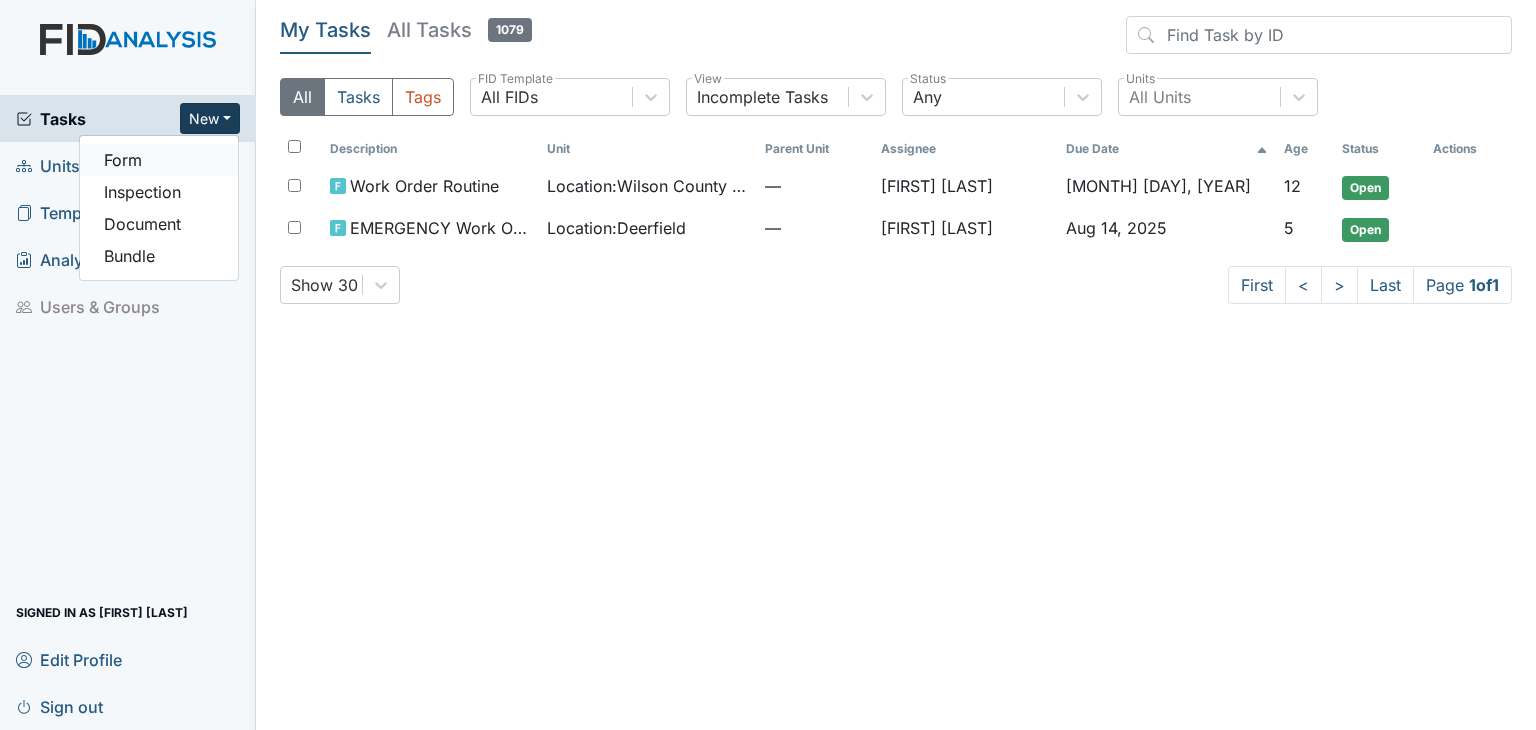 click on "Form" at bounding box center [159, 160] 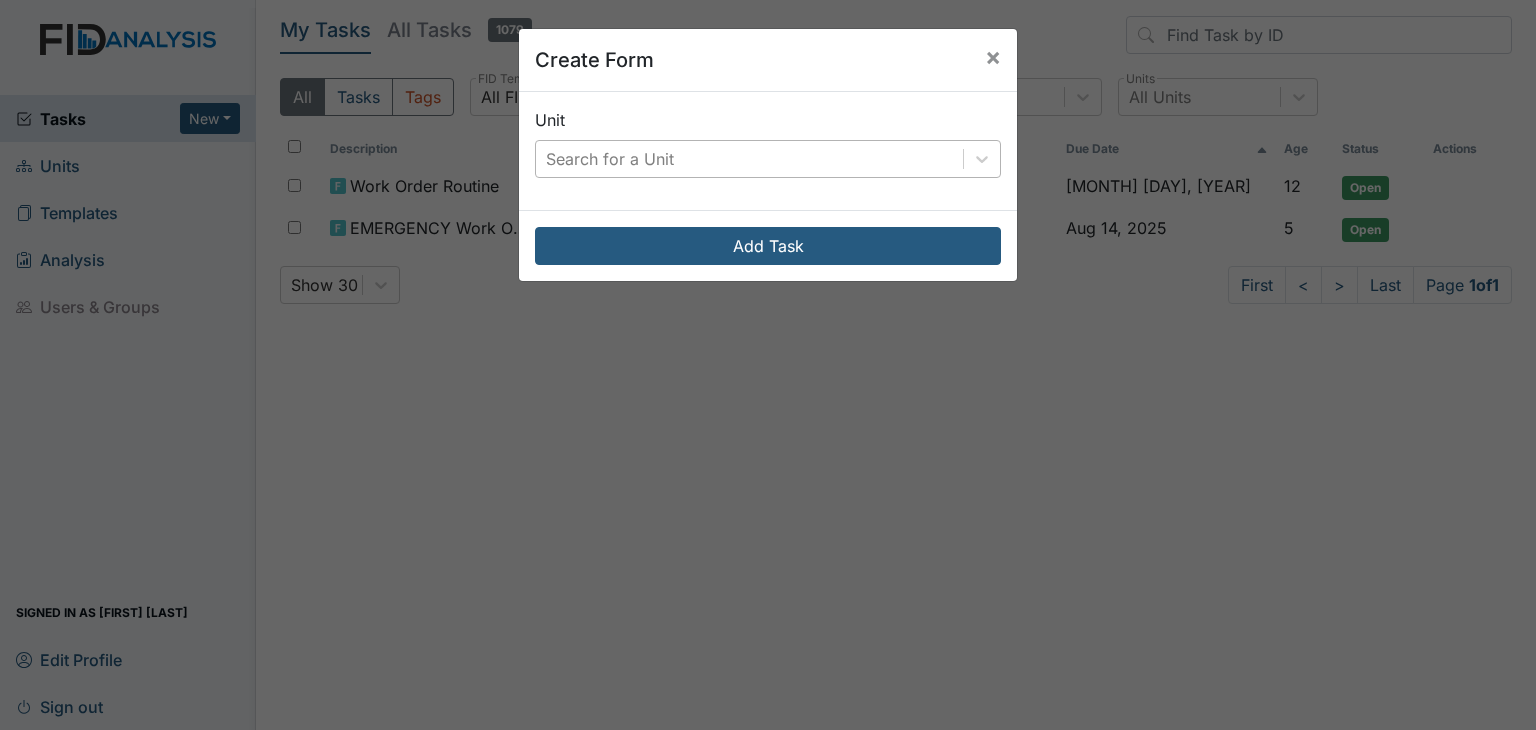 click on "Search for a Unit" at bounding box center [610, 159] 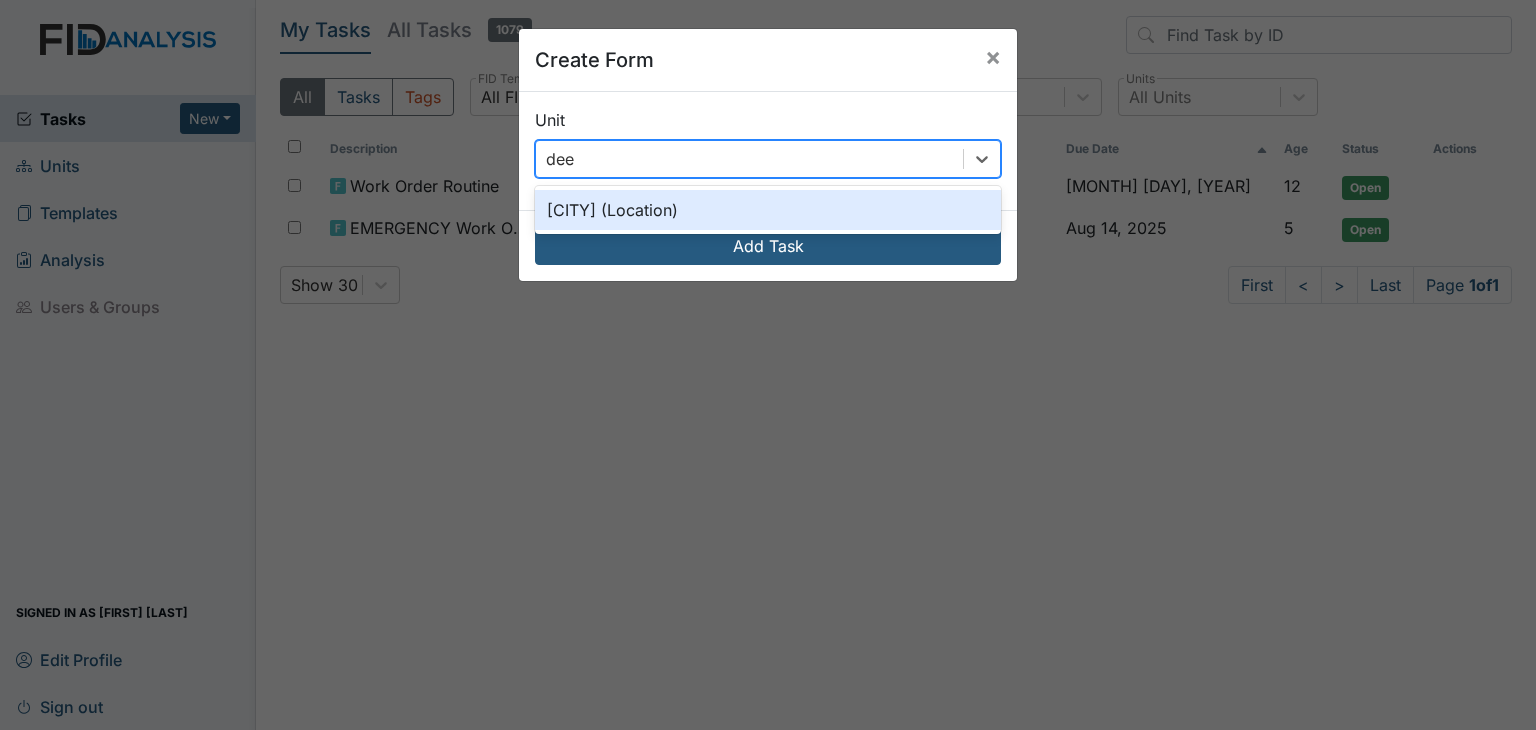 type on "deer" 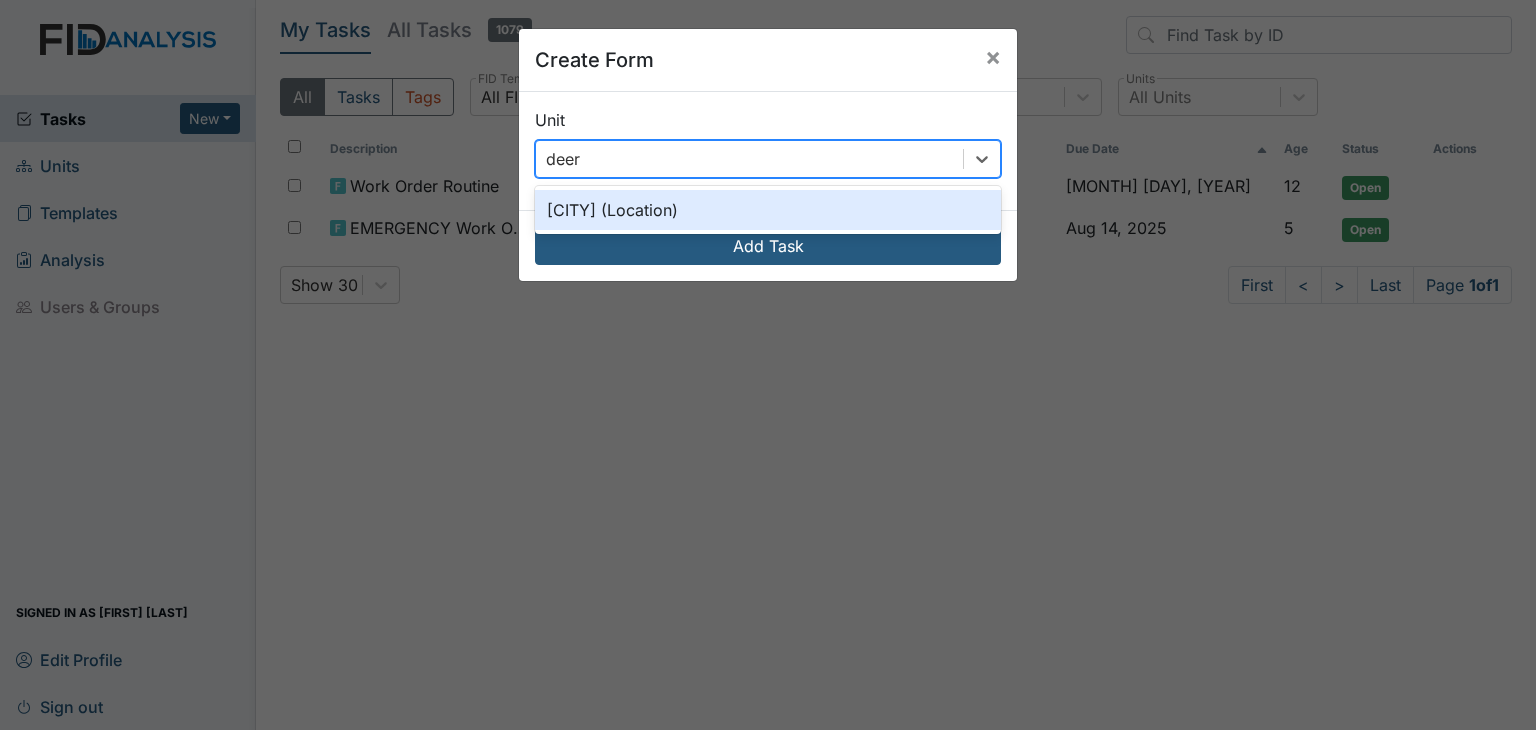 click on "Deerfield (Location)" at bounding box center [768, 210] 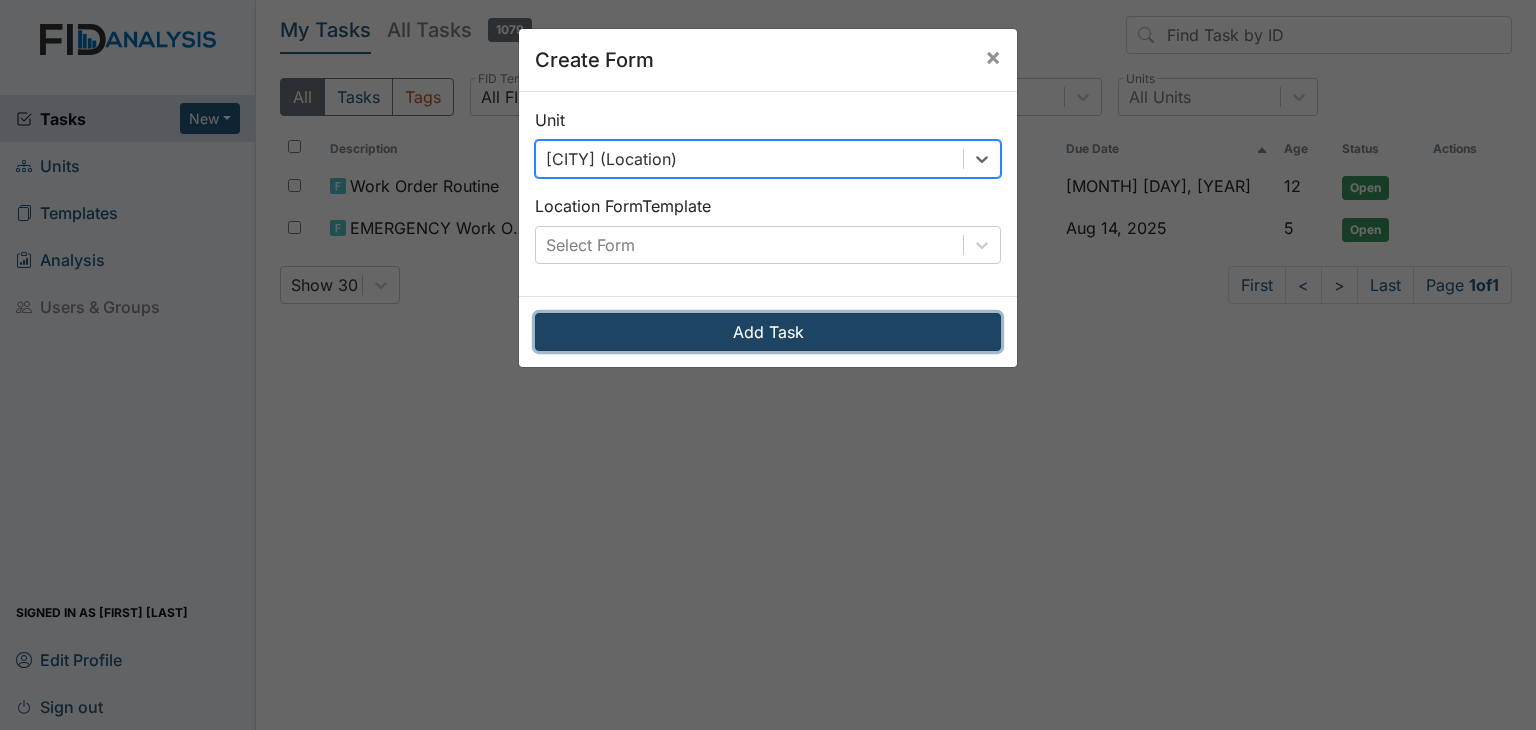 click on "Add Task" at bounding box center [768, 332] 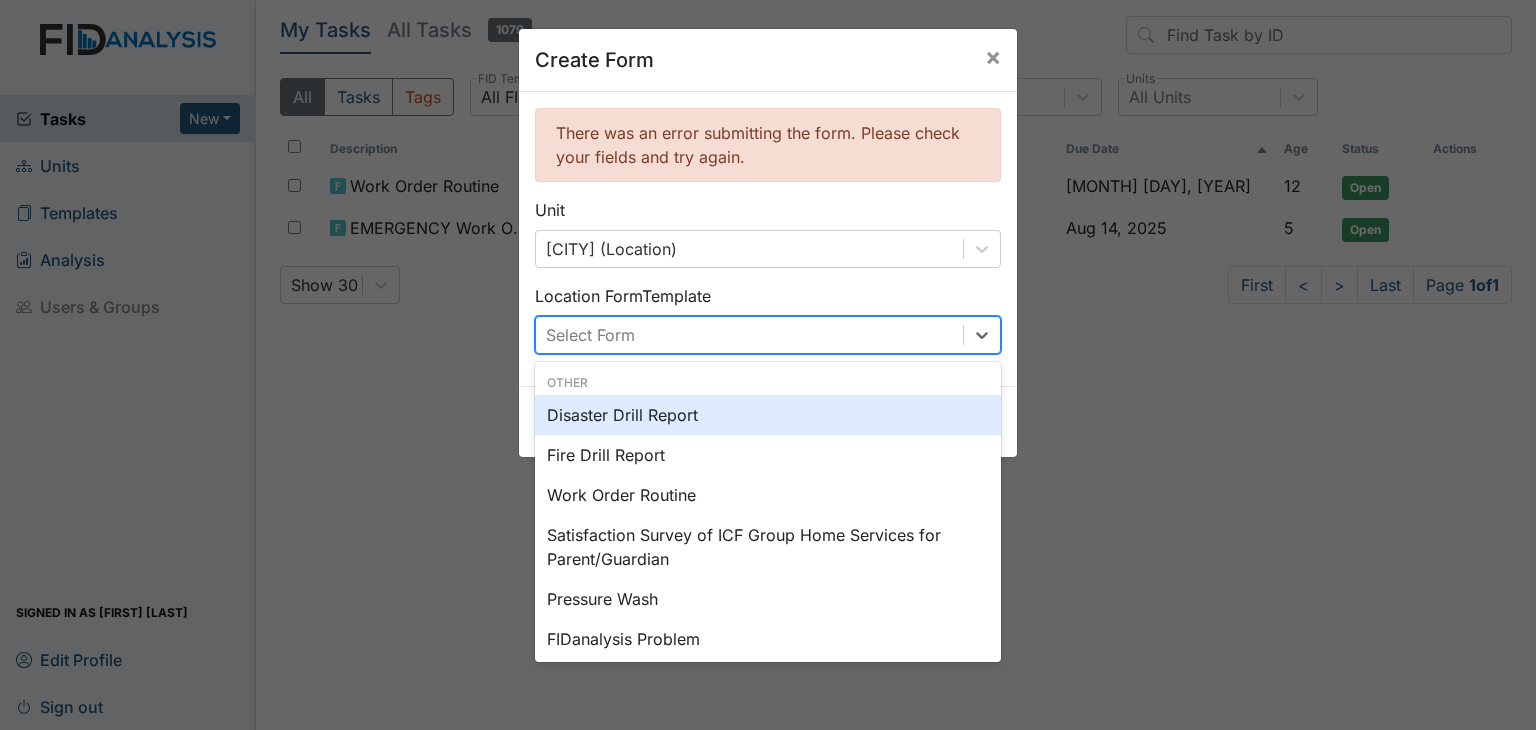 click on "Select Form" at bounding box center [749, 335] 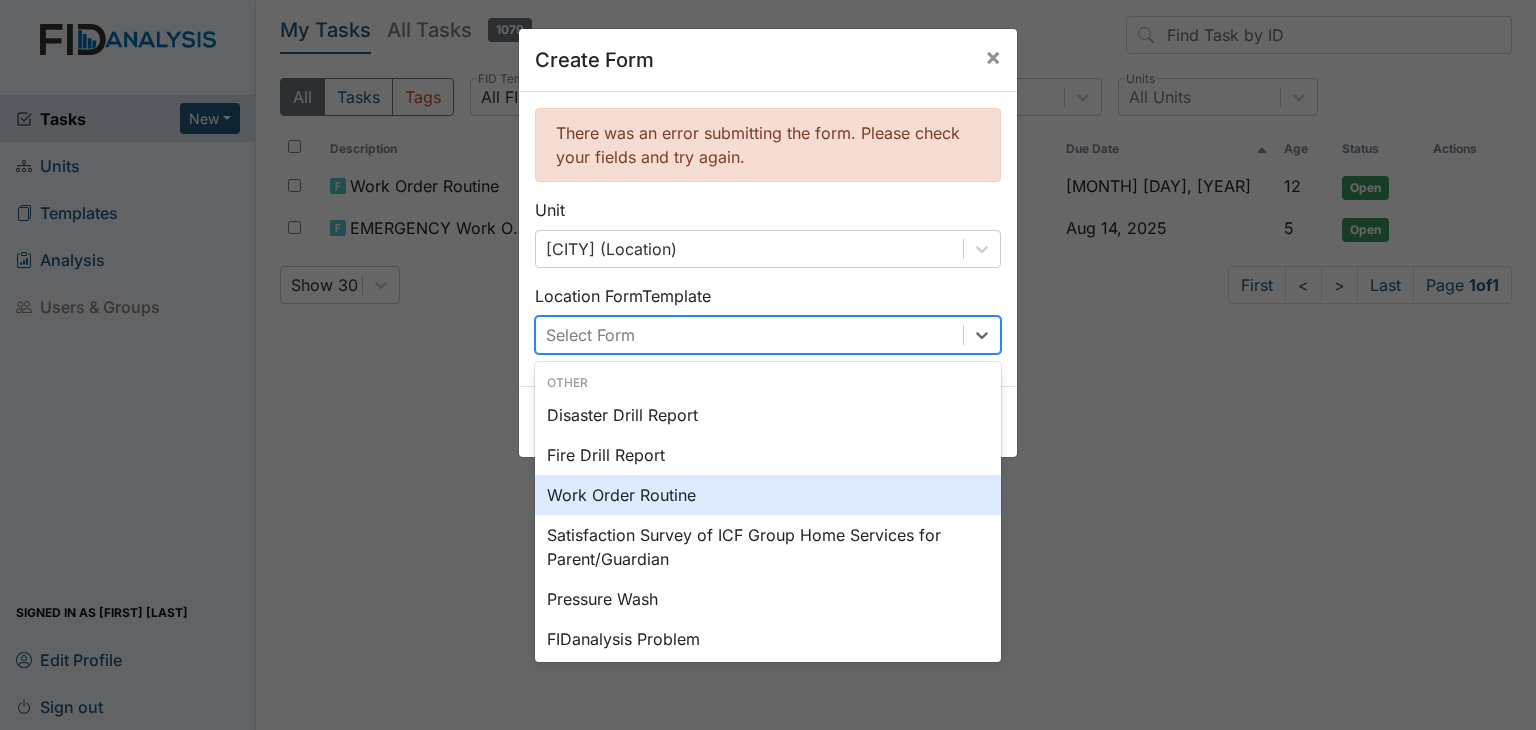 scroll, scrollTop: 0, scrollLeft: 0, axis: both 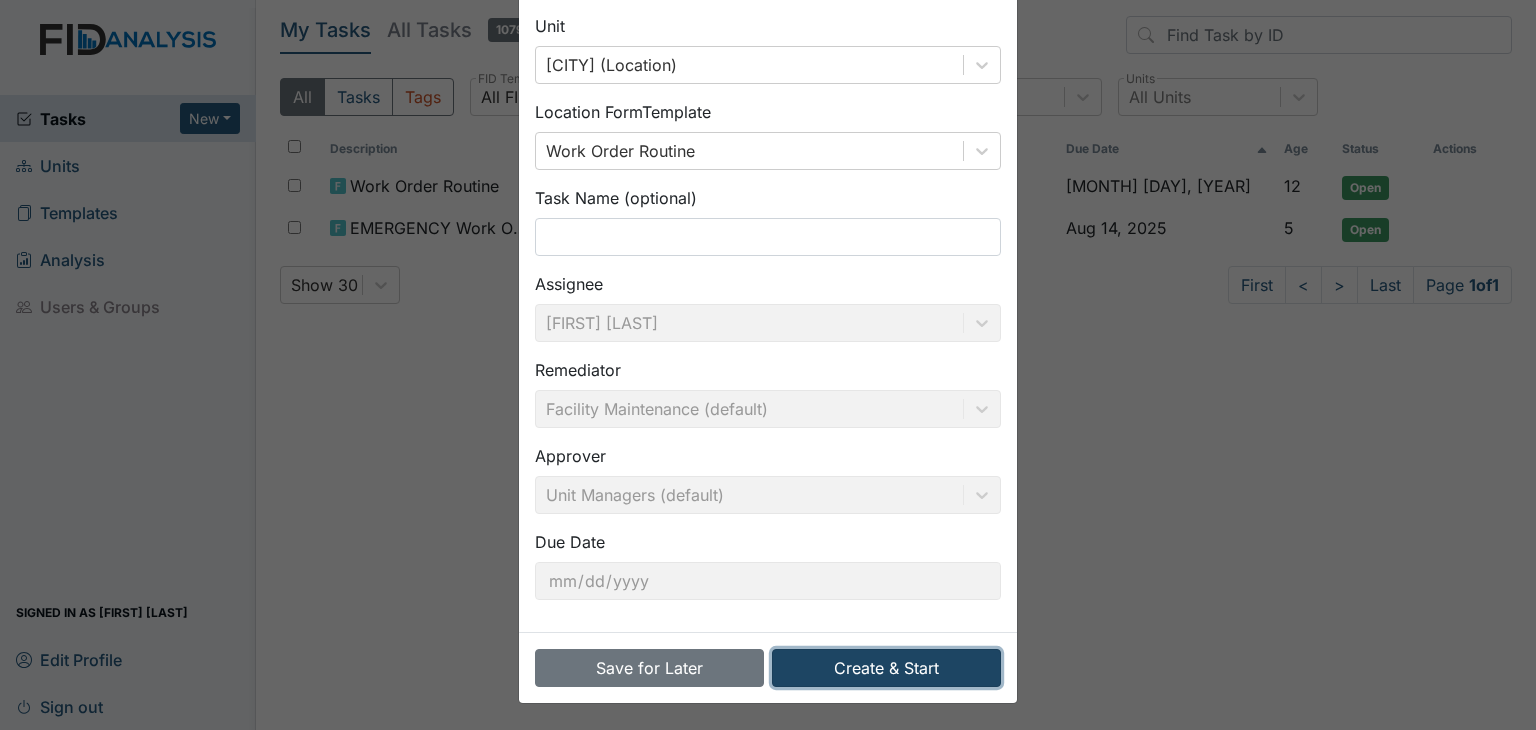 click on "Create & Start" at bounding box center (886, 668) 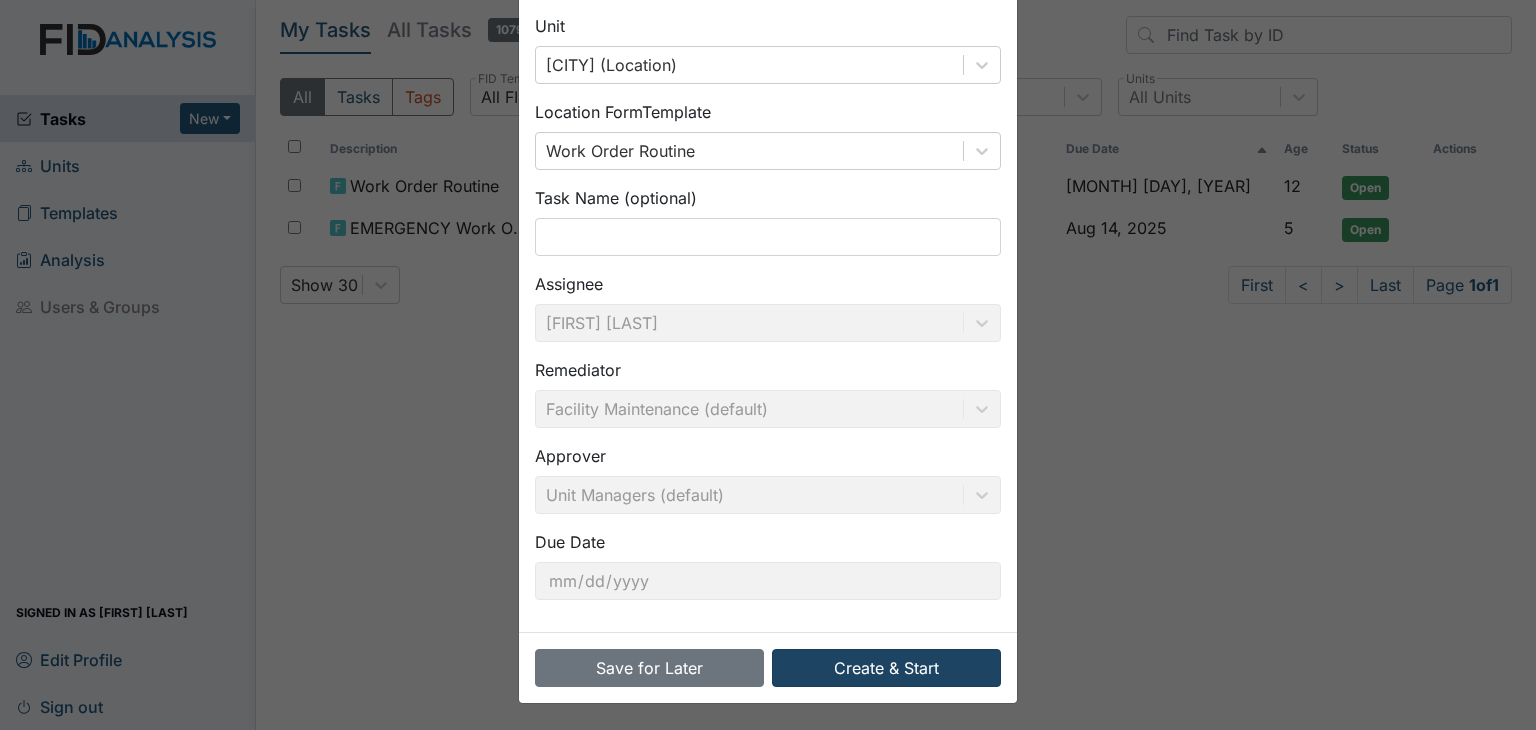 scroll, scrollTop: 95, scrollLeft: 0, axis: vertical 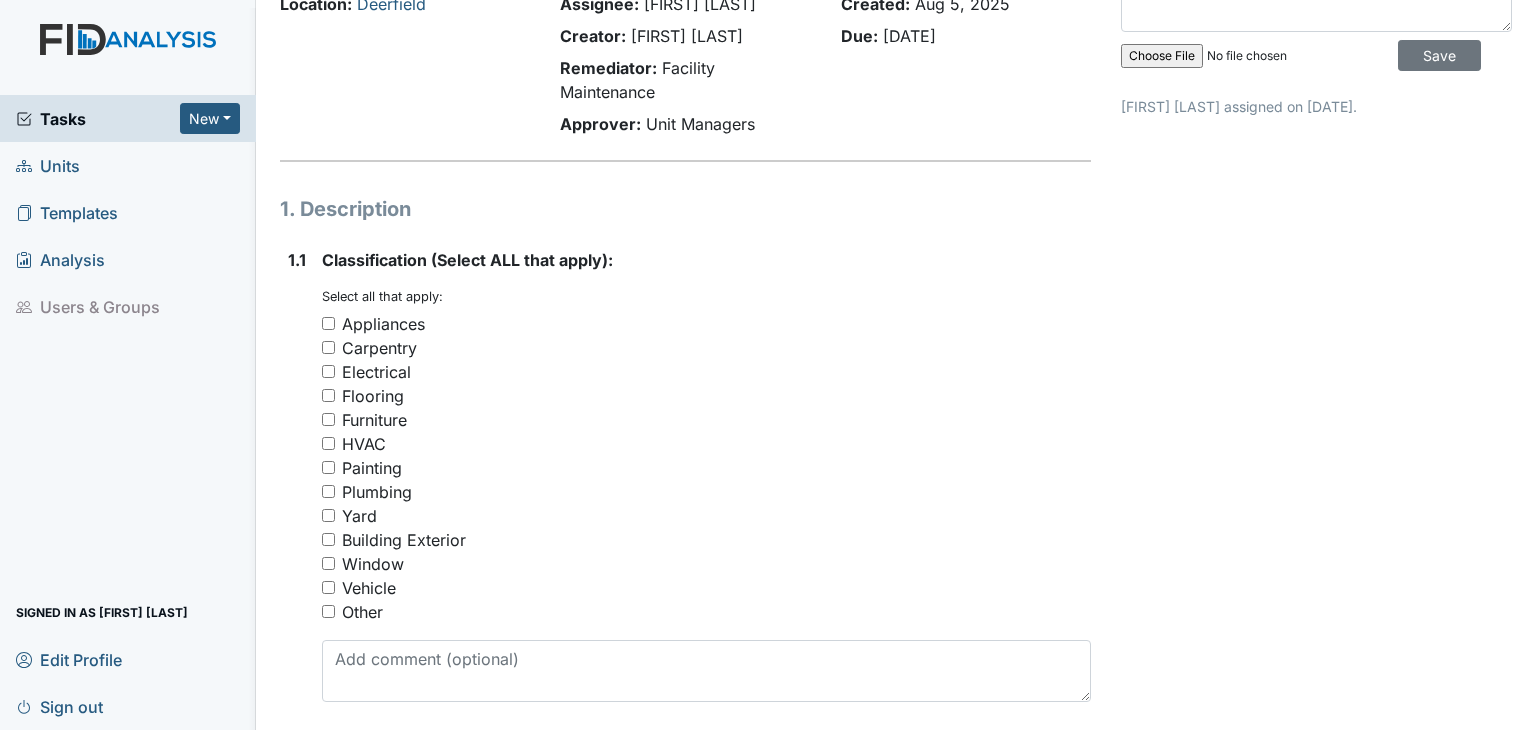 click on "Building Exterior" at bounding box center (328, 539) 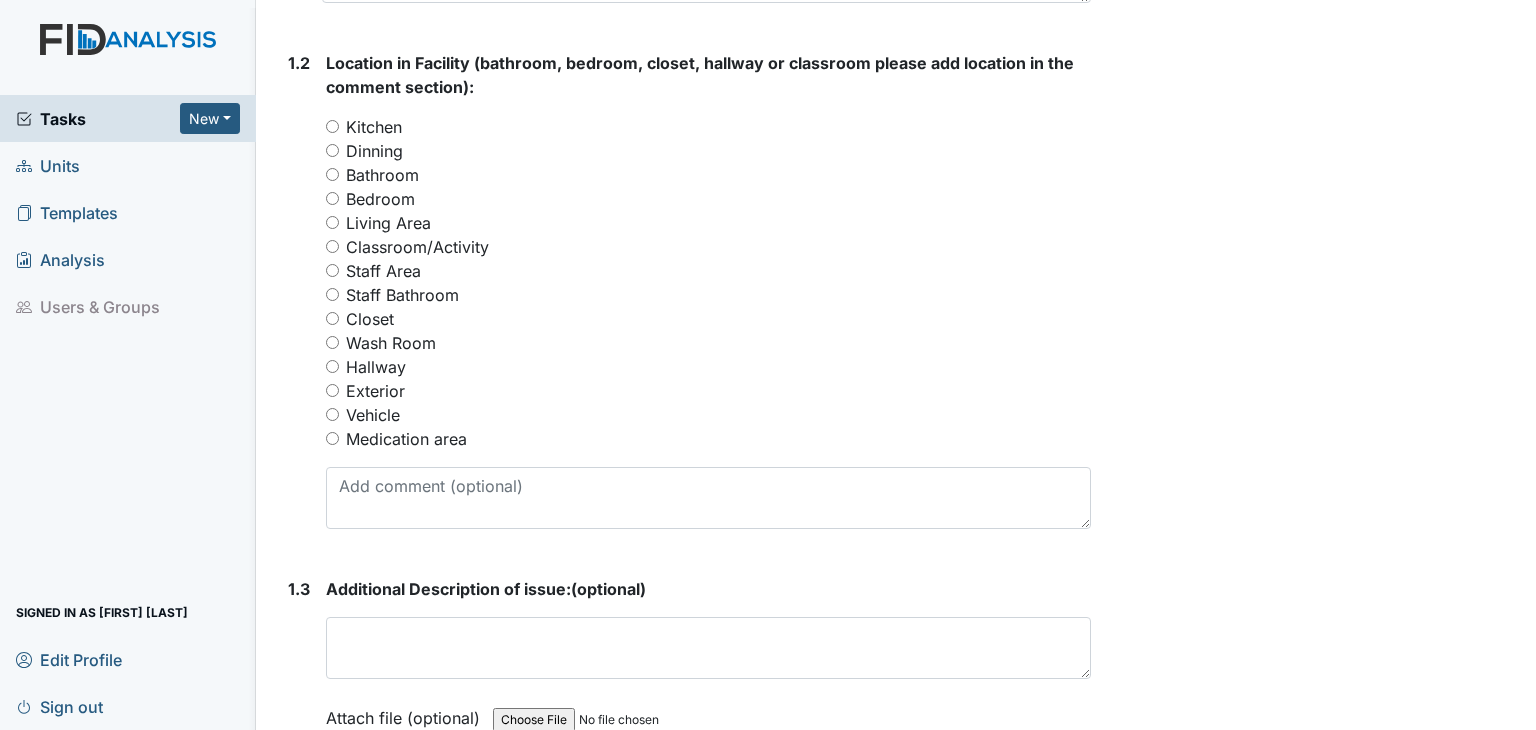 scroll, scrollTop: 800, scrollLeft: 0, axis: vertical 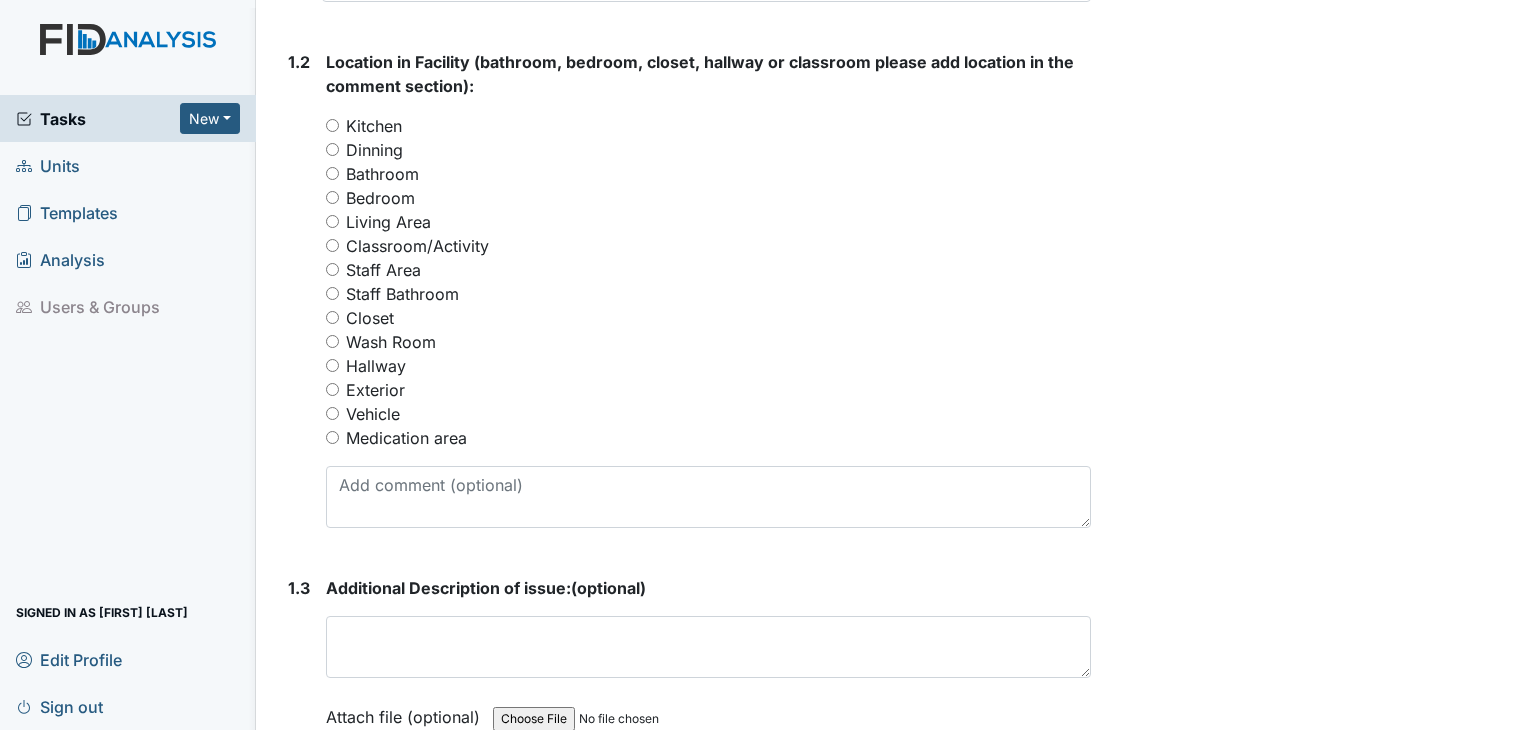 click on "Exterior" at bounding box center (332, 389) 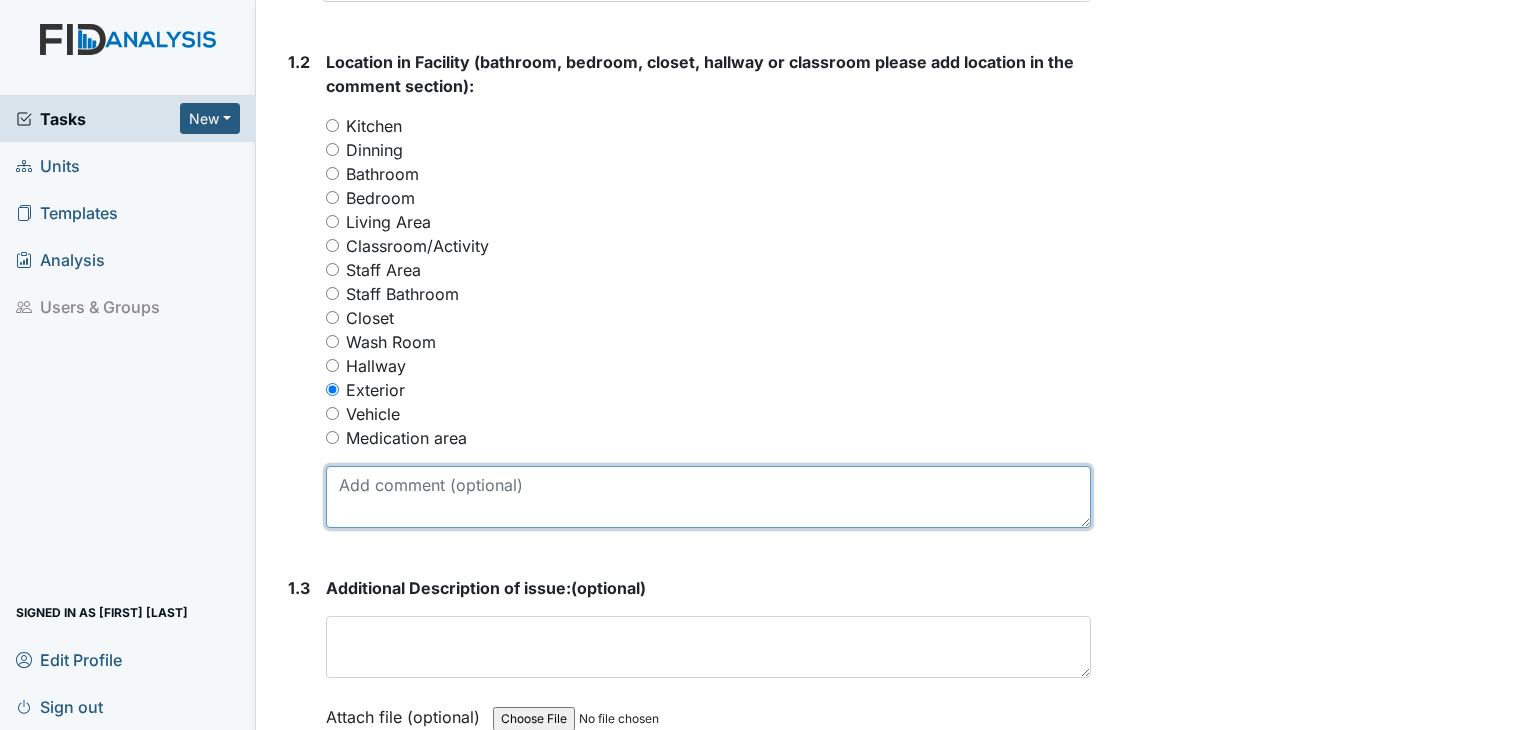 click at bounding box center (708, 497) 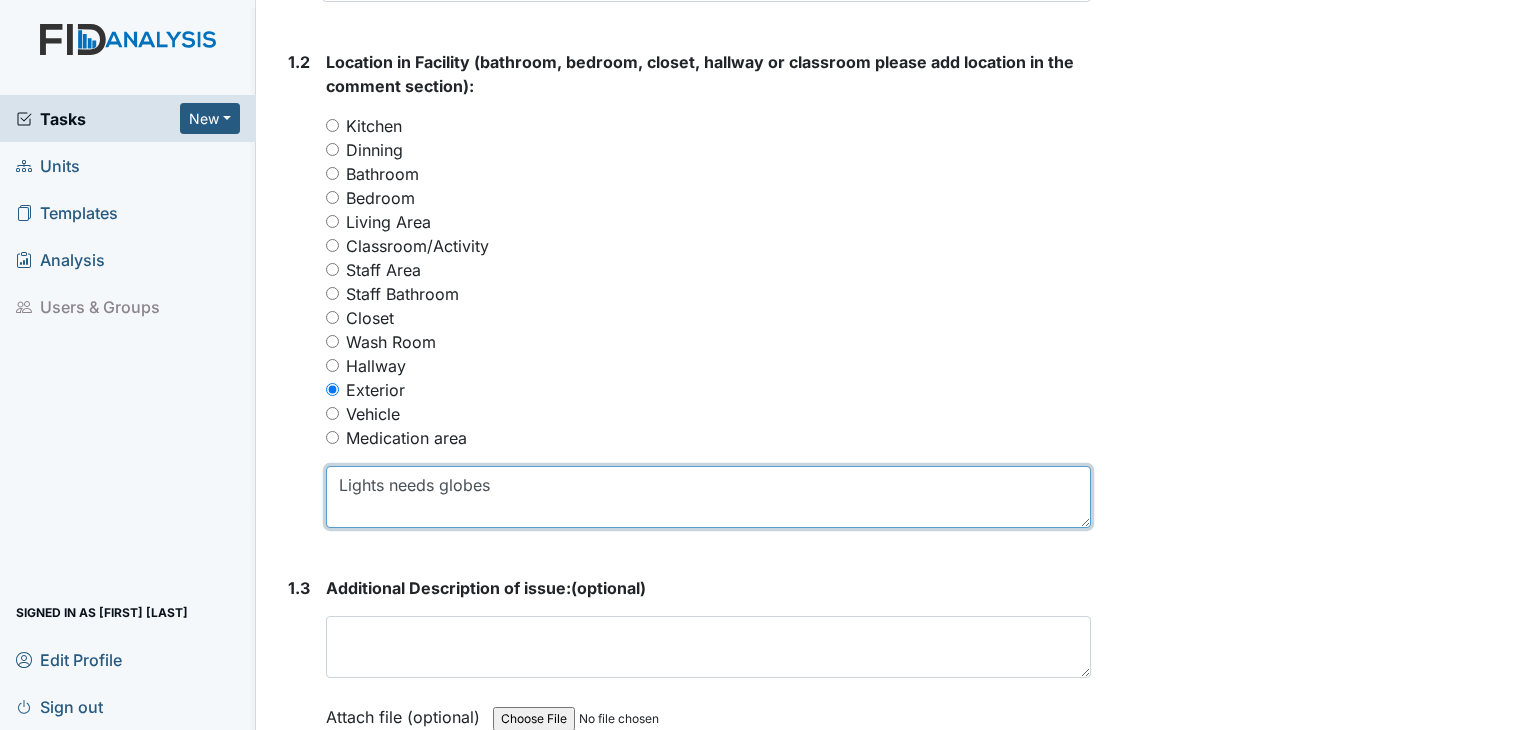 drag, startPoint x: 350, startPoint y: 484, endPoint x: 250, endPoint y: 493, distance: 100.40418 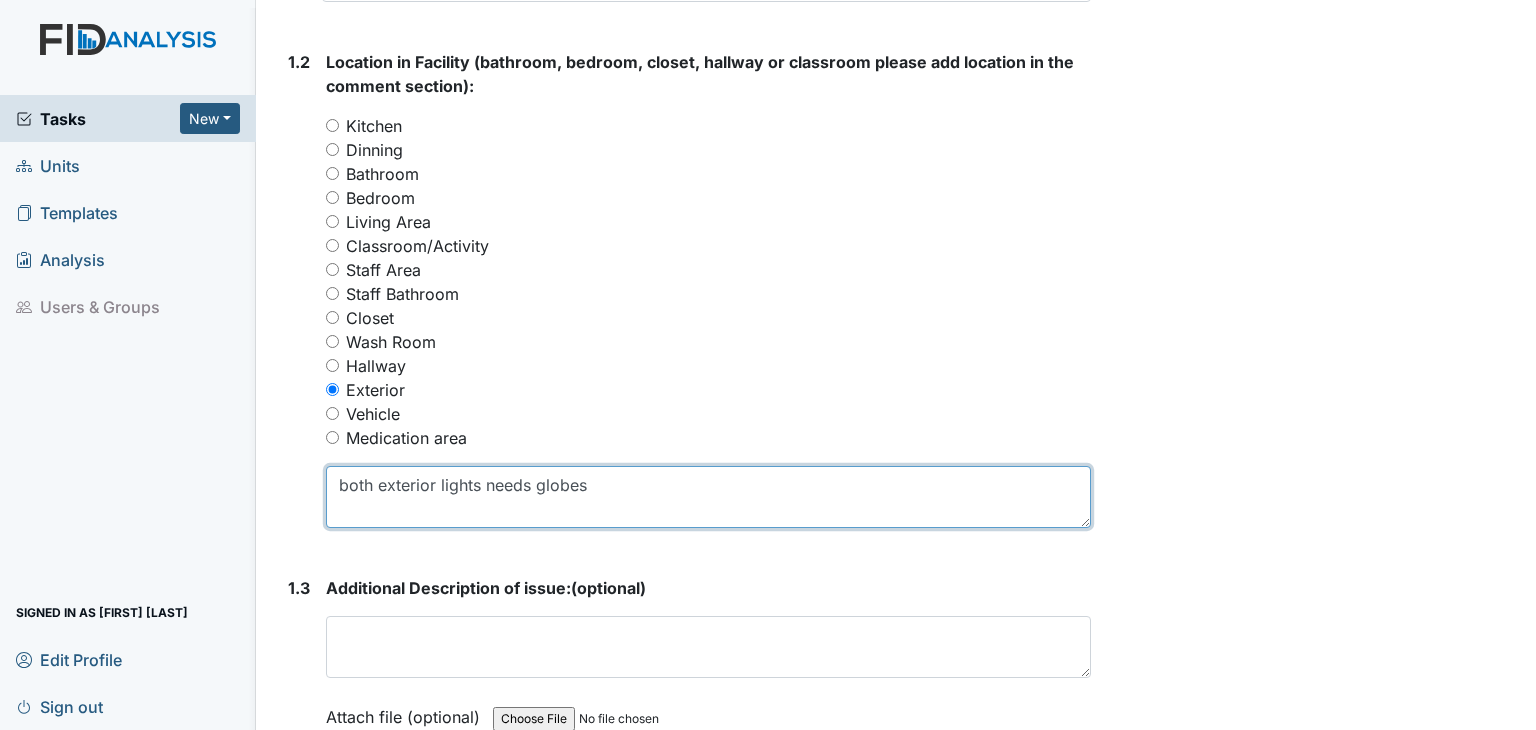 click on "both exterior lights needs globes" at bounding box center (708, 497) 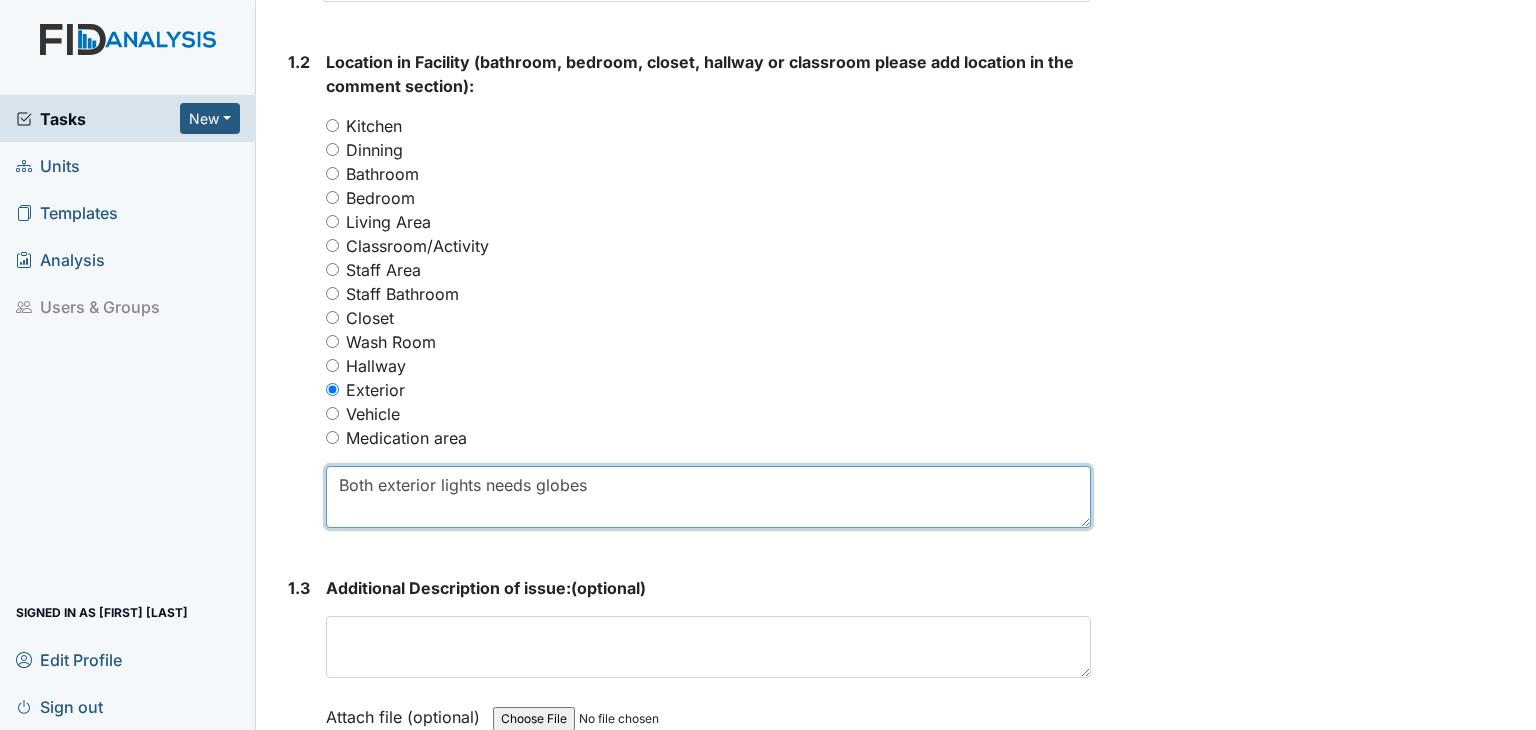 drag, startPoint x: 531, startPoint y: 481, endPoint x: 540, endPoint y: 497, distance: 18.35756 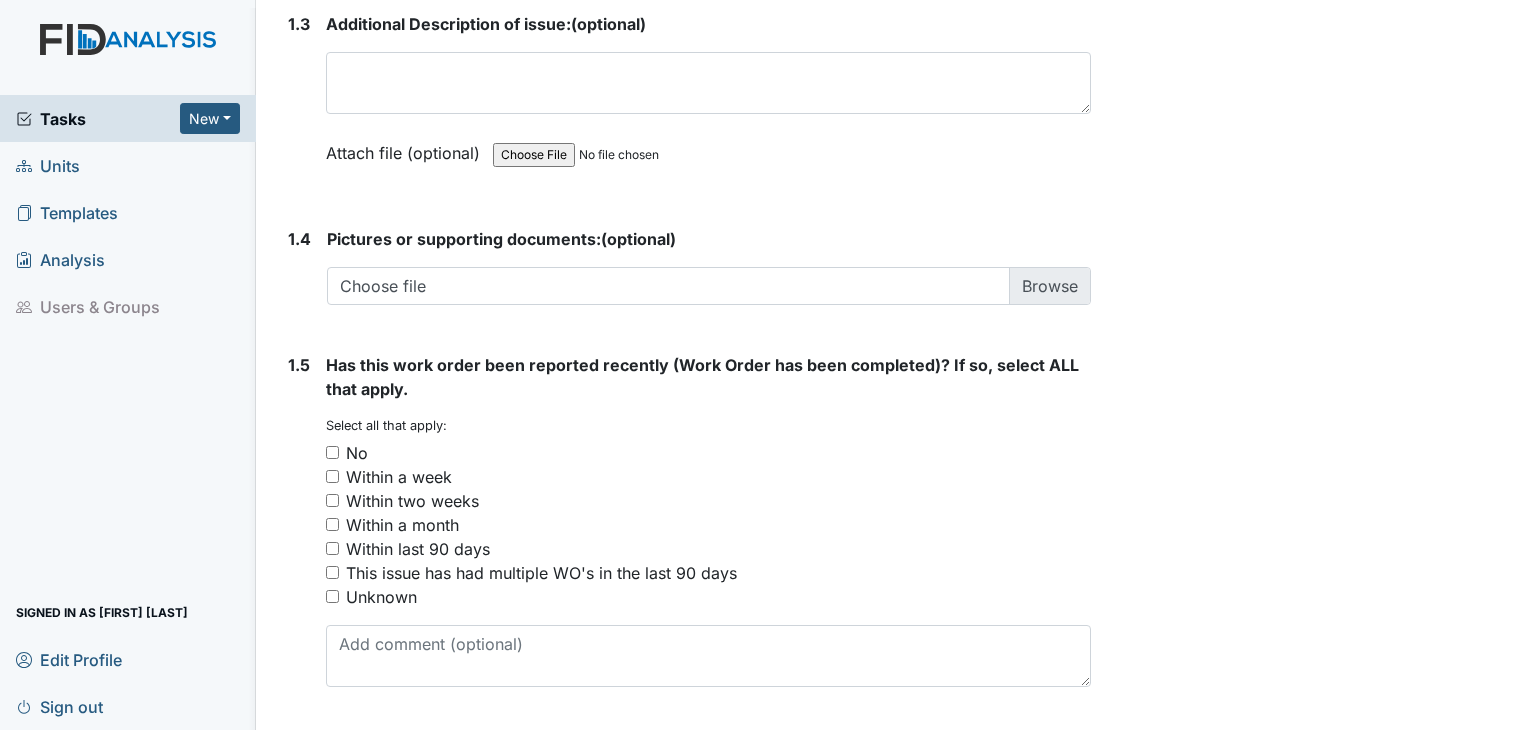 scroll, scrollTop: 1400, scrollLeft: 0, axis: vertical 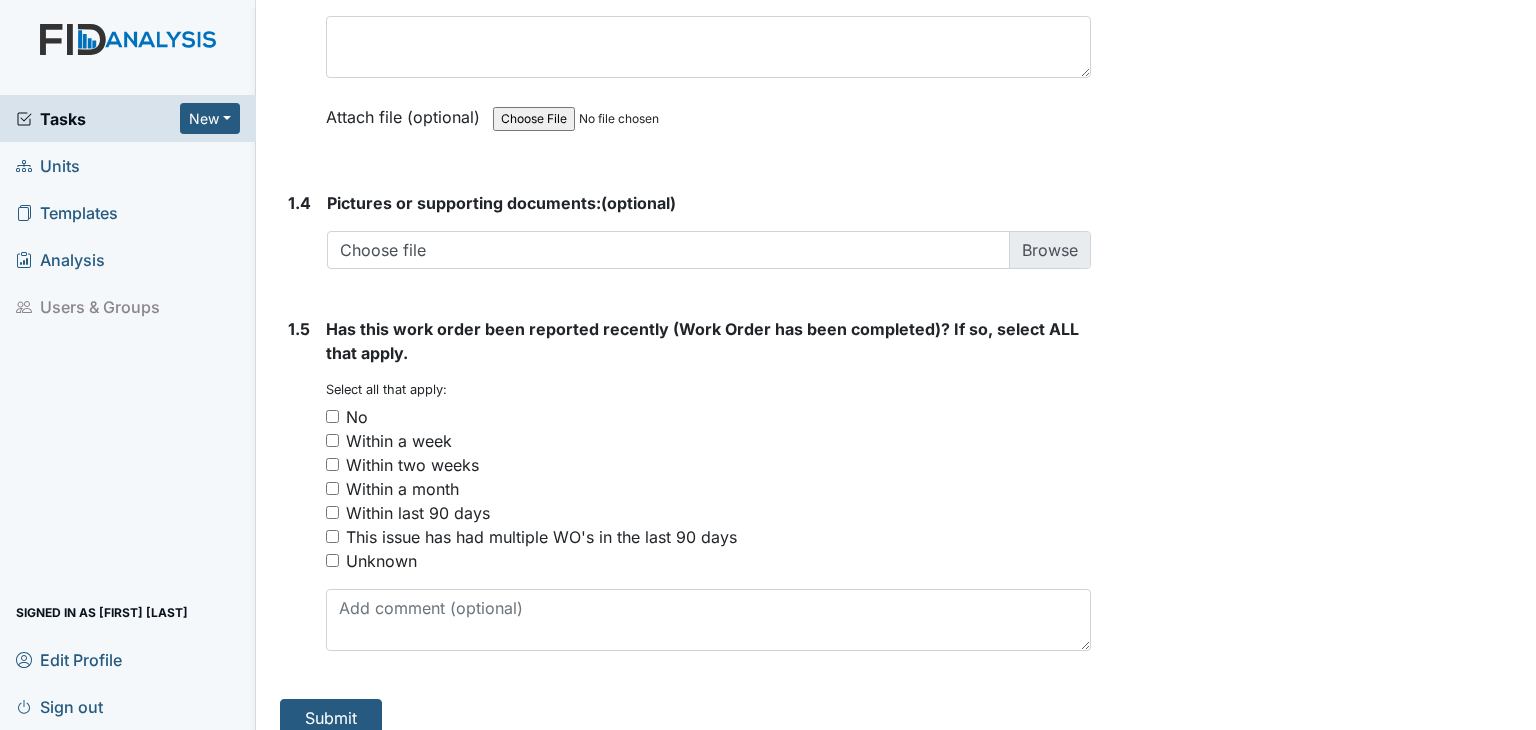 type on "Both exterior lights need globes" 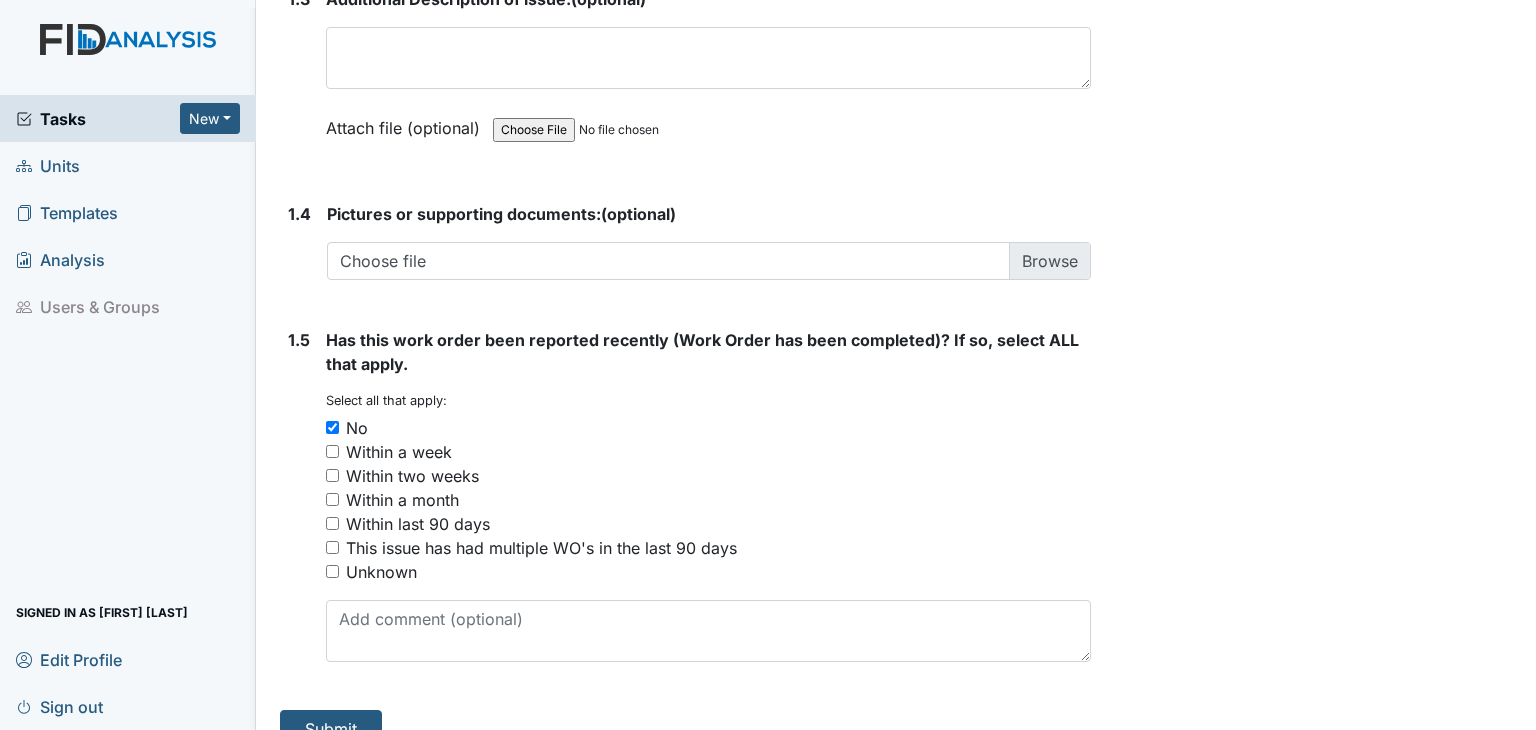 scroll, scrollTop: 1420, scrollLeft: 0, axis: vertical 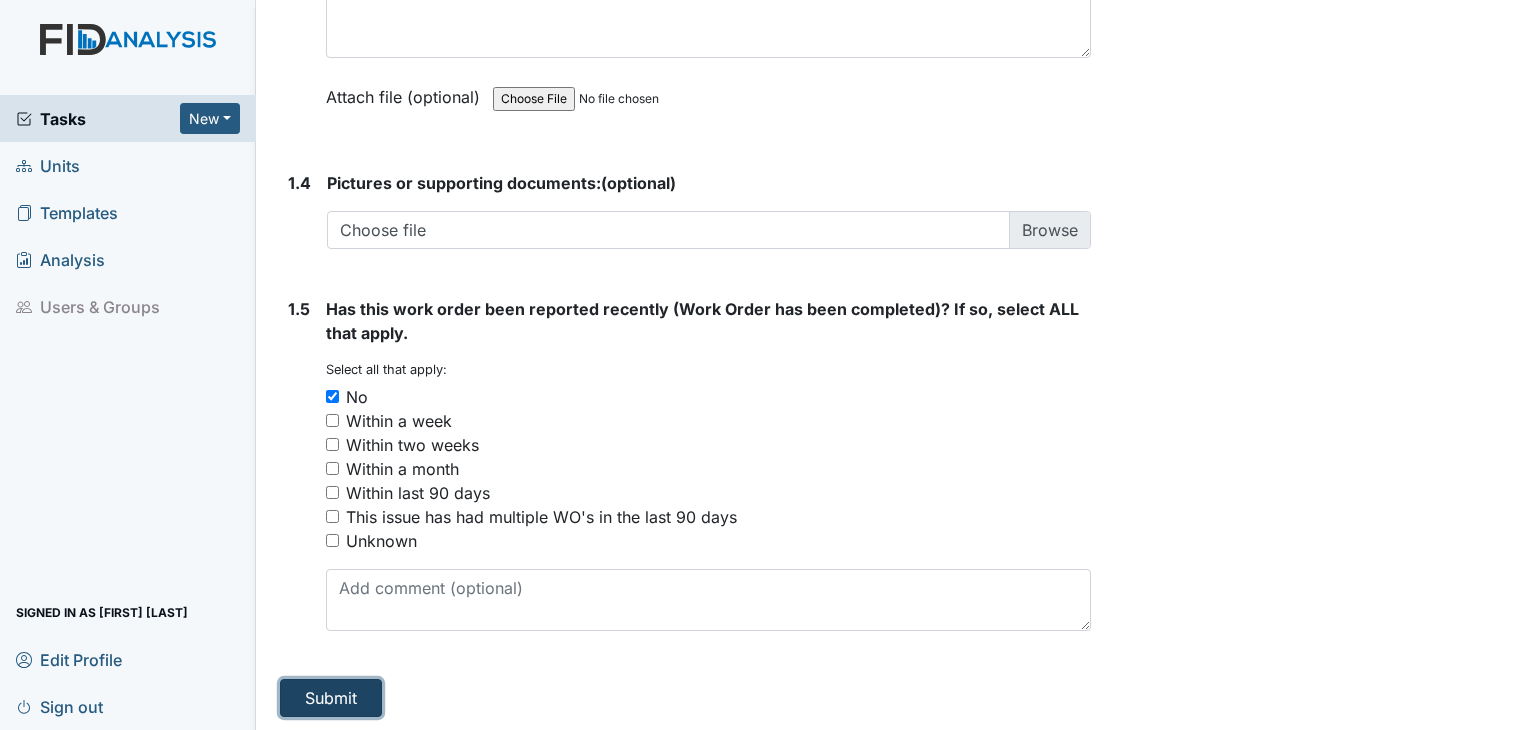 drag, startPoint x: 320, startPoint y: 689, endPoint x: 327, endPoint y: 709, distance: 21.189621 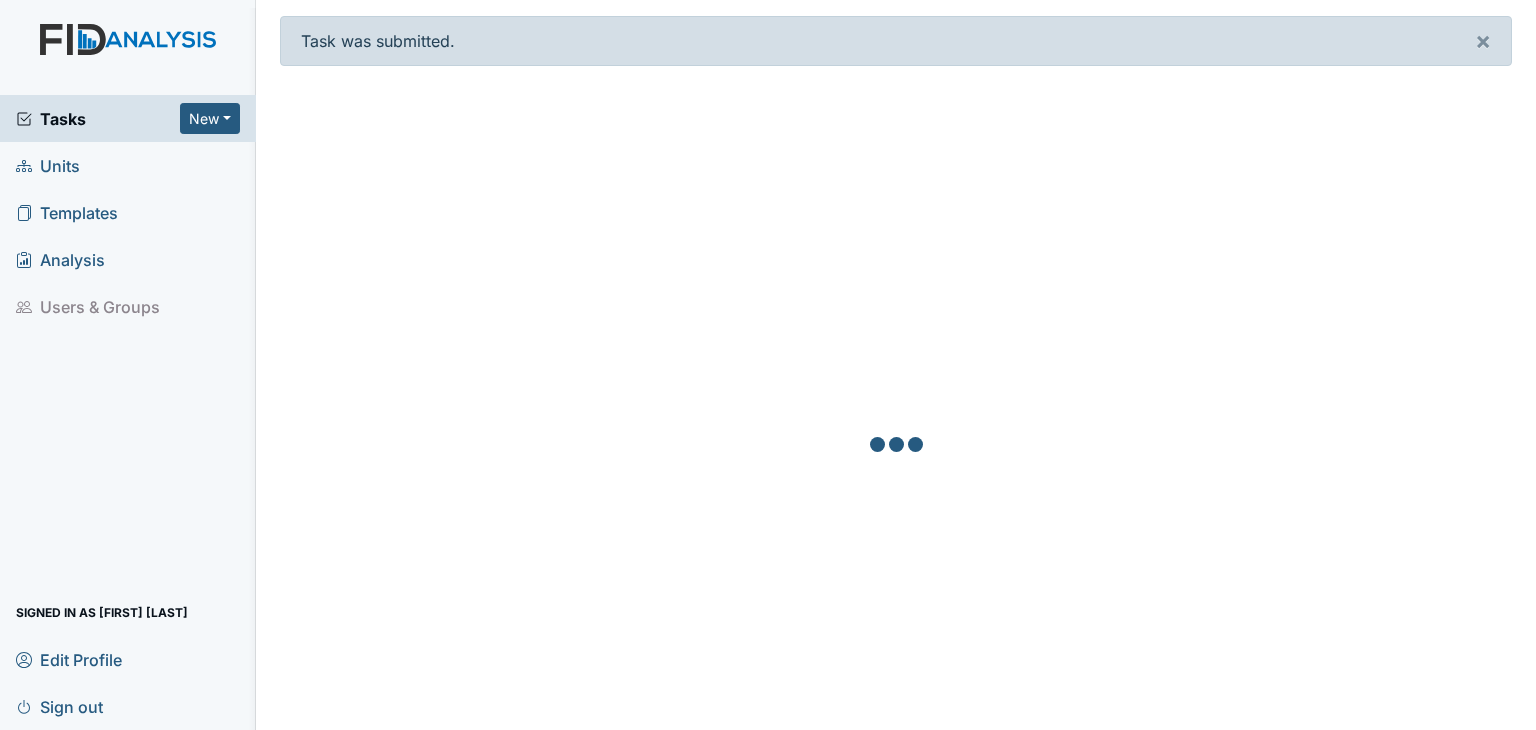 scroll, scrollTop: 0, scrollLeft: 0, axis: both 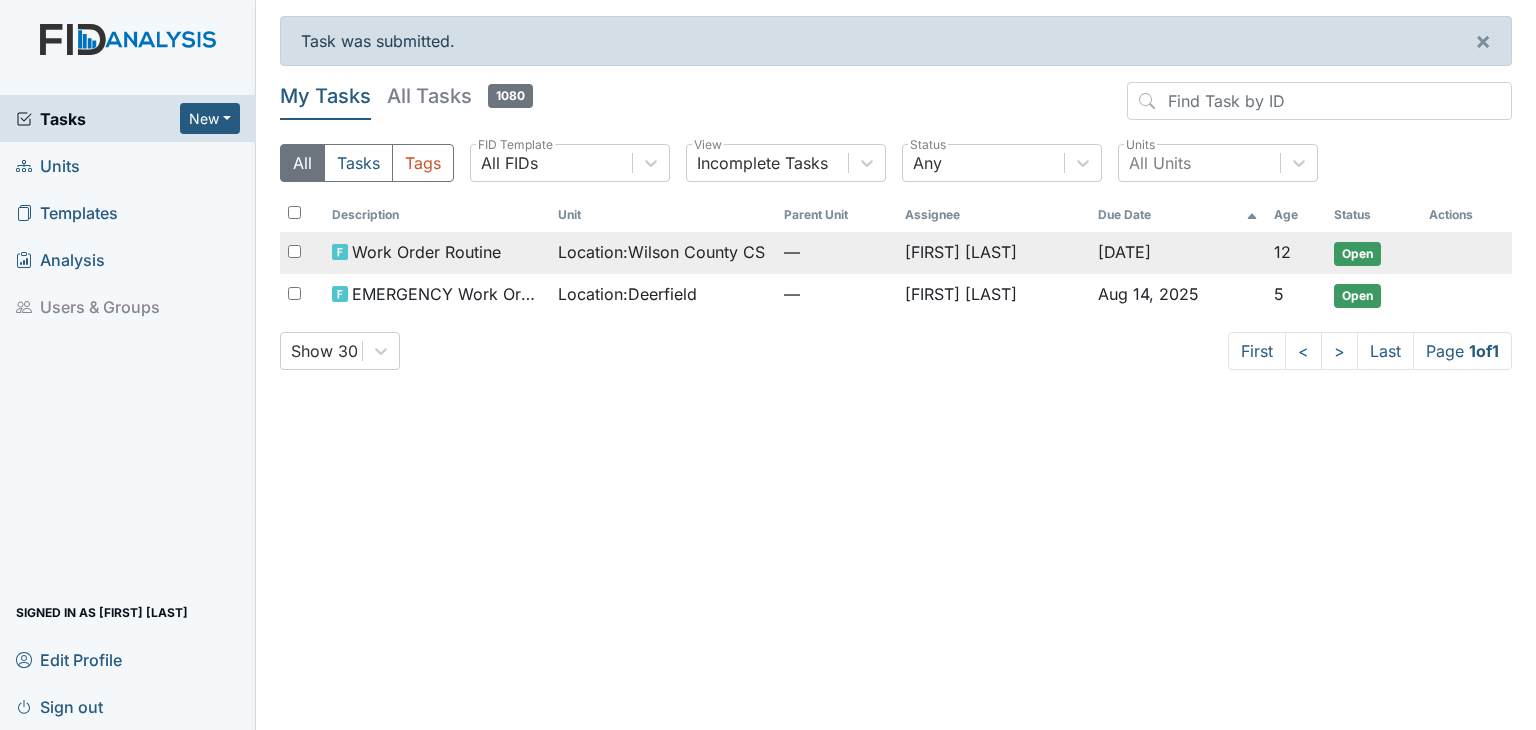 click on "12" at bounding box center [1282, 252] 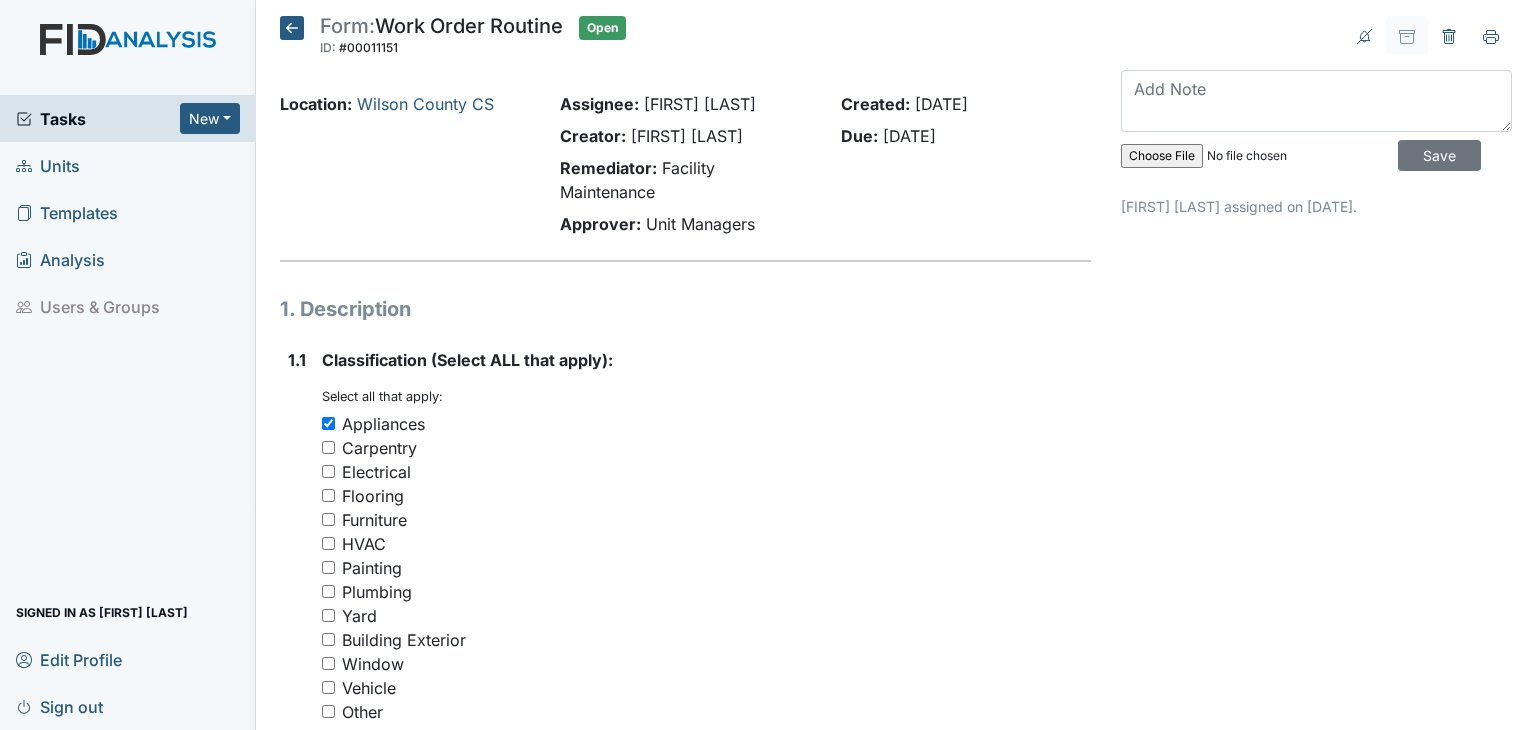 scroll, scrollTop: 0, scrollLeft: 0, axis: both 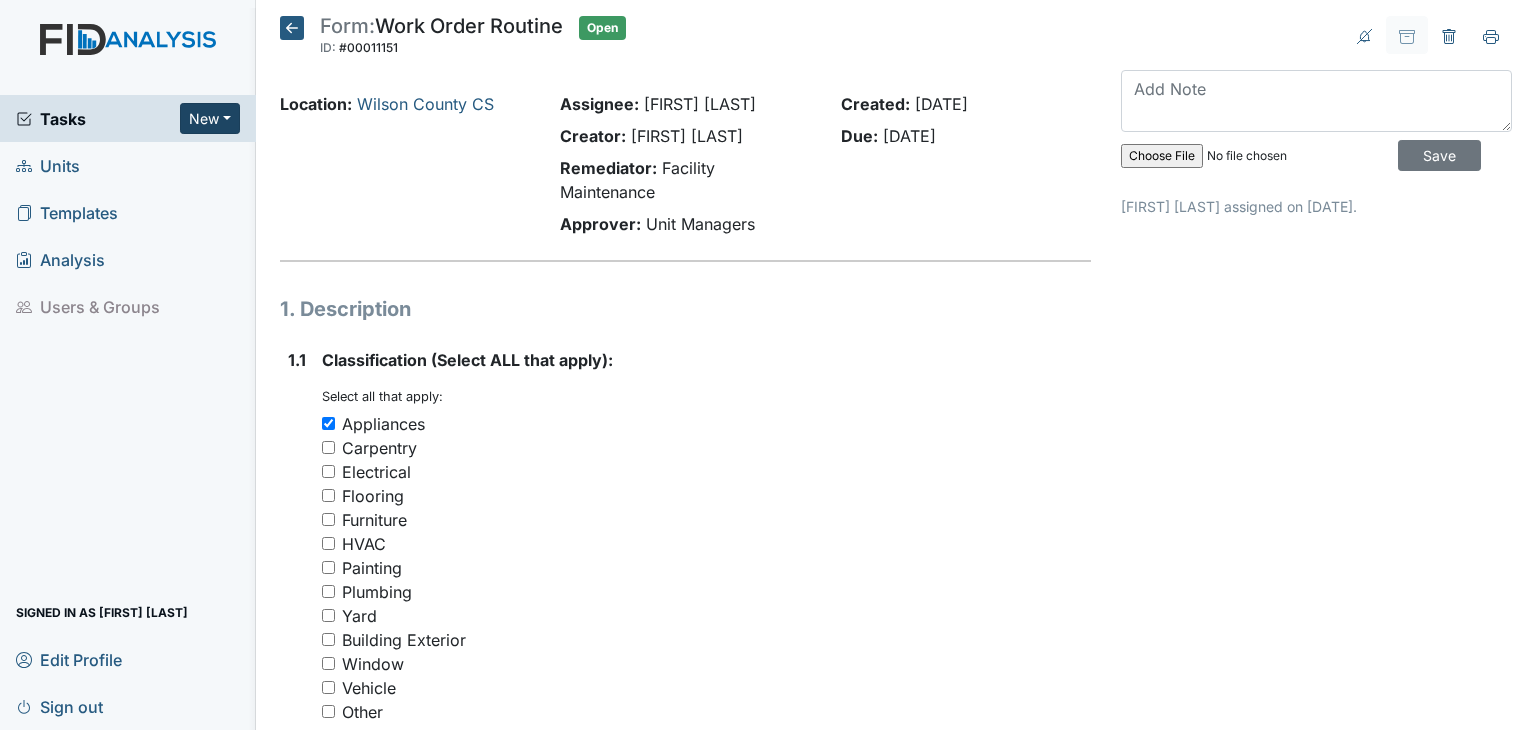 click on "New" at bounding box center [210, 118] 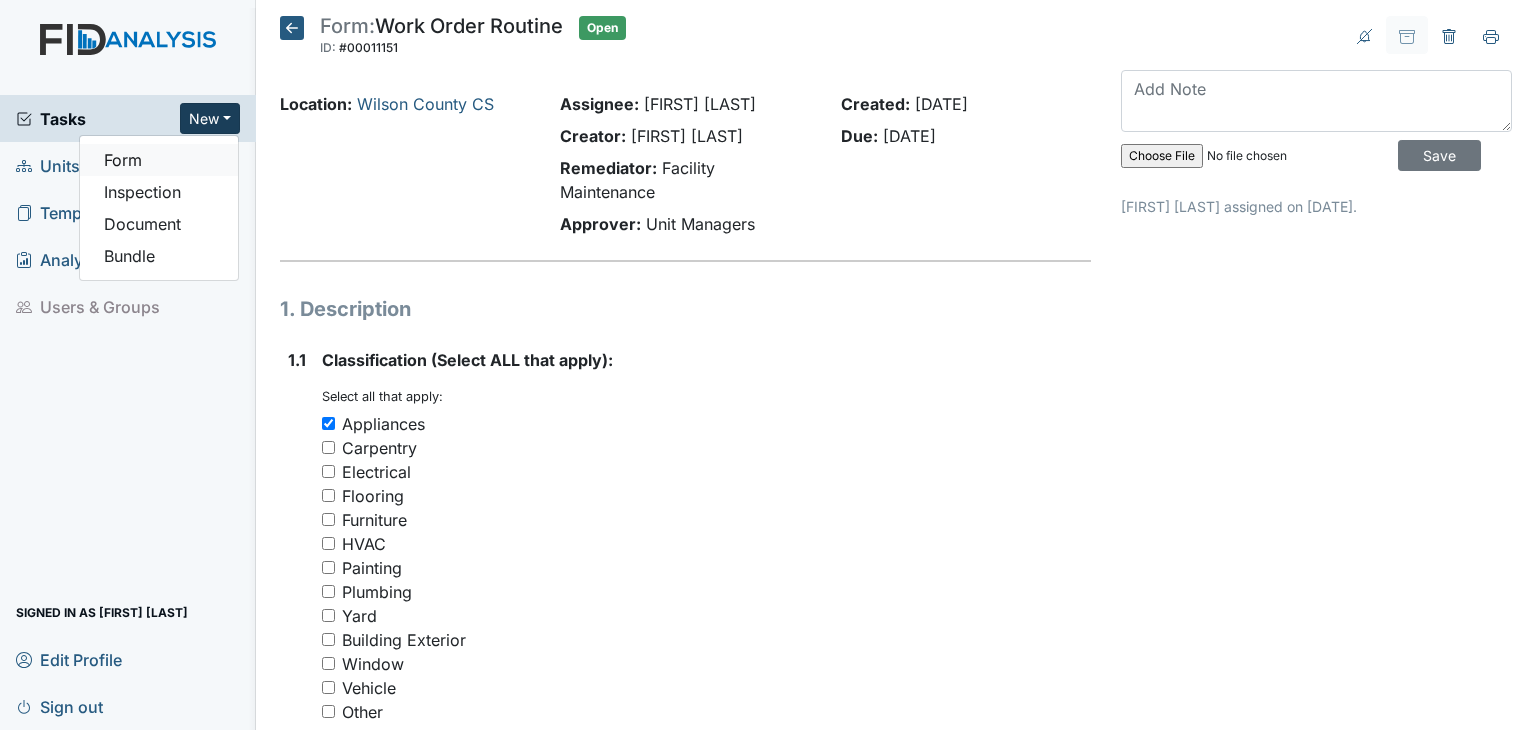 click on "Form" at bounding box center [159, 160] 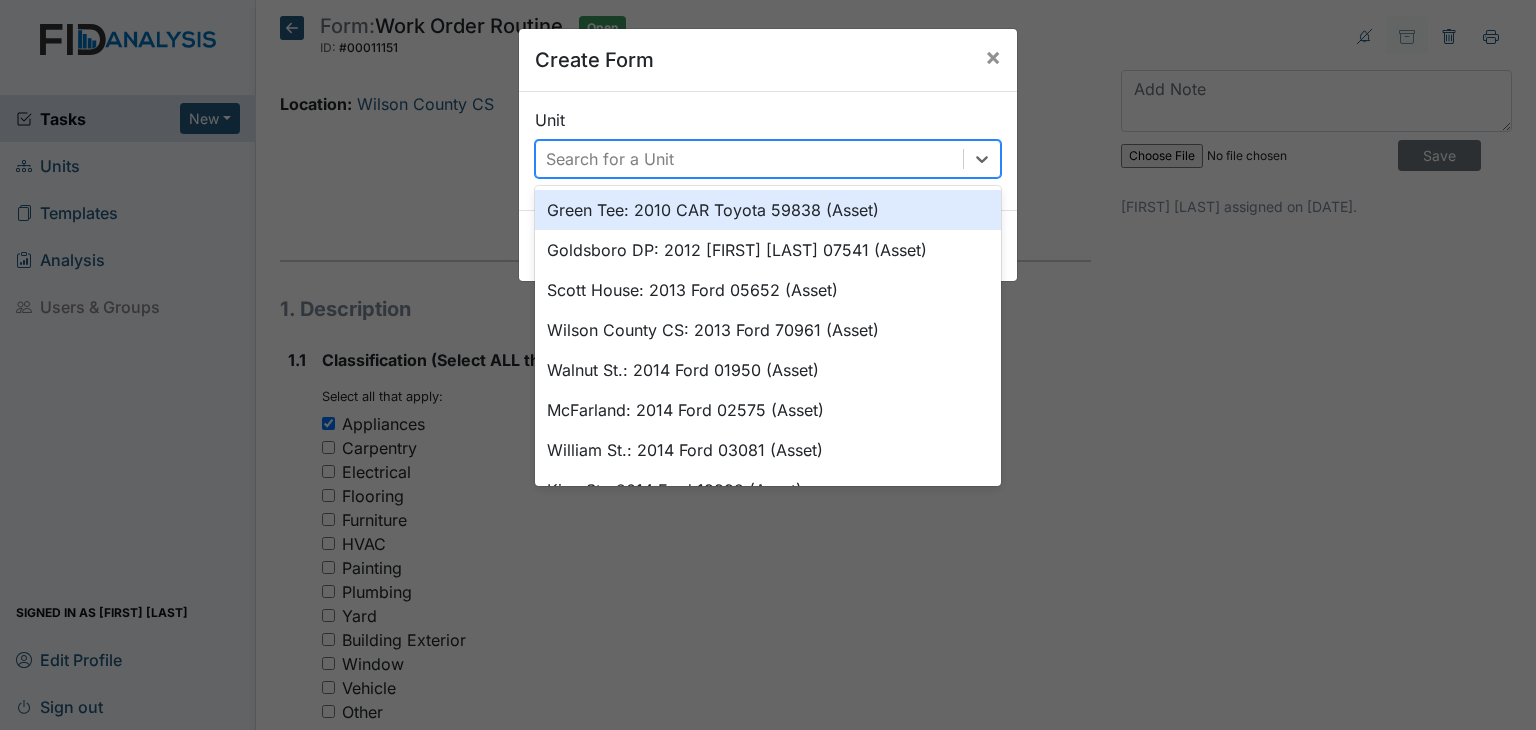 click on "Search for a Unit" at bounding box center [749, 159] 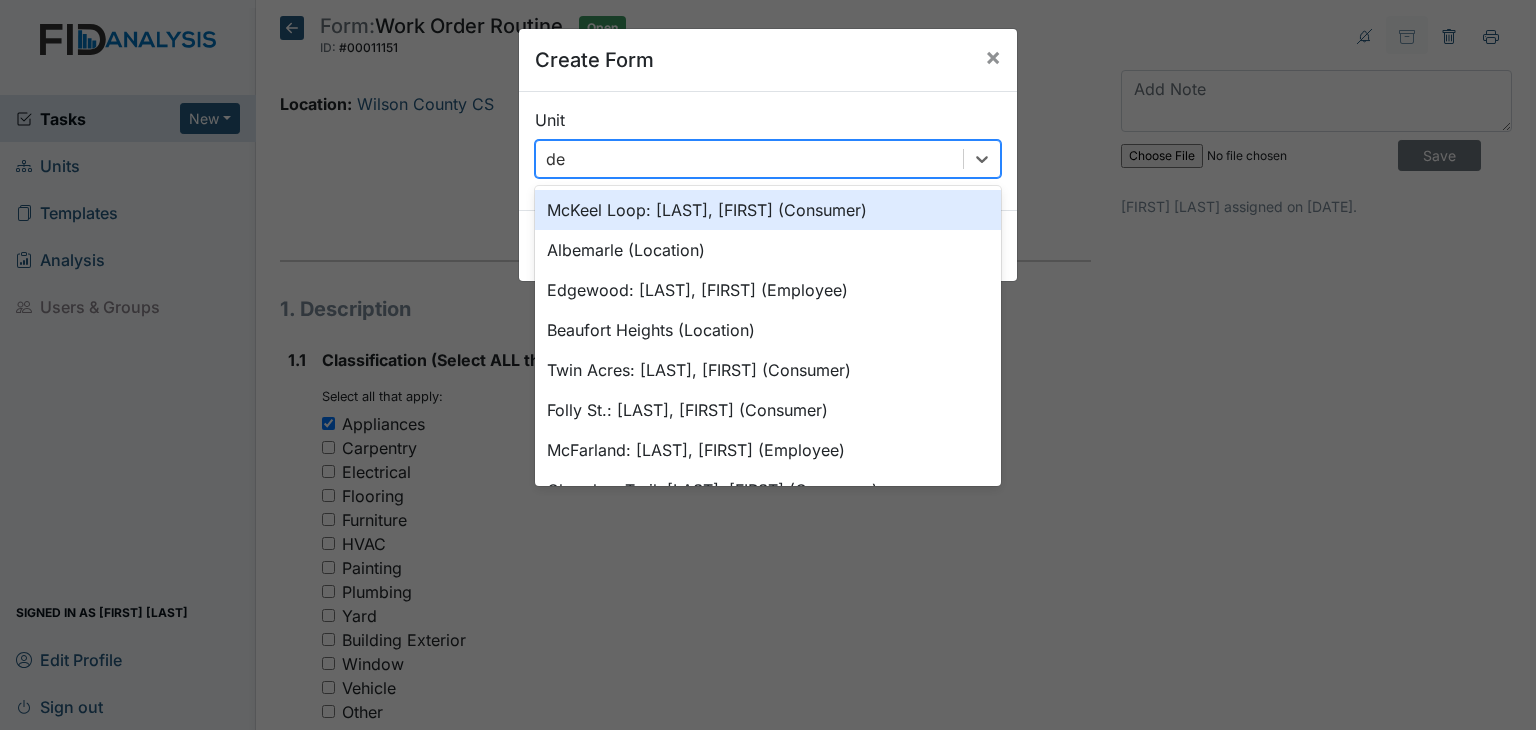 type on "dee" 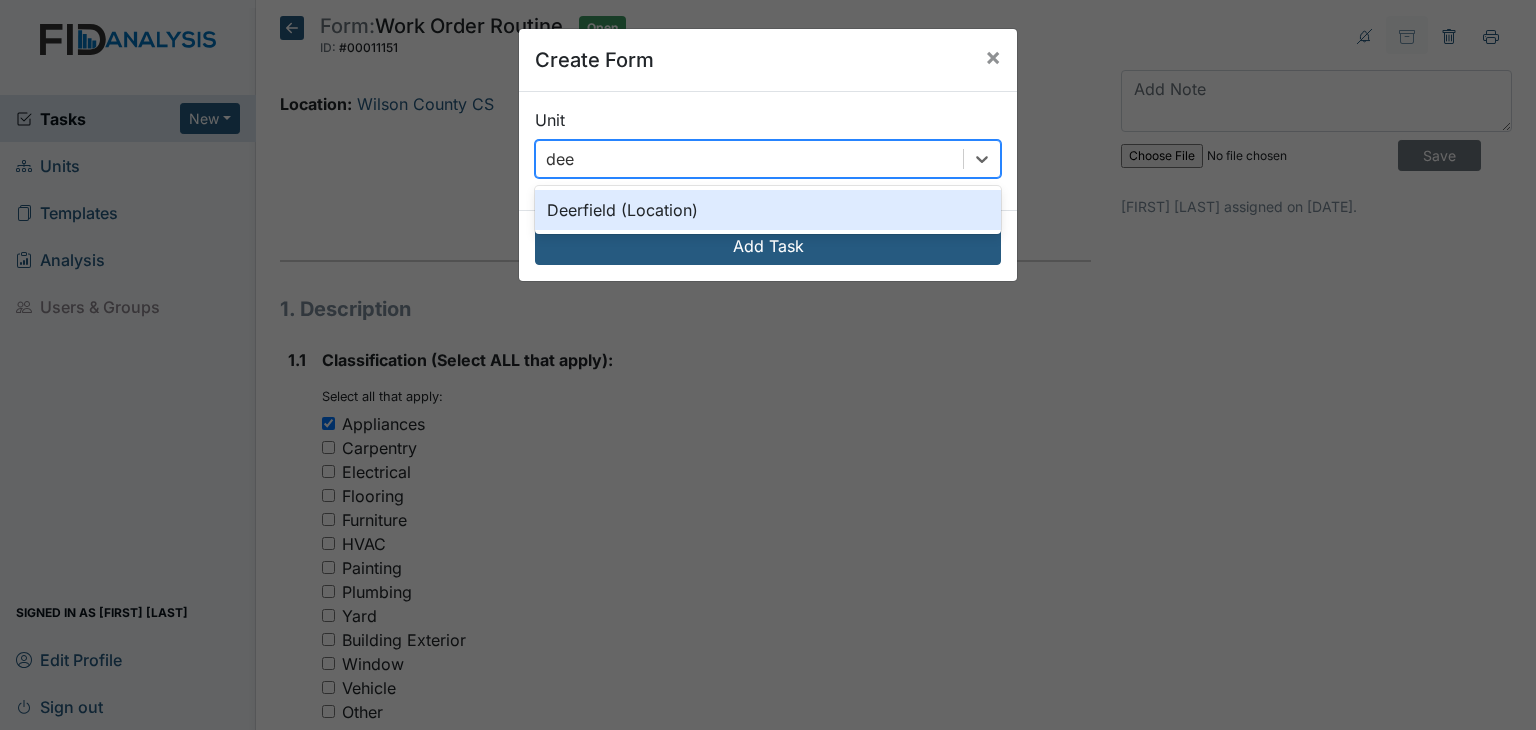 click on "Deerfield (Location)" at bounding box center [768, 210] 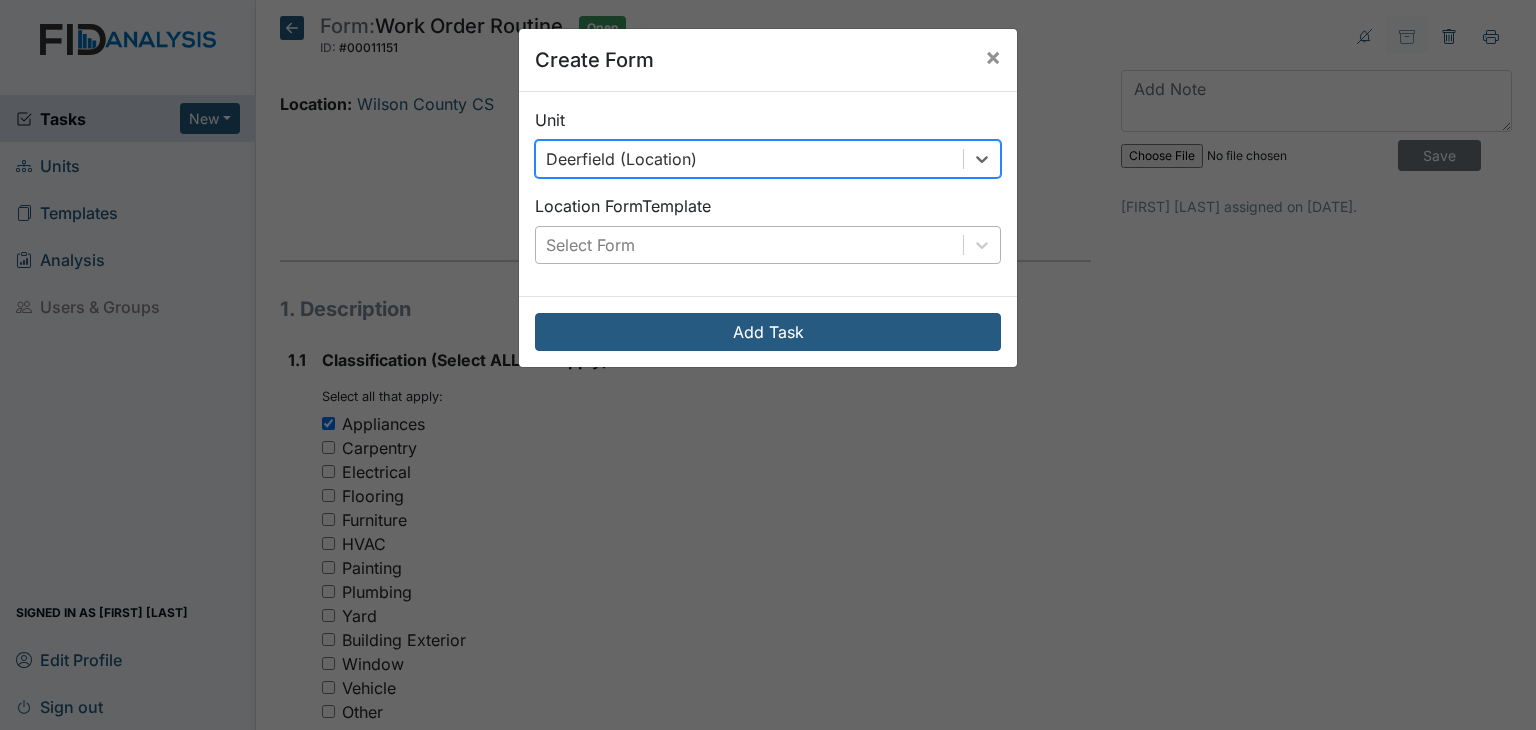 click on "Select Form" at bounding box center [749, 245] 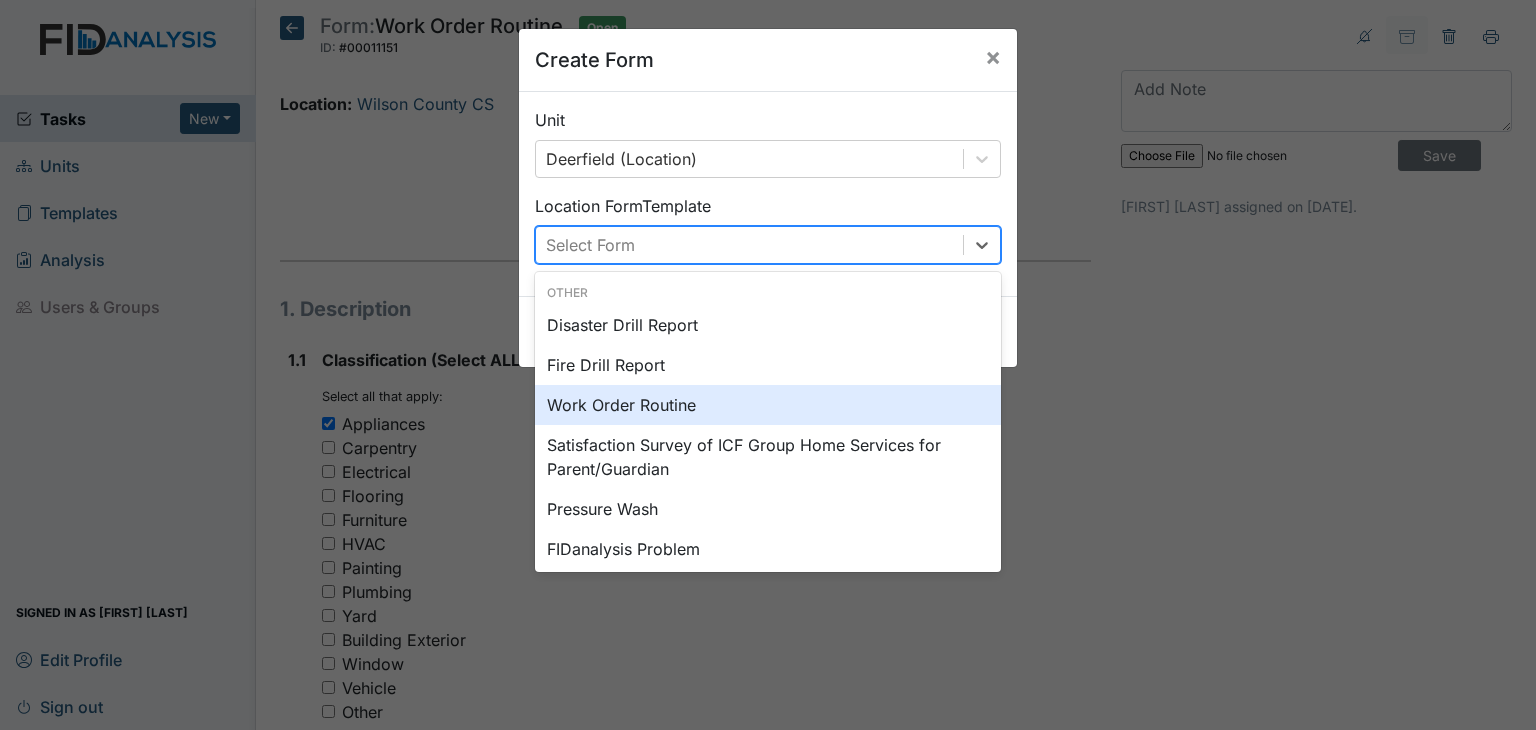 click on "Work Order Routine" at bounding box center (768, 405) 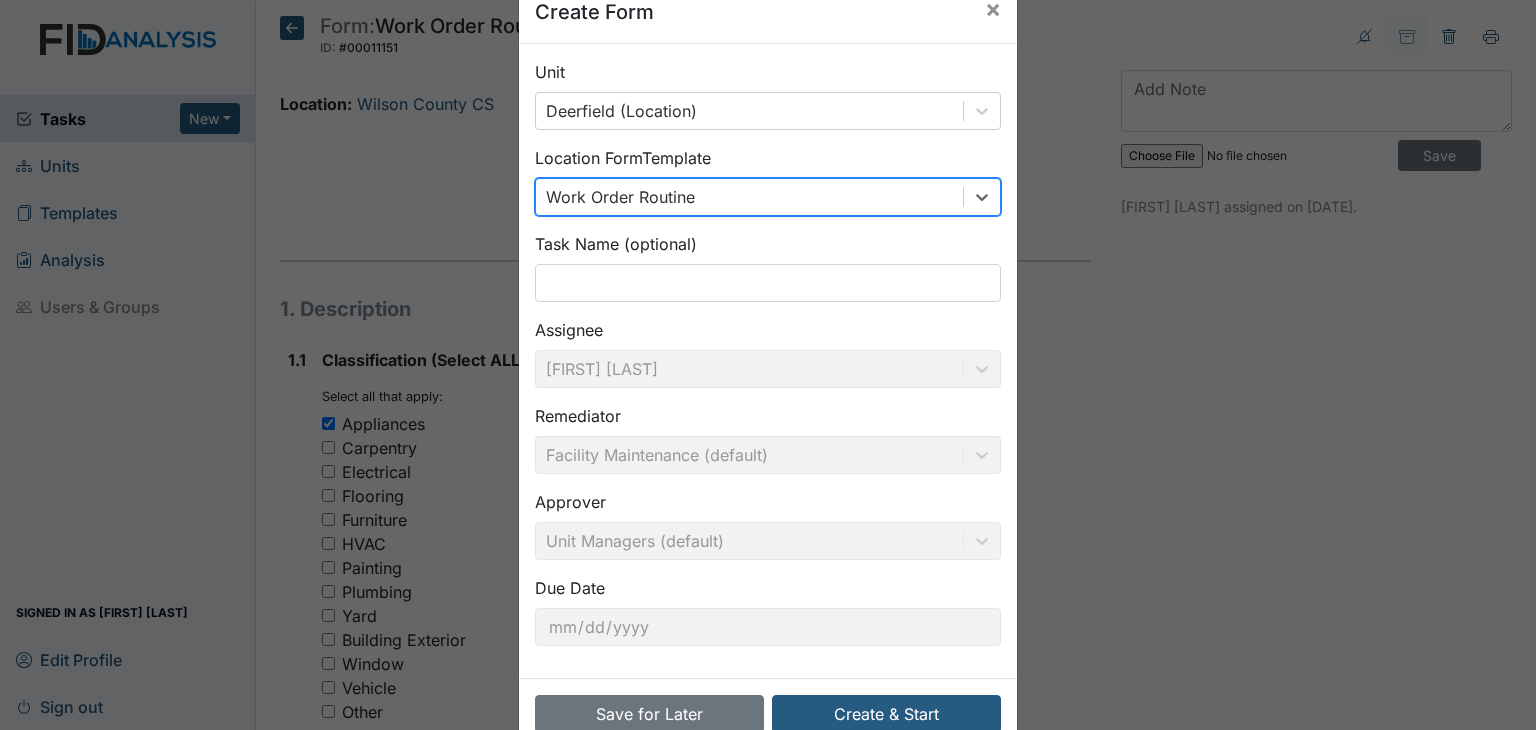 scroll, scrollTop: 95, scrollLeft: 0, axis: vertical 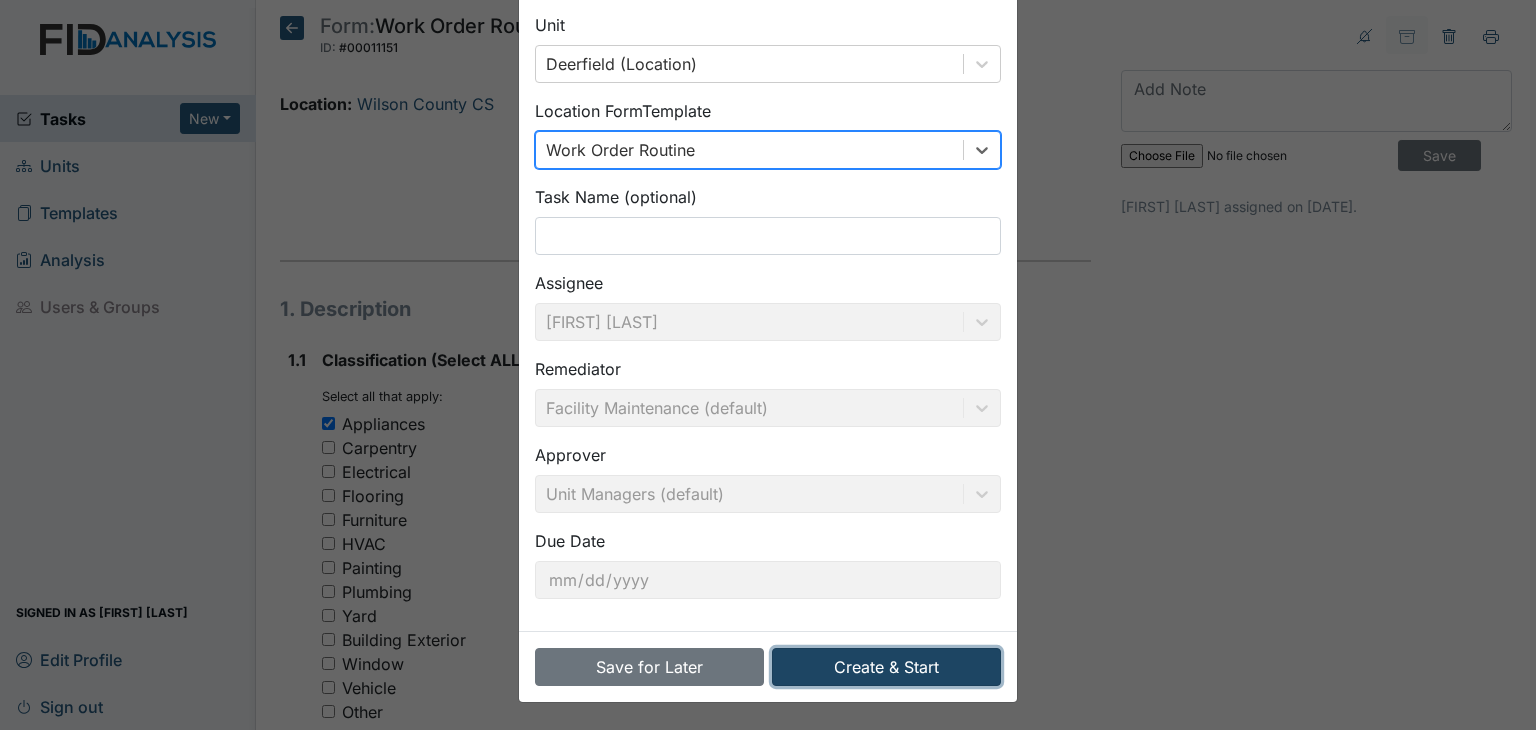click on "Create & Start" at bounding box center (886, 667) 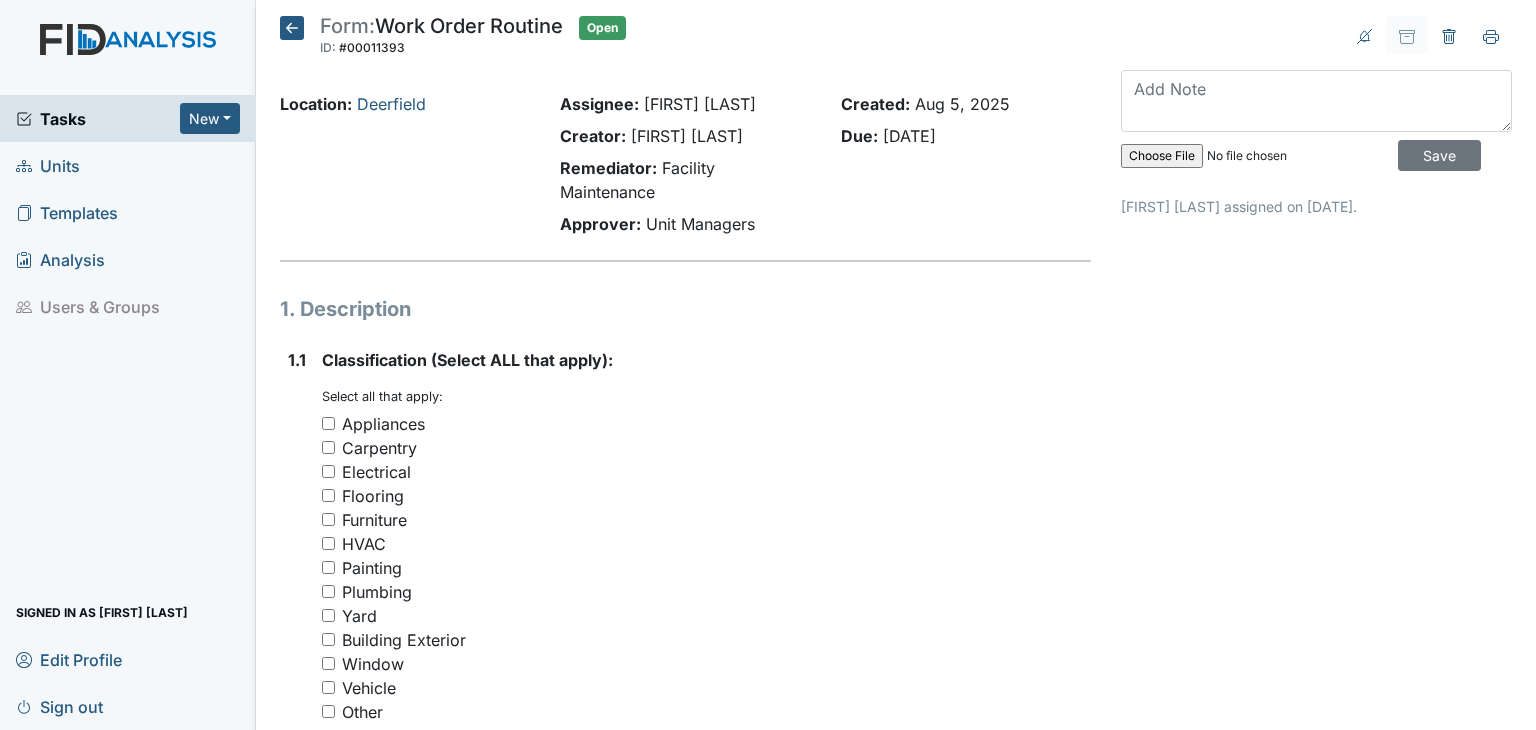 scroll, scrollTop: 0, scrollLeft: 0, axis: both 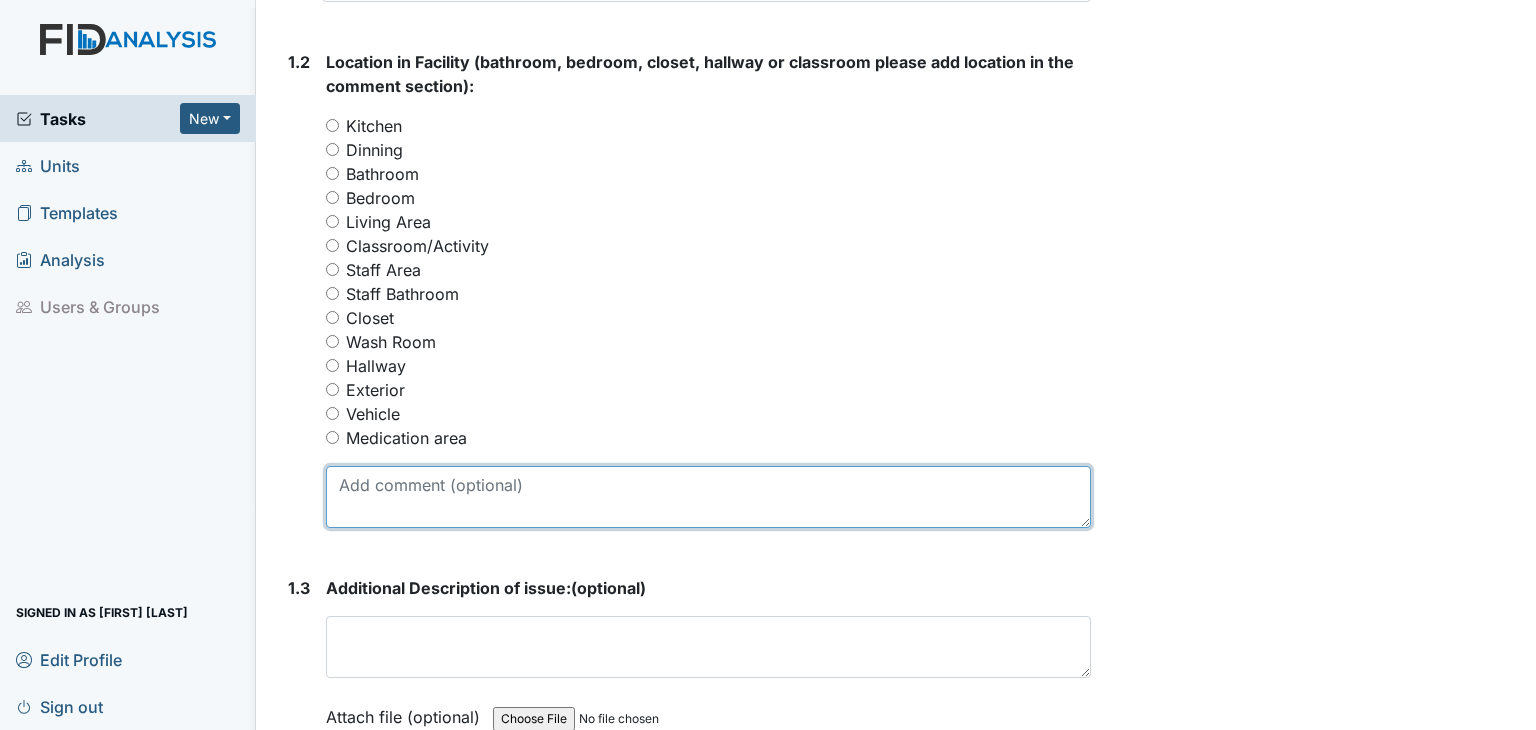 click at bounding box center [708, 497] 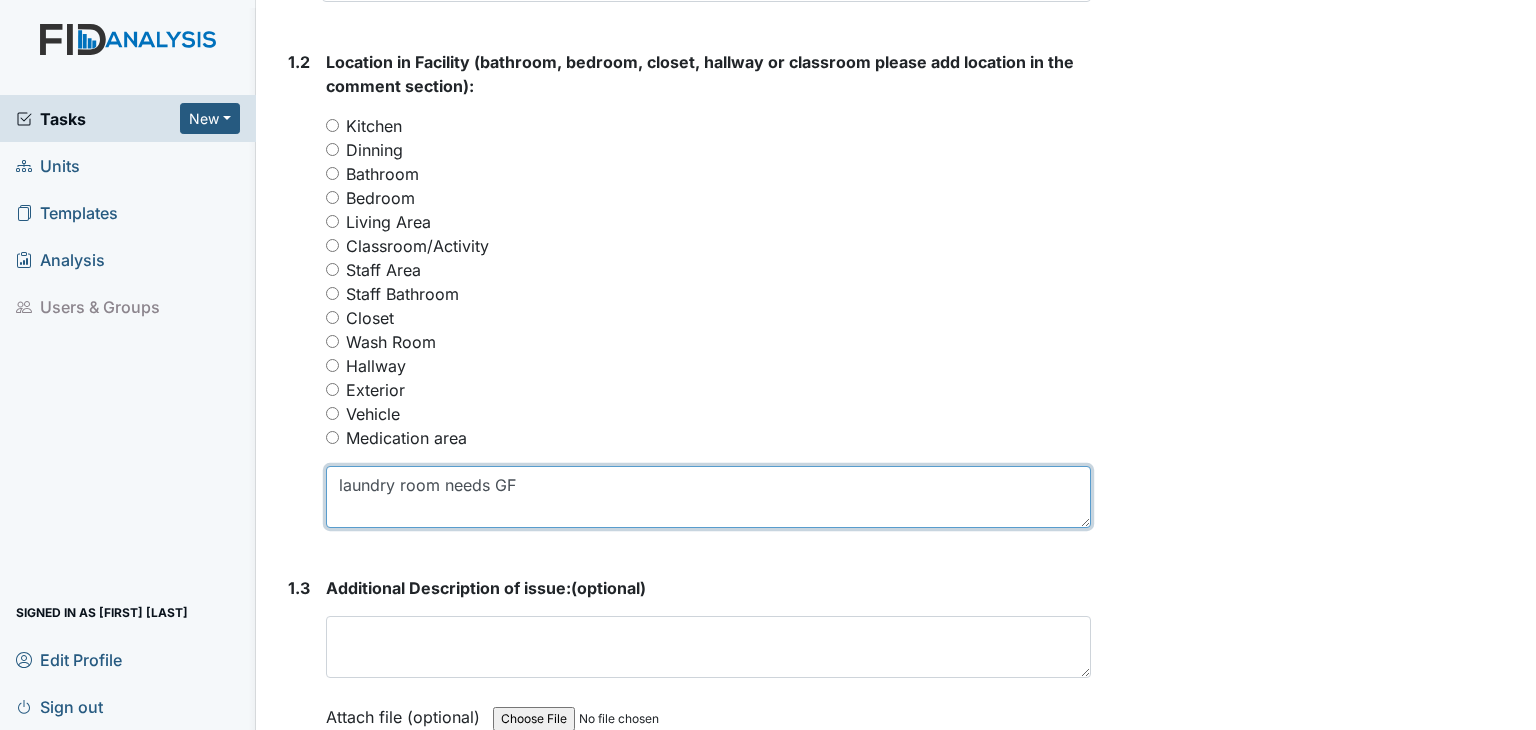 type on "laundry room needs GF" 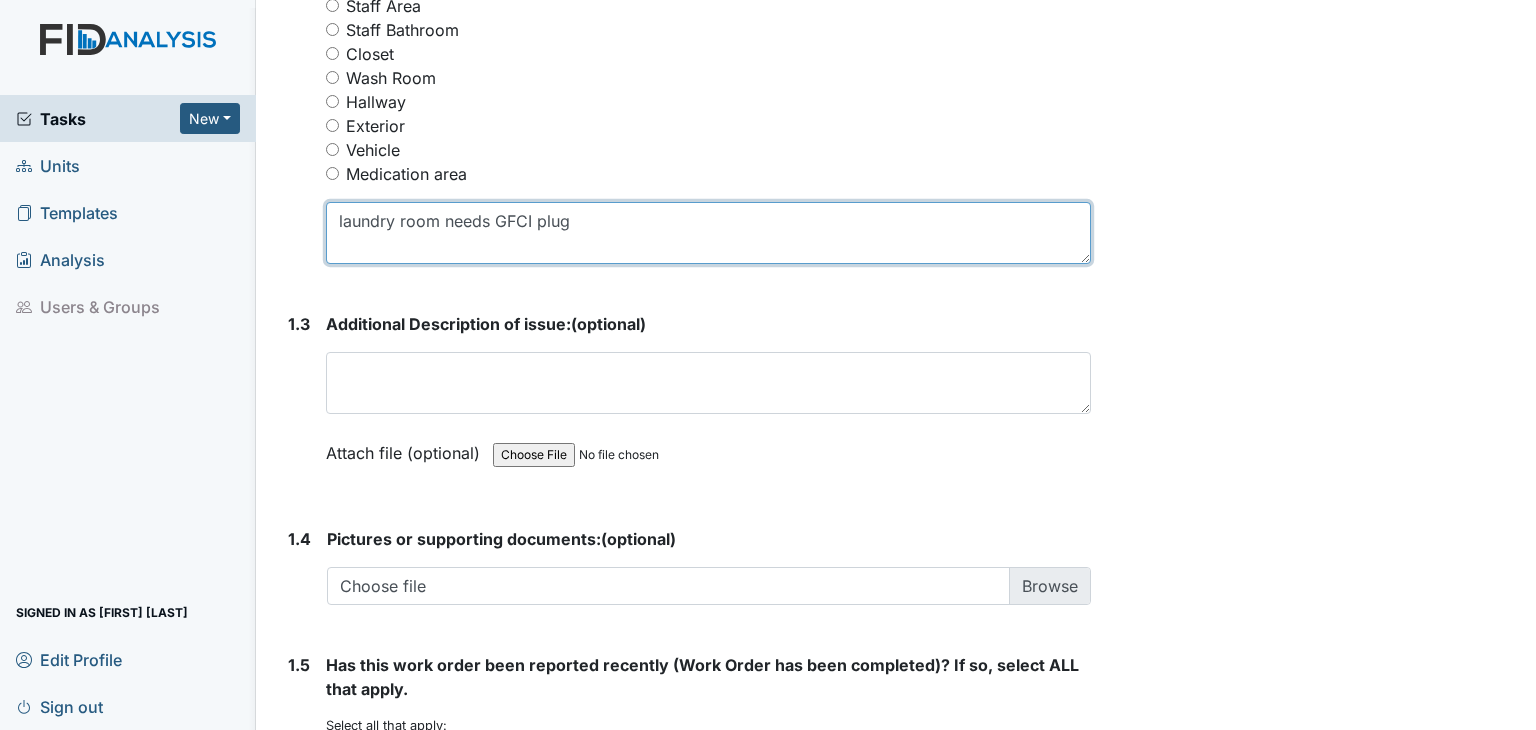scroll, scrollTop: 1100, scrollLeft: 0, axis: vertical 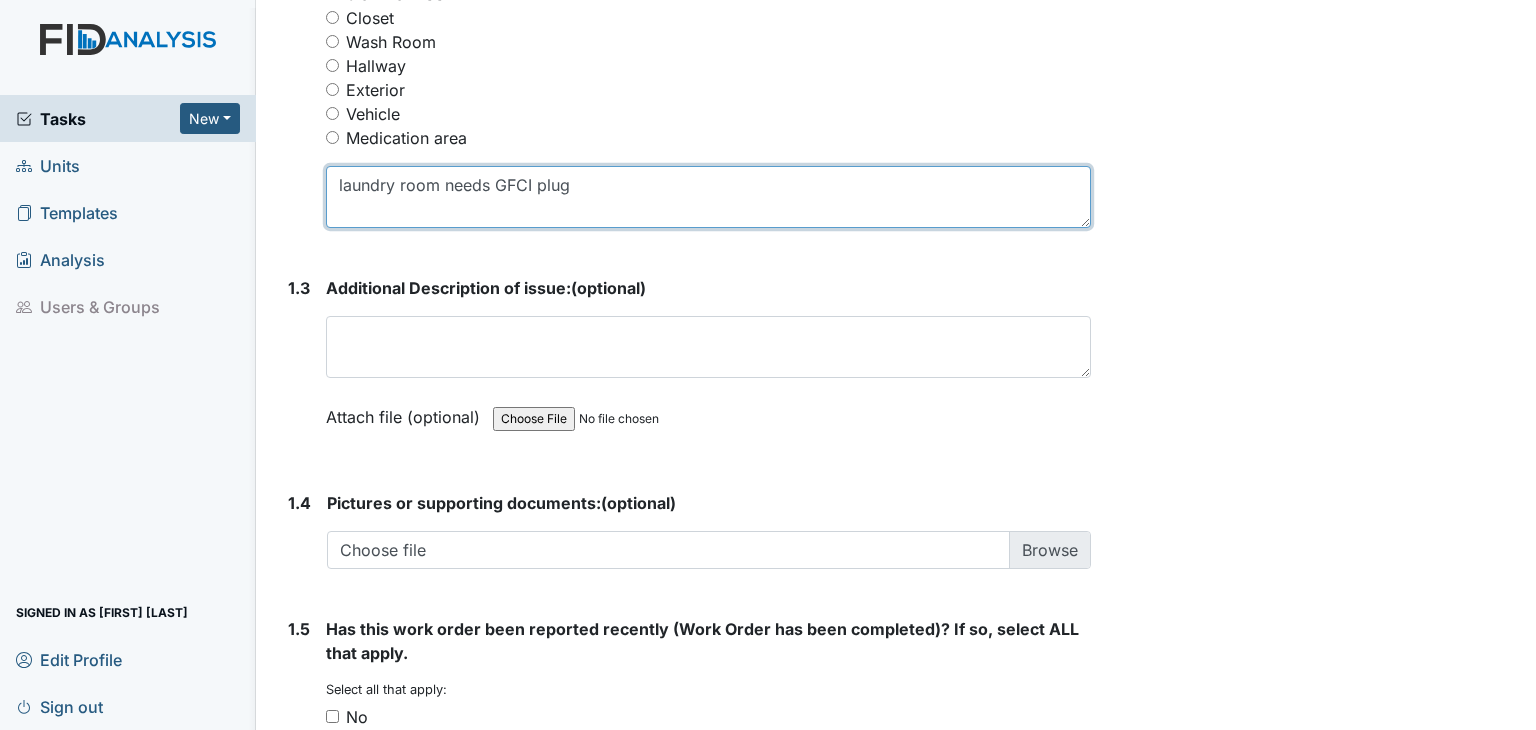 click on "laundry room needs GF" at bounding box center [708, 197] 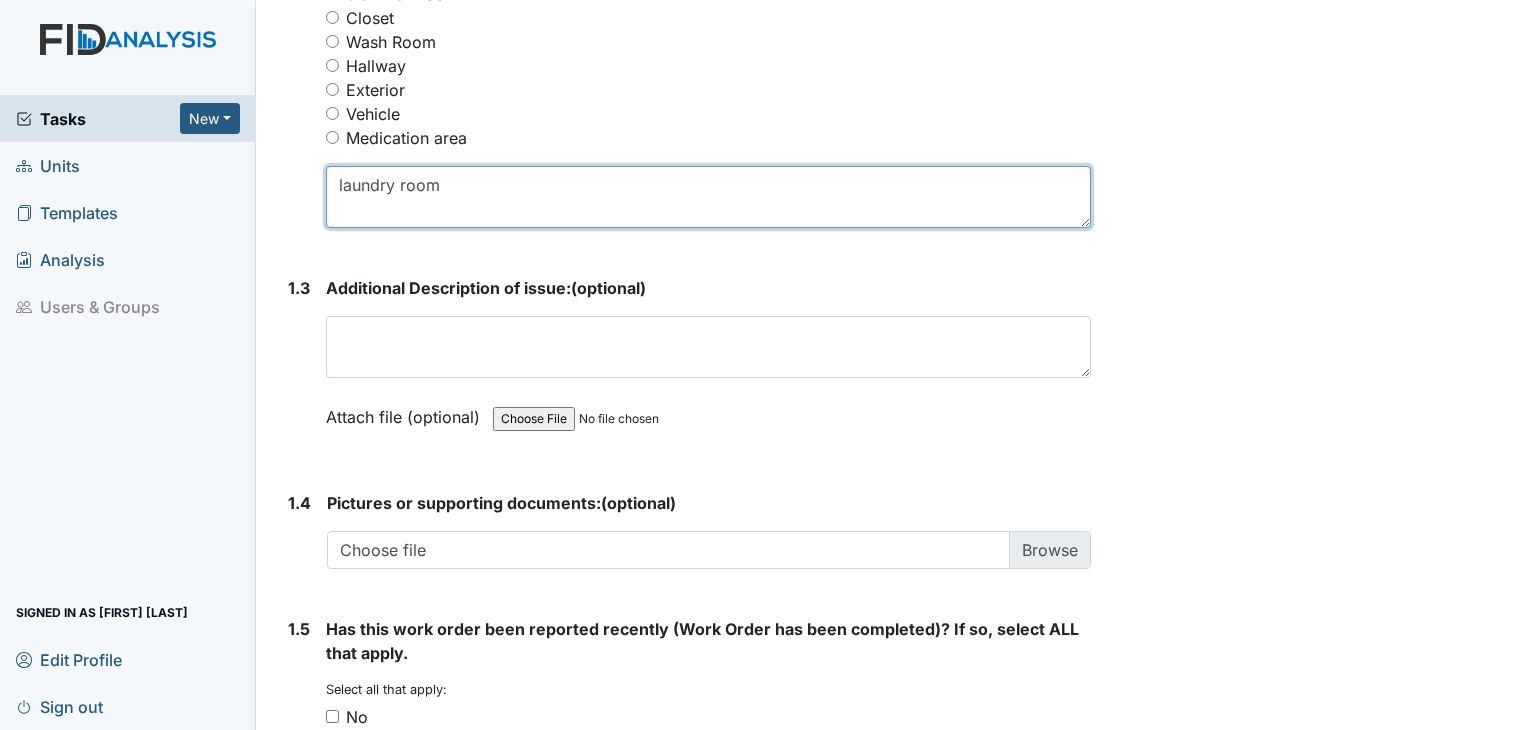 type on "laundry room" 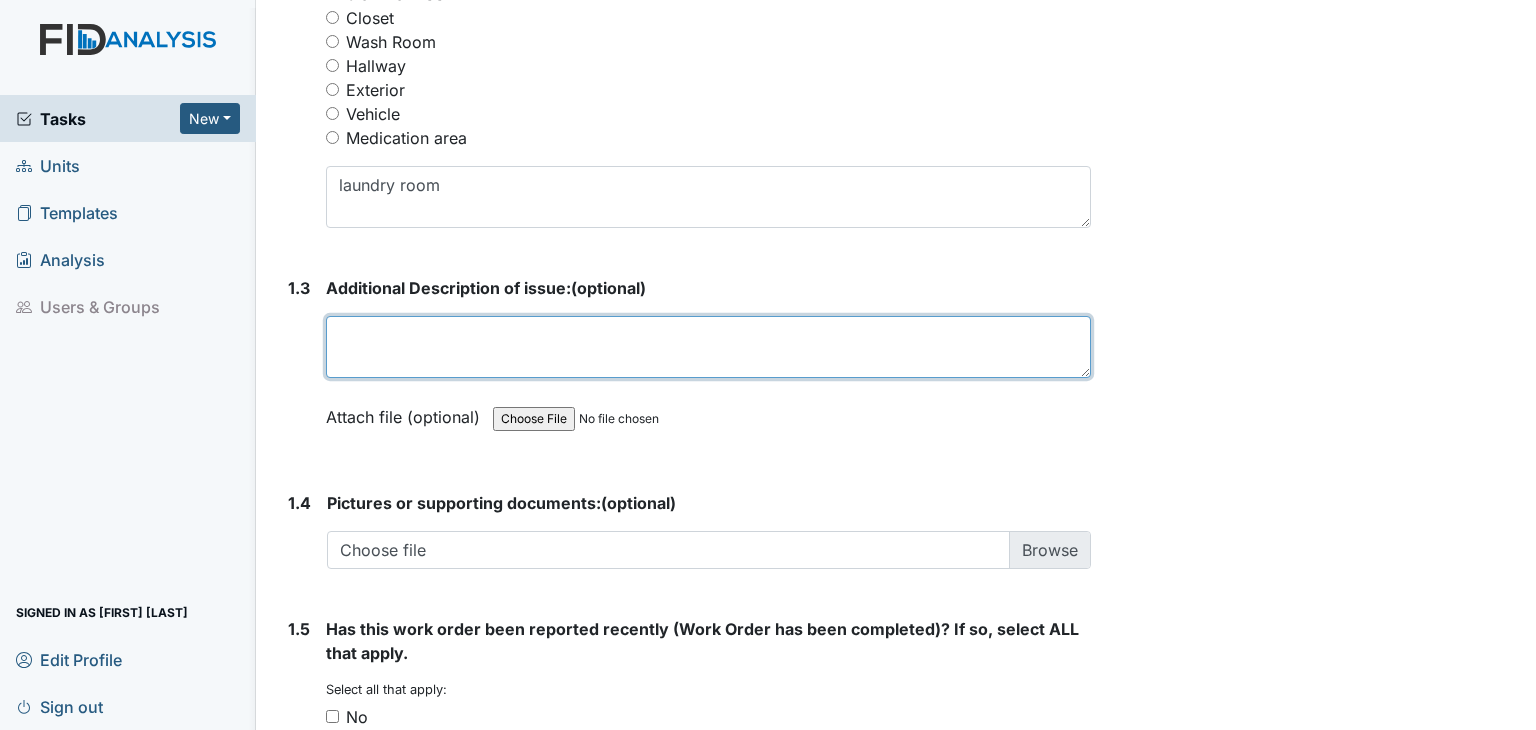 click at bounding box center (708, 347) 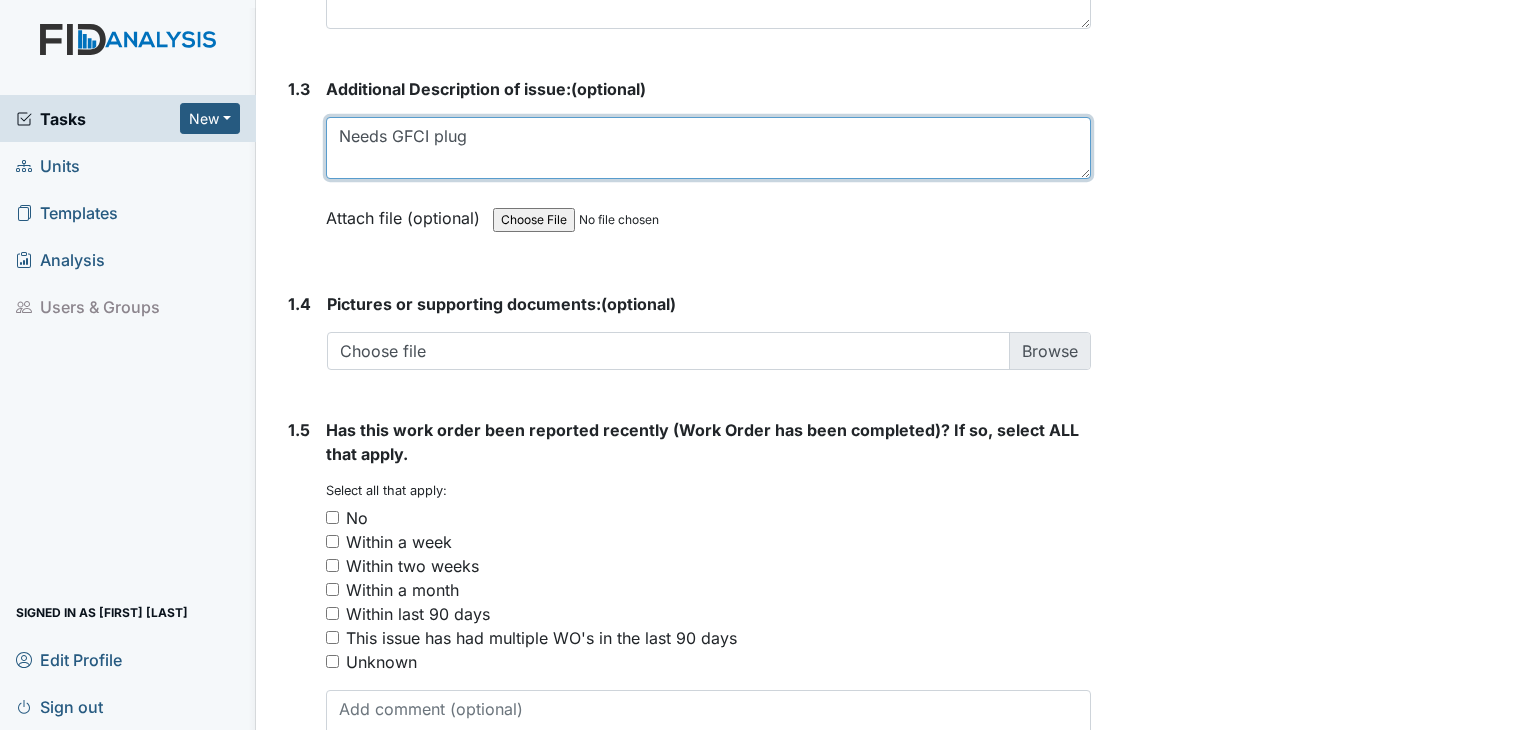 scroll, scrollTop: 1300, scrollLeft: 0, axis: vertical 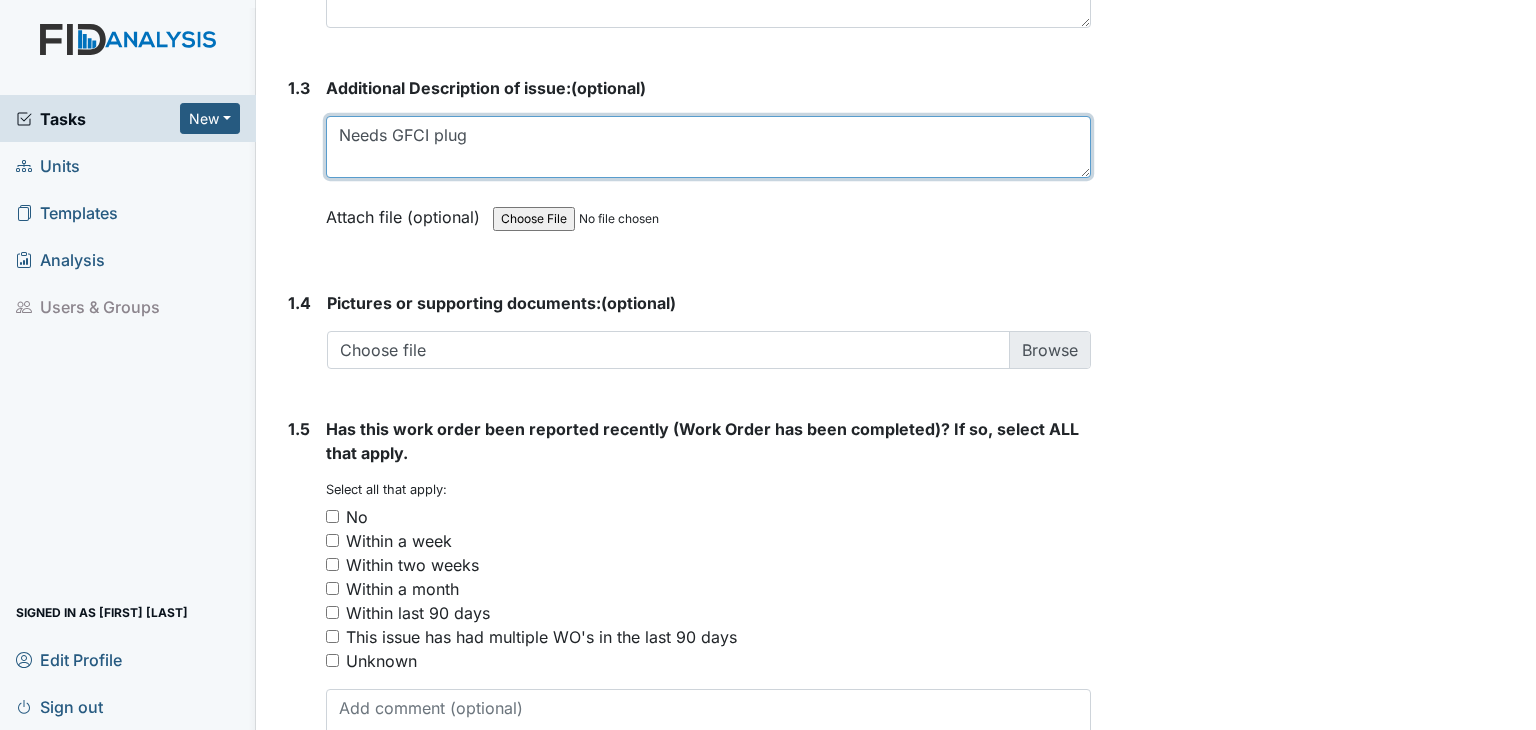 type on "Needs GFCI plug" 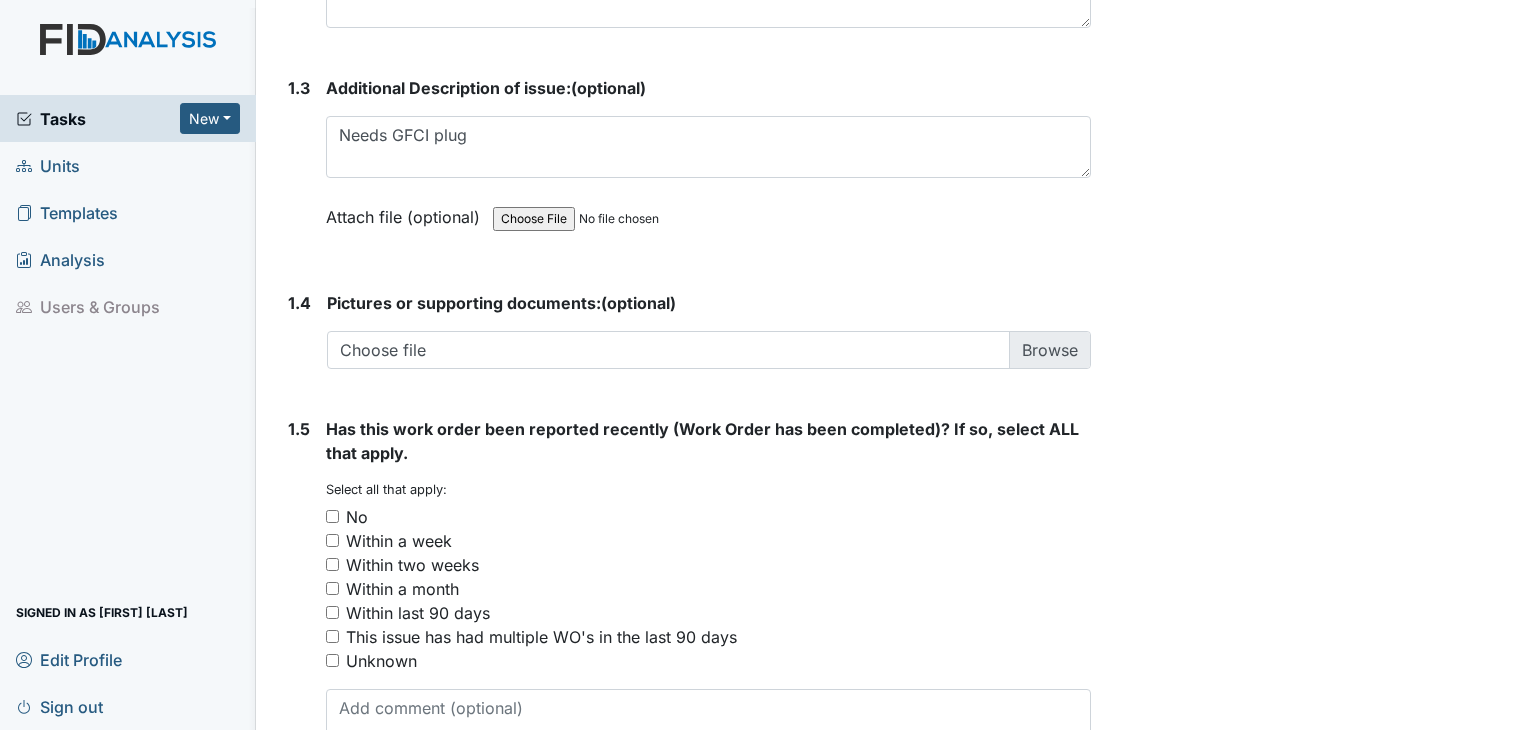 click on "No" at bounding box center (332, 516) 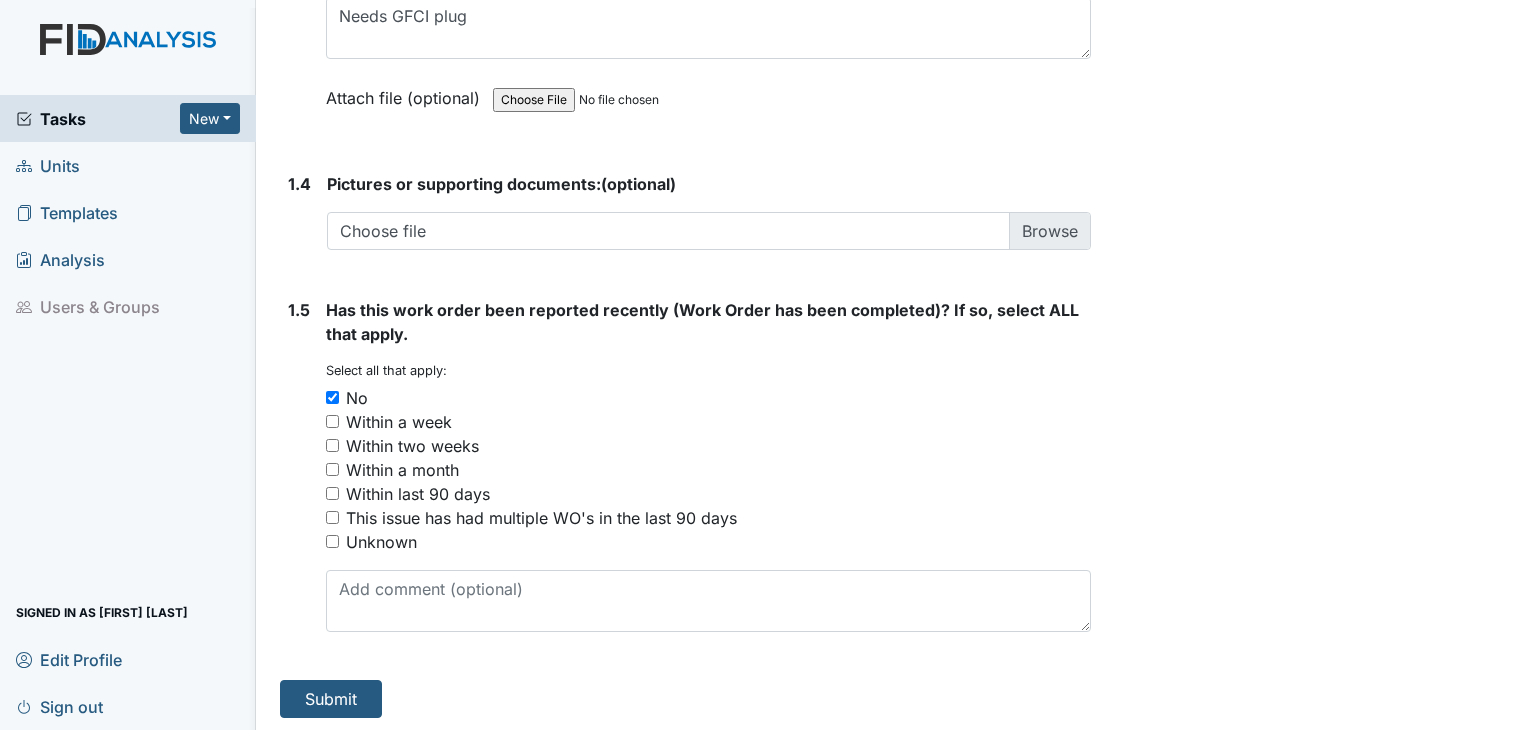 scroll, scrollTop: 1420, scrollLeft: 0, axis: vertical 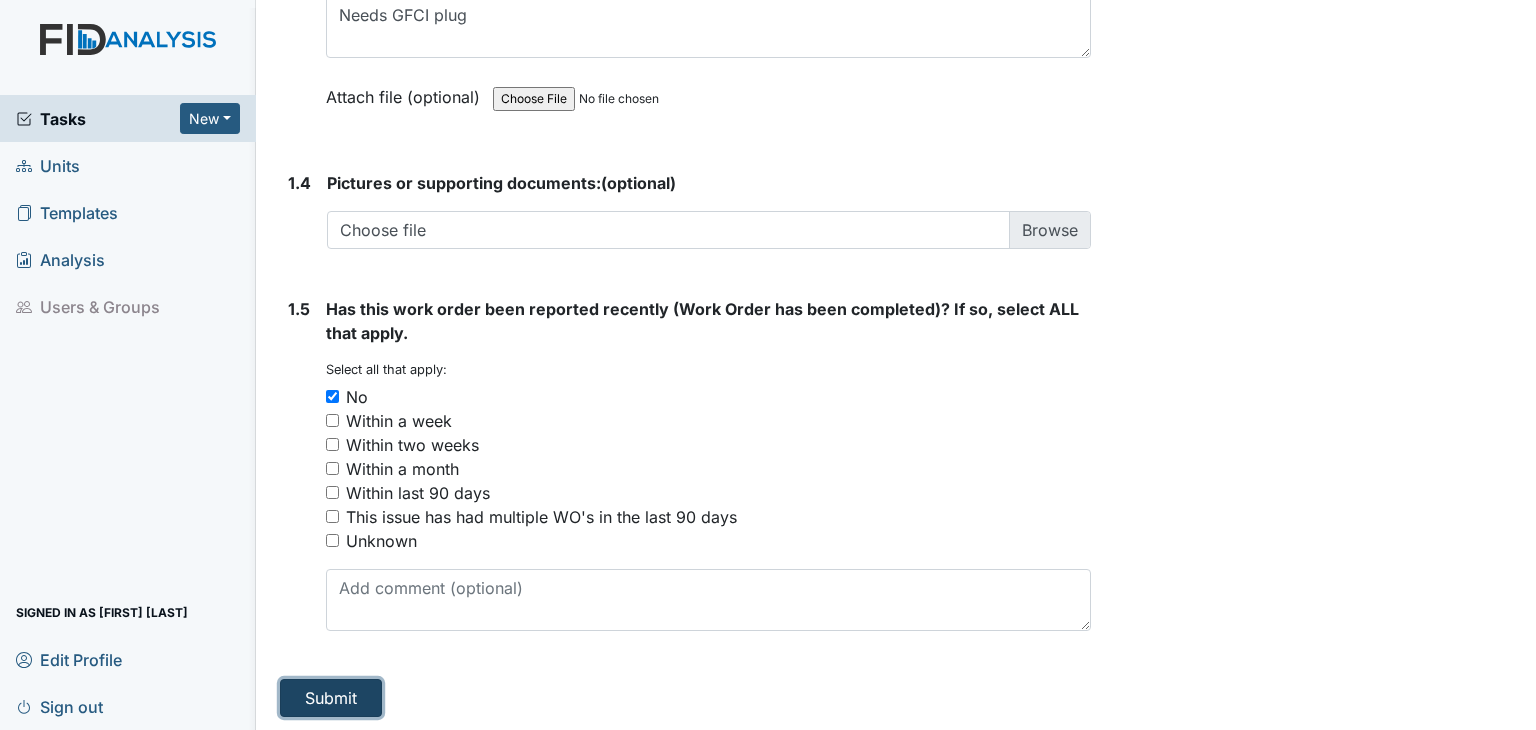 click on "Submit" at bounding box center (331, 698) 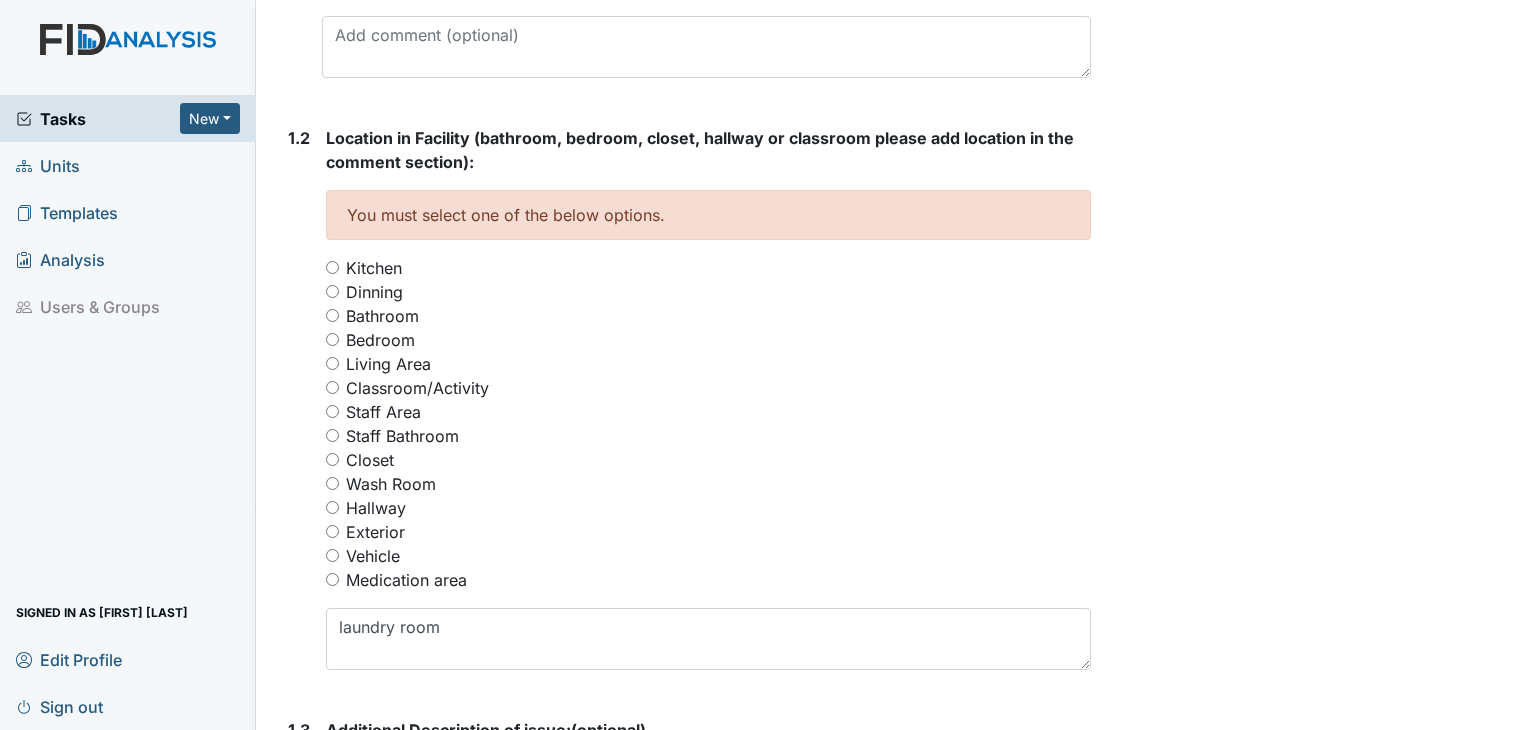 scroll, scrollTop: 786, scrollLeft: 0, axis: vertical 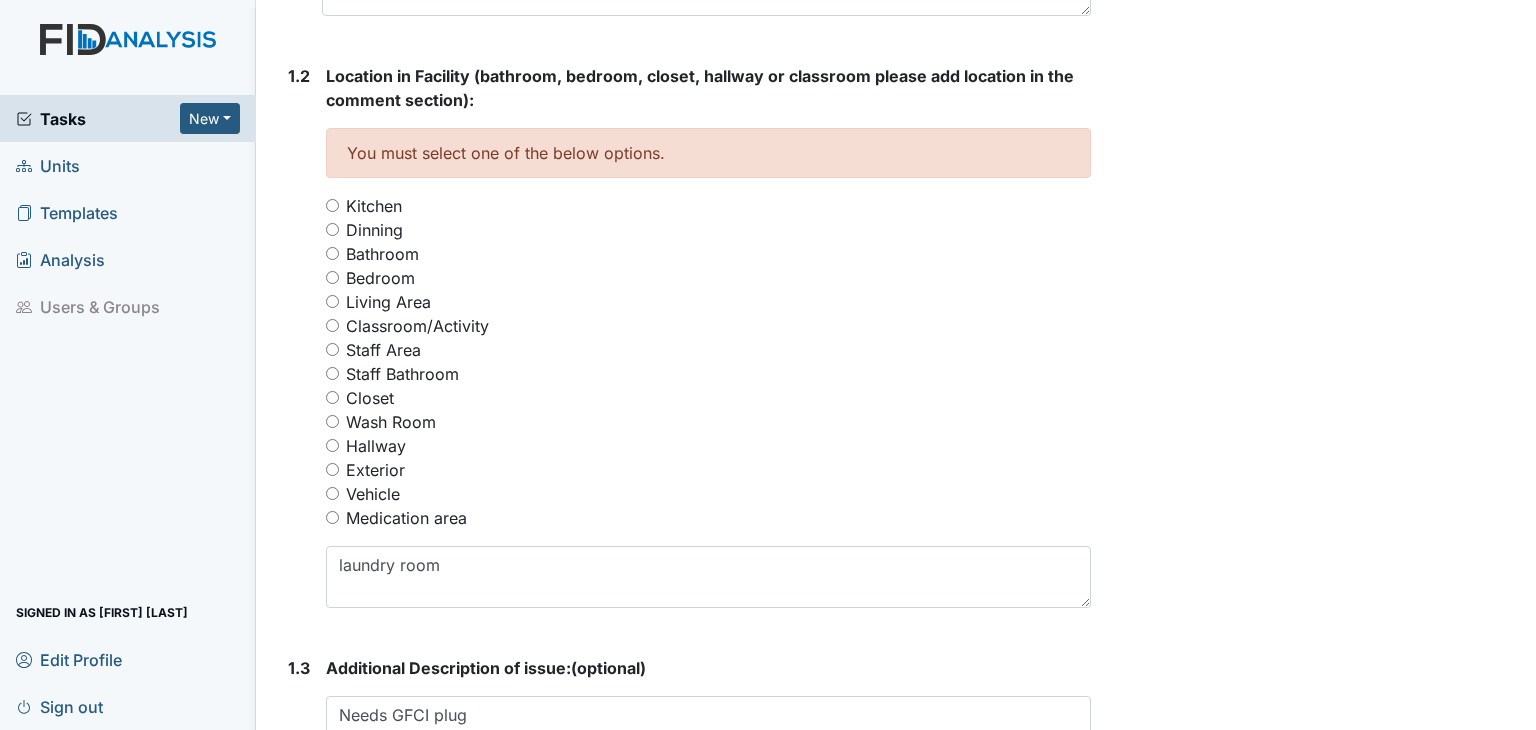 click on "Closet" at bounding box center [332, 397] 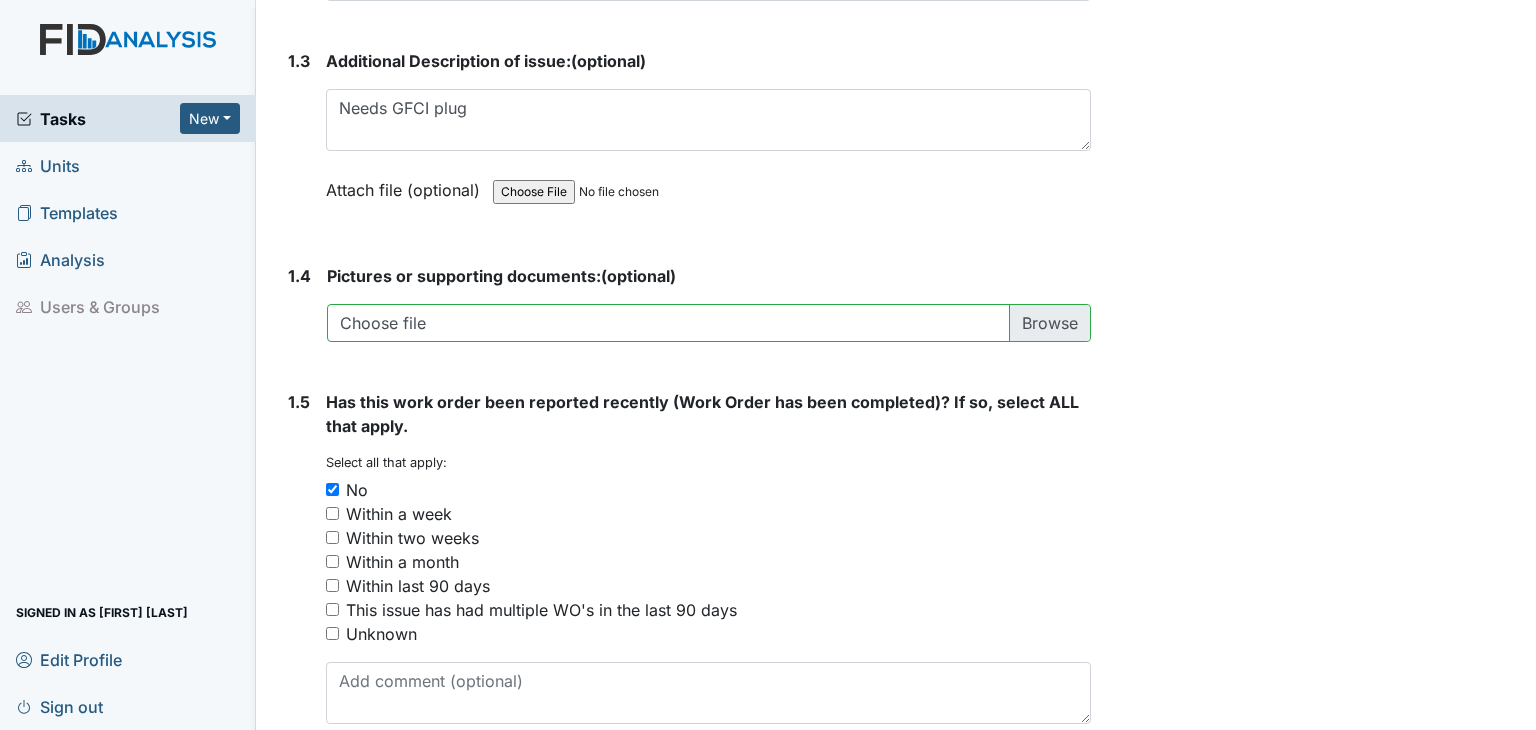 scroll, scrollTop: 1186, scrollLeft: 0, axis: vertical 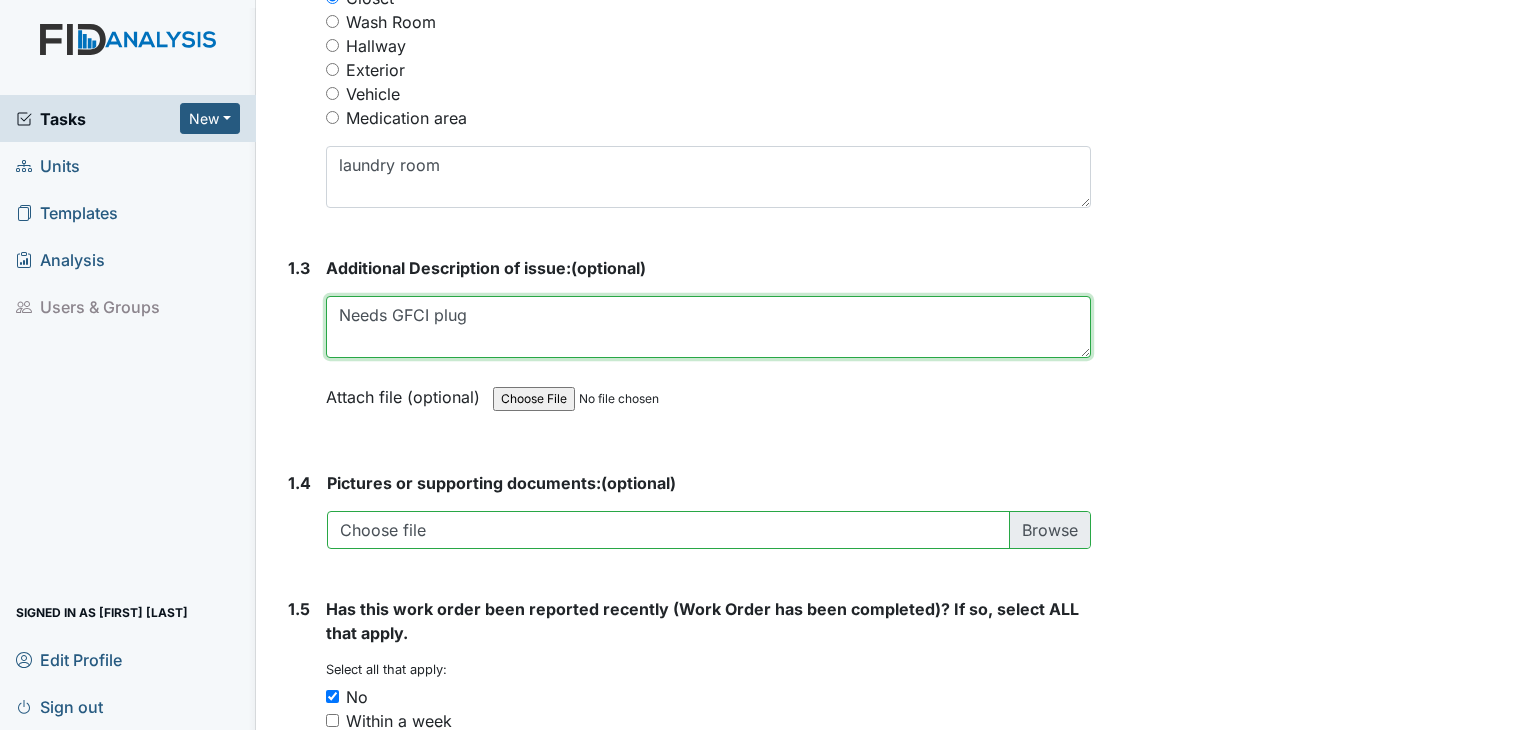 click on "Needs GFCI plug" at bounding box center (708, 327) 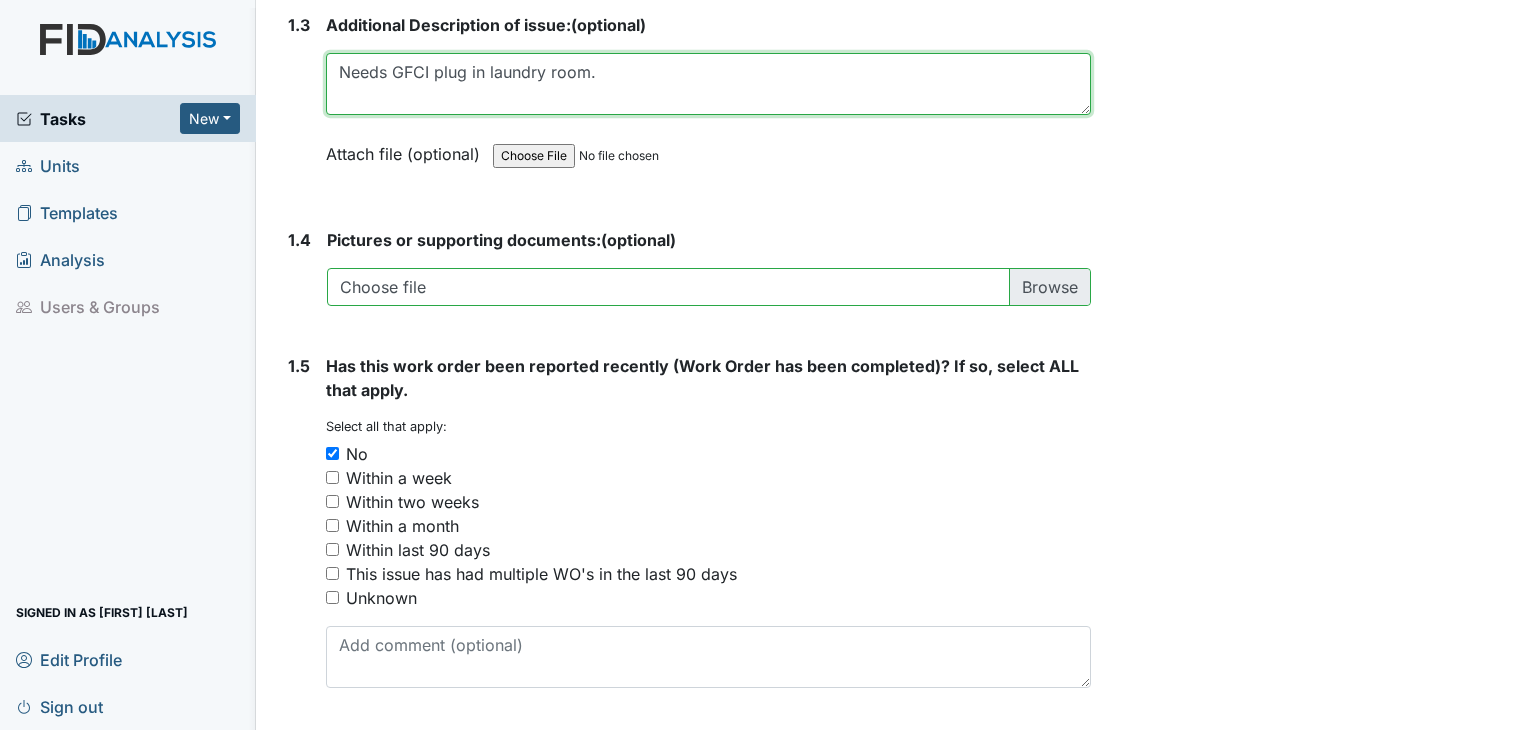 scroll, scrollTop: 1486, scrollLeft: 0, axis: vertical 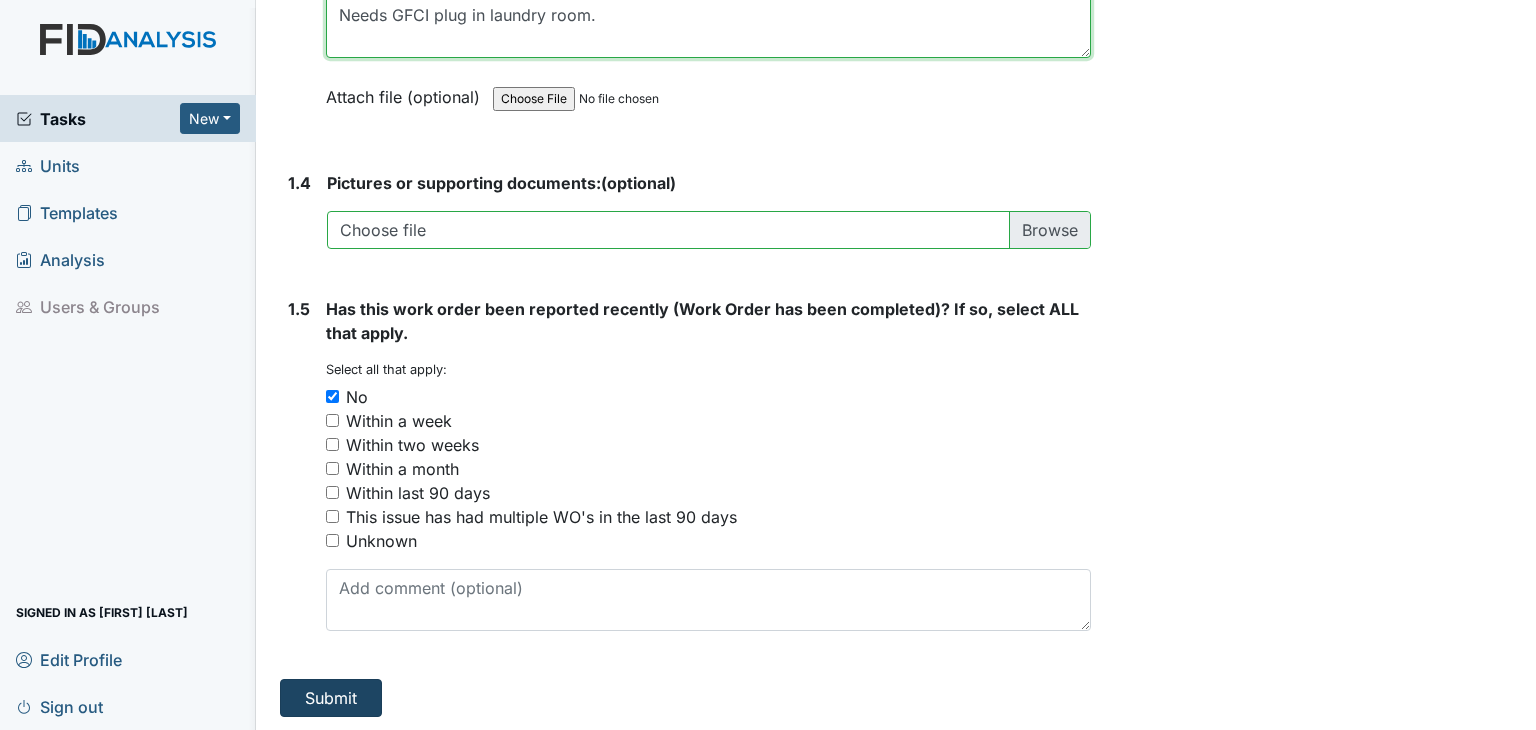 type on "Needs GFCI plug in laundry room." 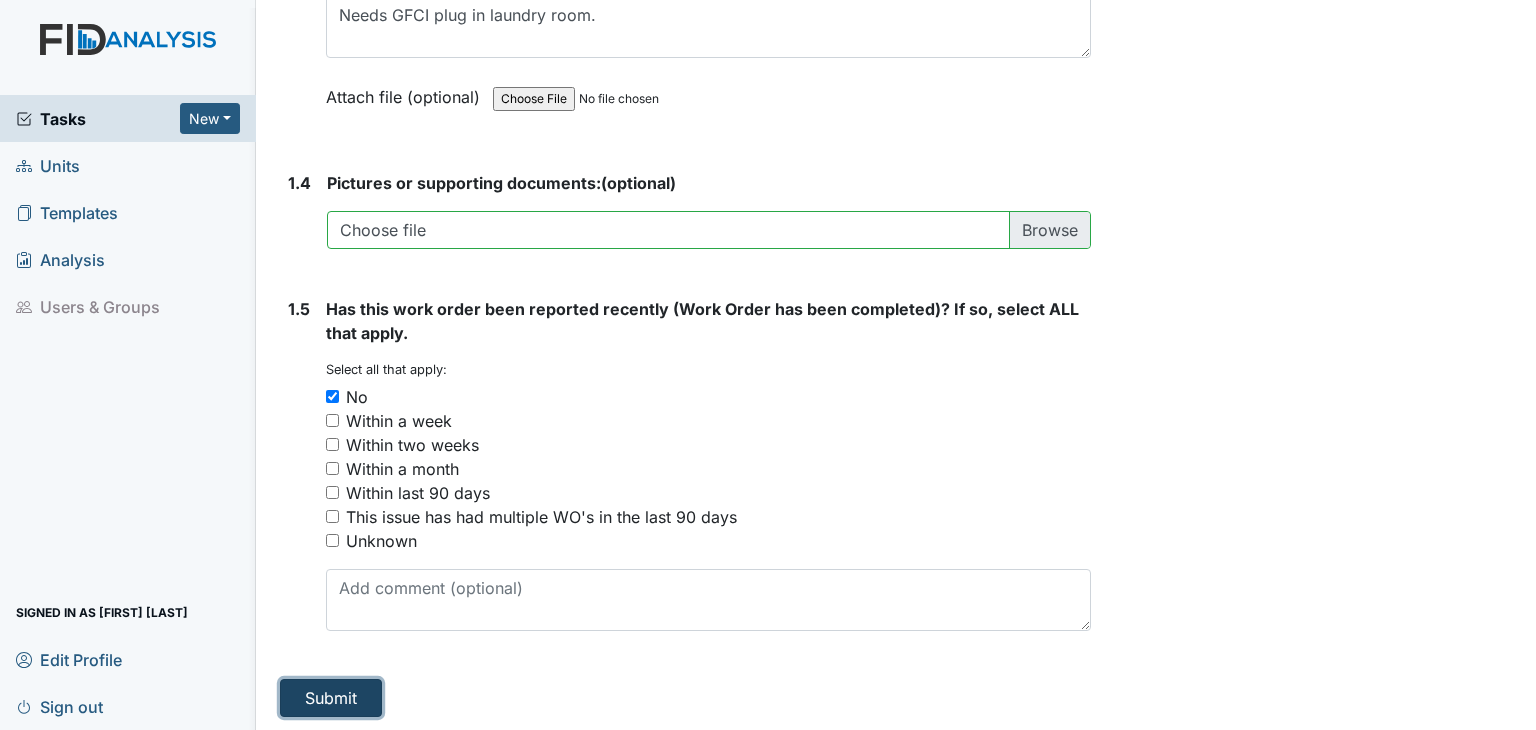 click on "Submit" at bounding box center (331, 698) 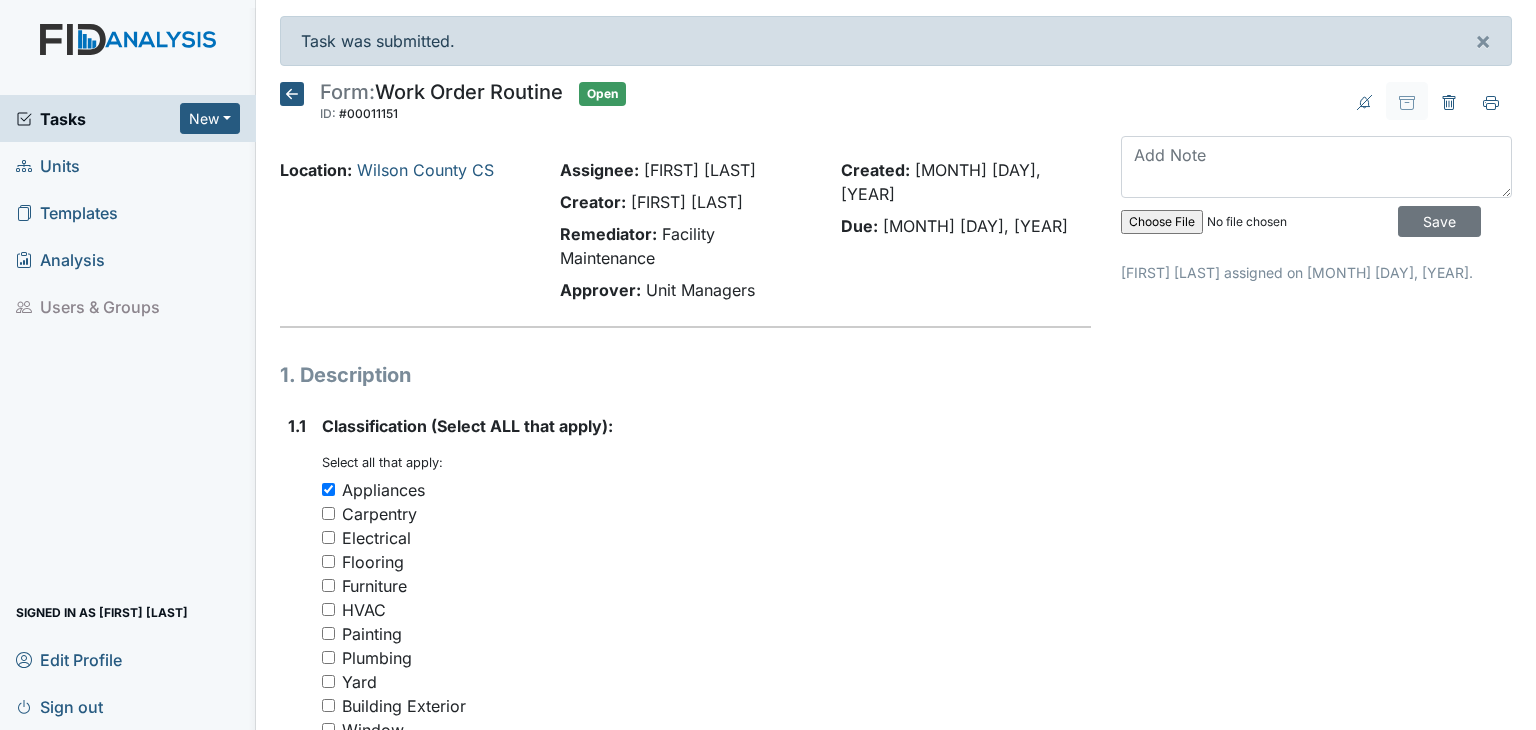scroll, scrollTop: 0, scrollLeft: 0, axis: both 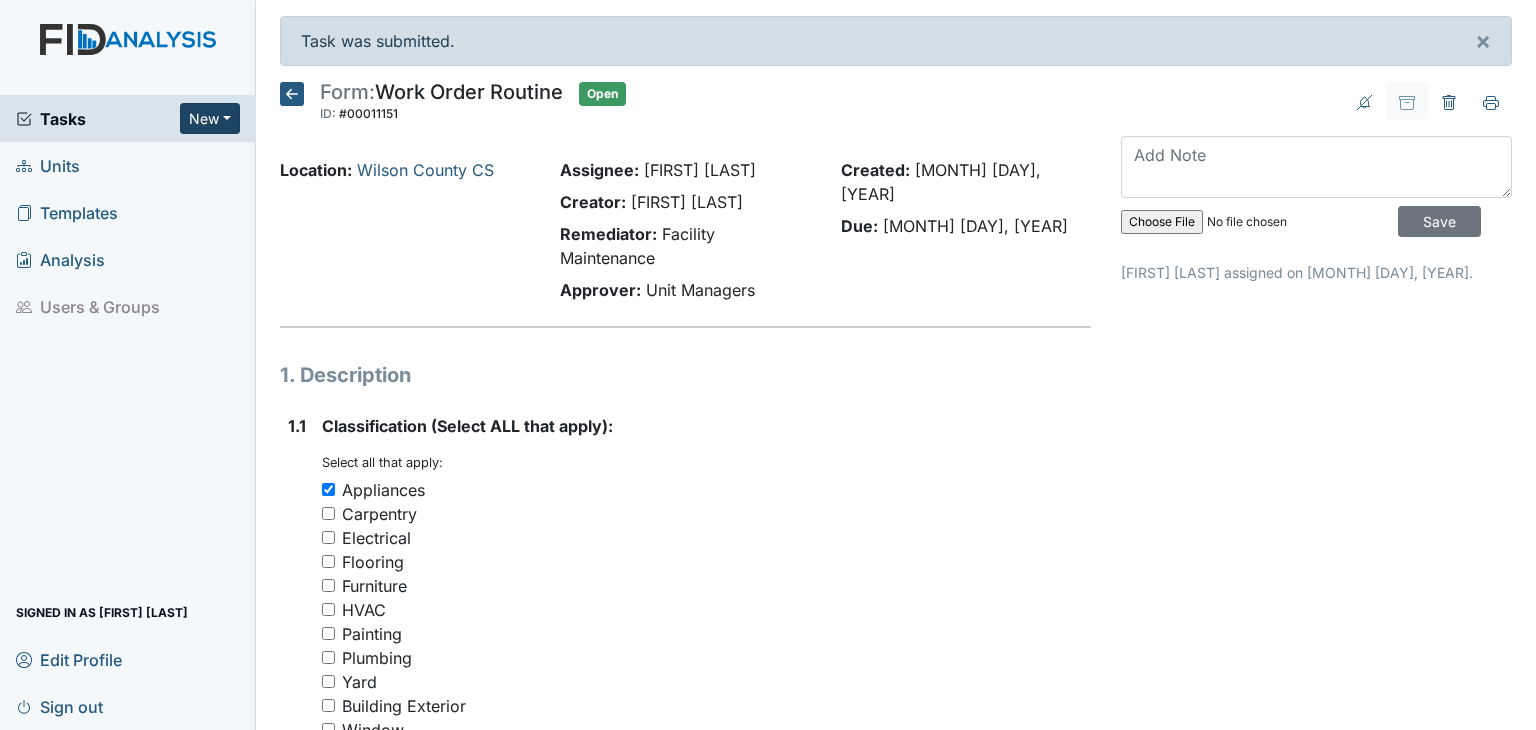click on "New" at bounding box center [210, 118] 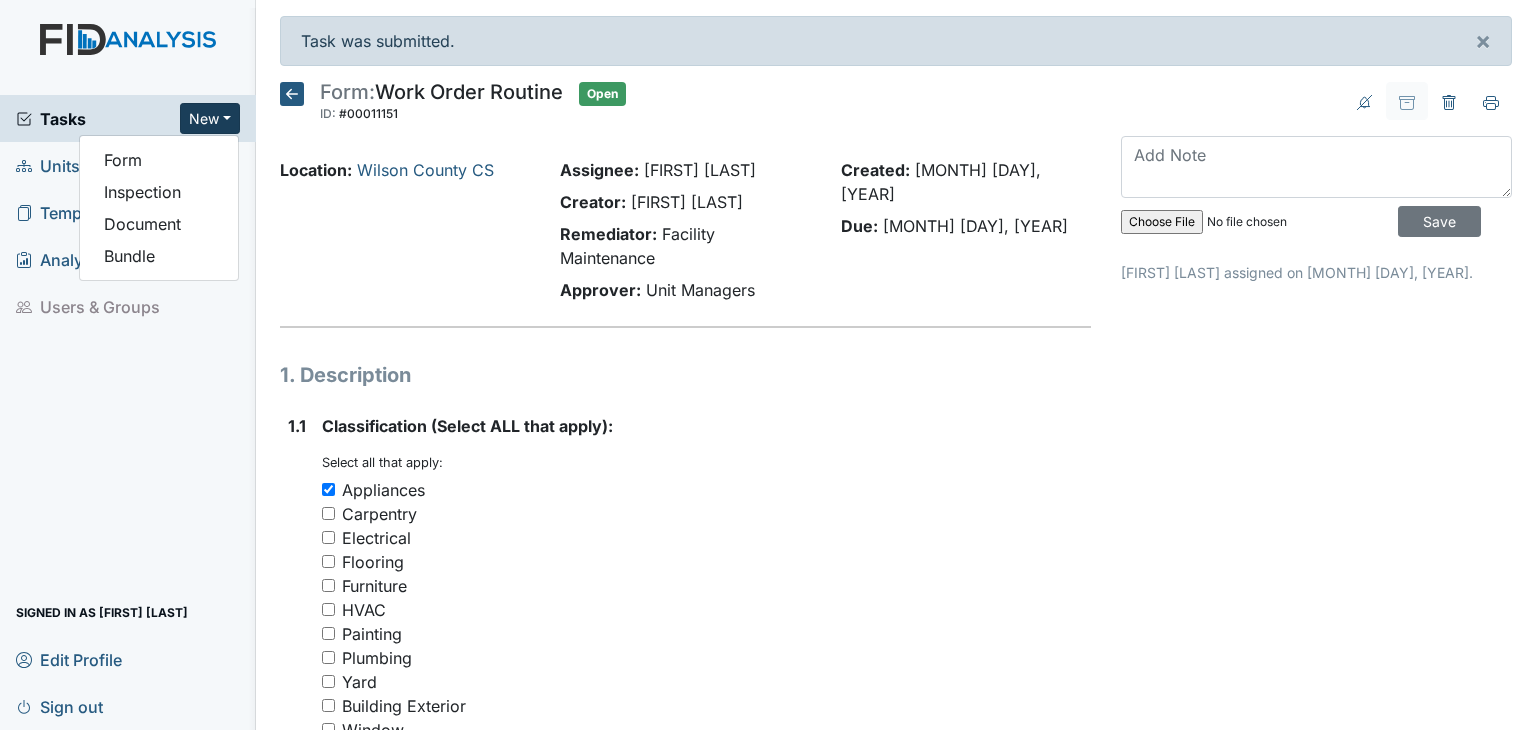 click on "New" at bounding box center (210, 118) 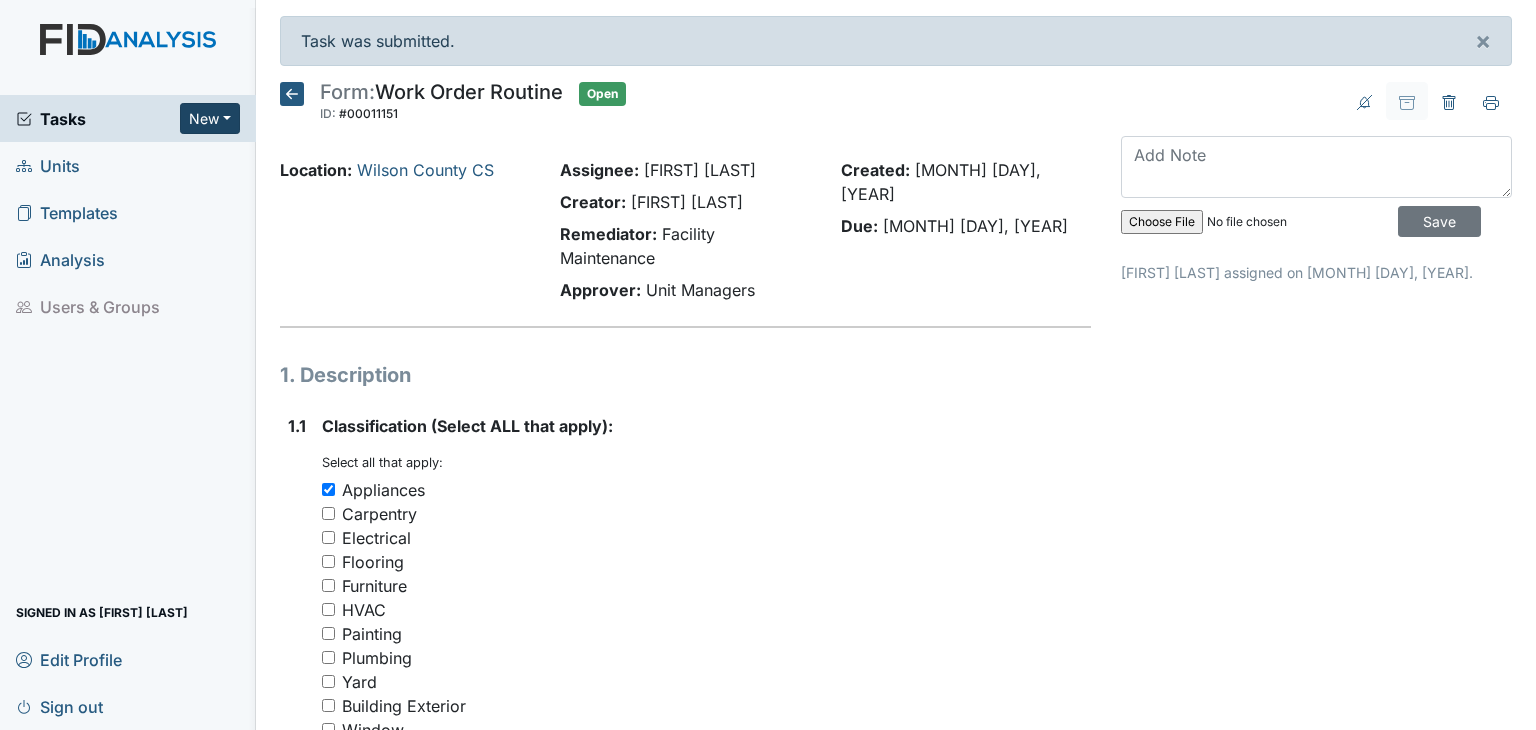 click on "New" at bounding box center [210, 118] 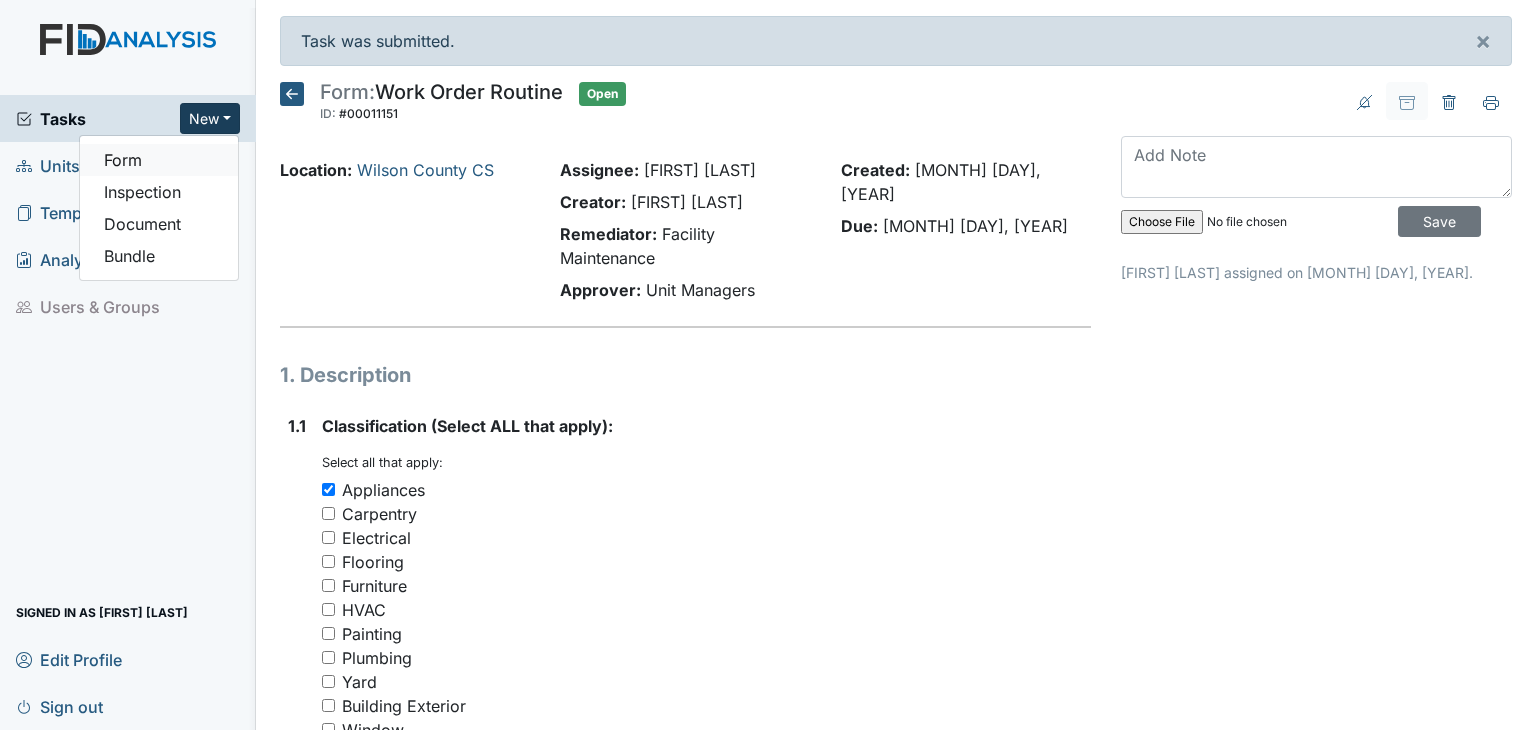 click on "Form" at bounding box center [159, 160] 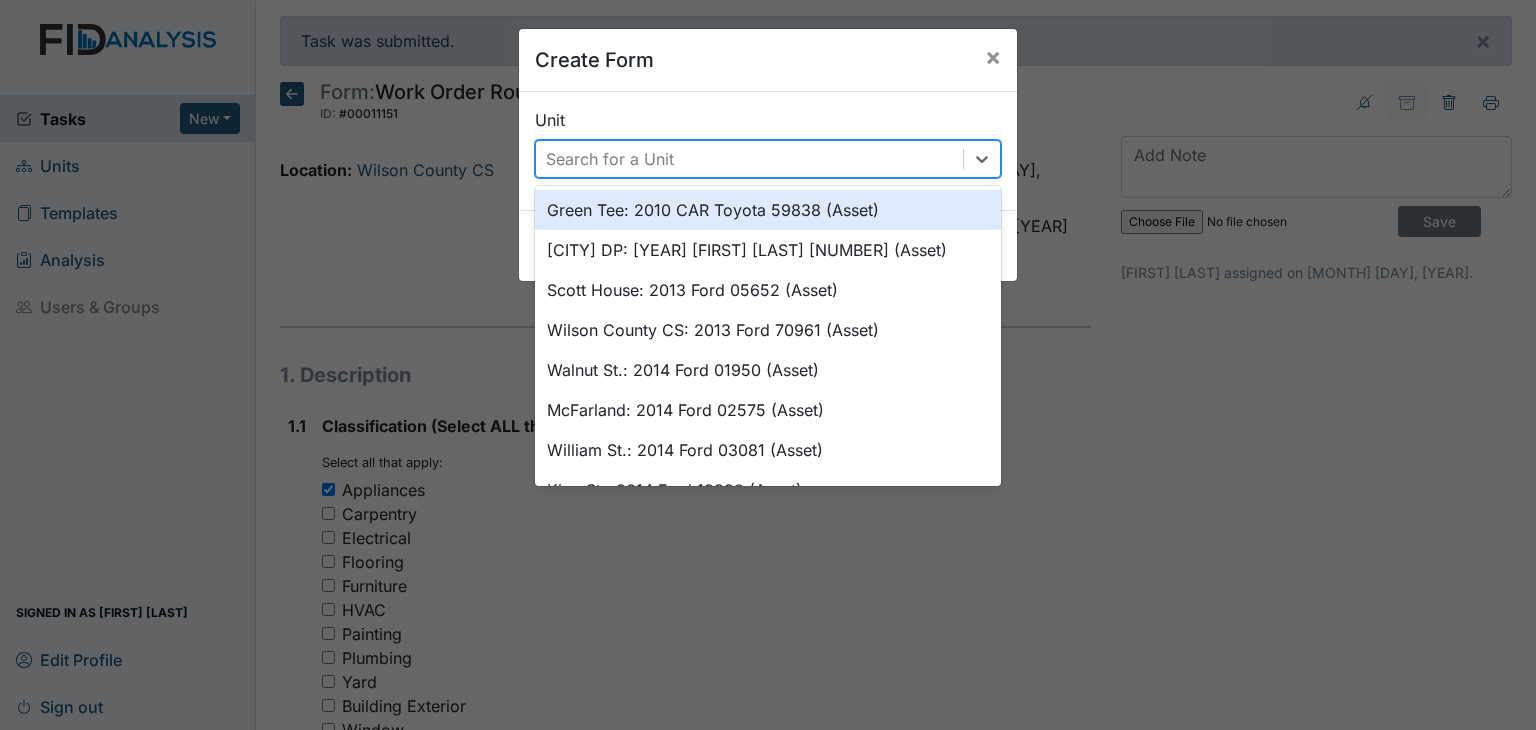 click on "Search for a Unit" at bounding box center [749, 159] 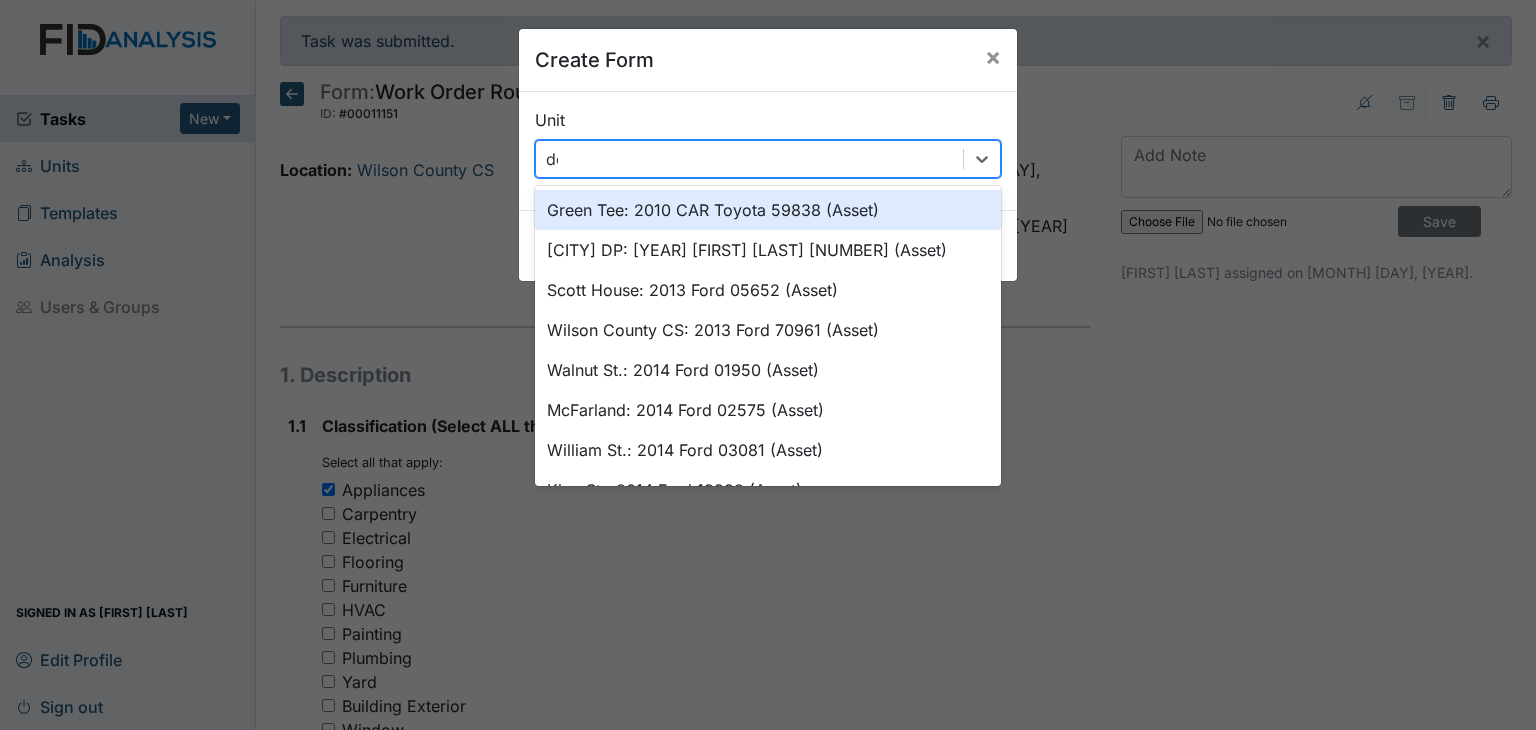 type on "dee" 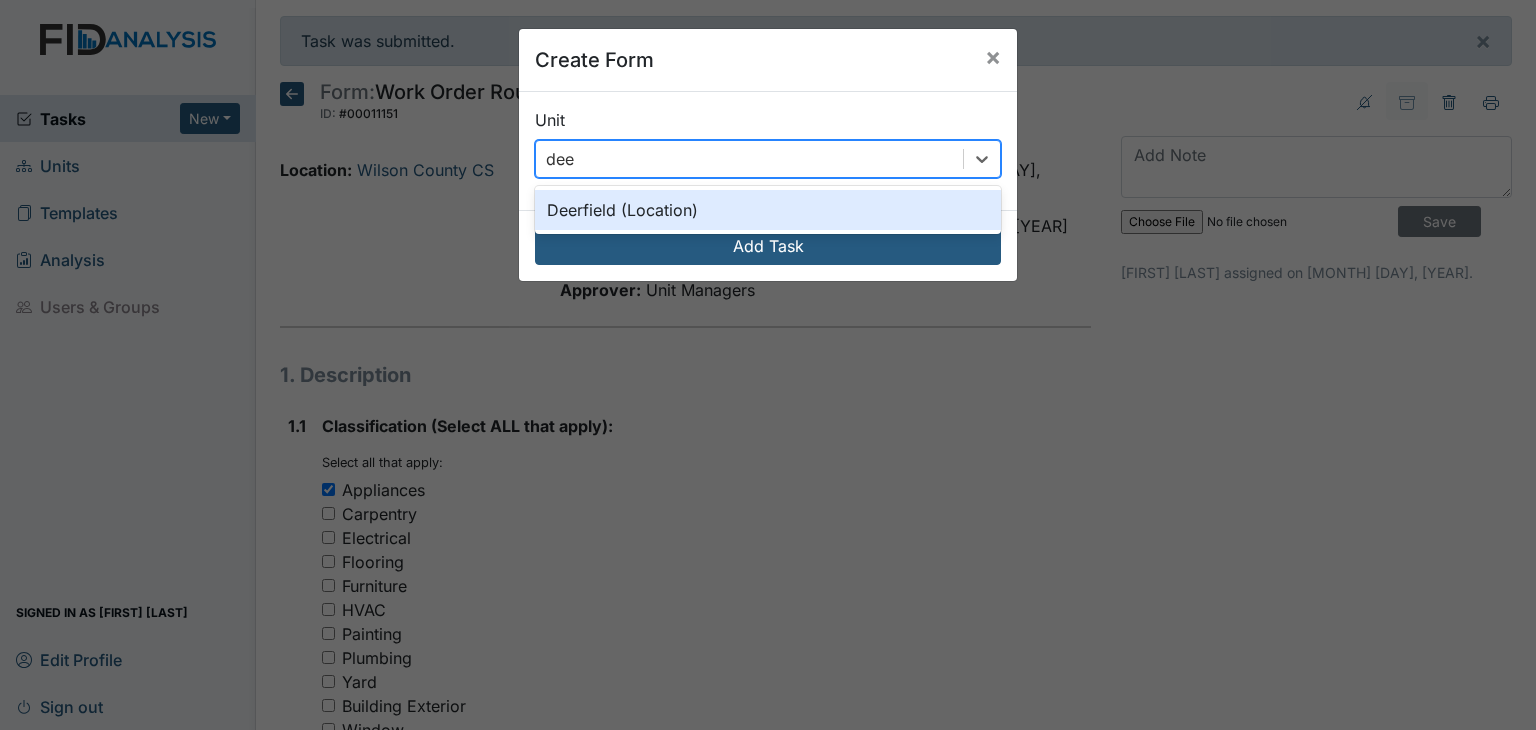 click on "Deerfield (Location)" at bounding box center (768, 210) 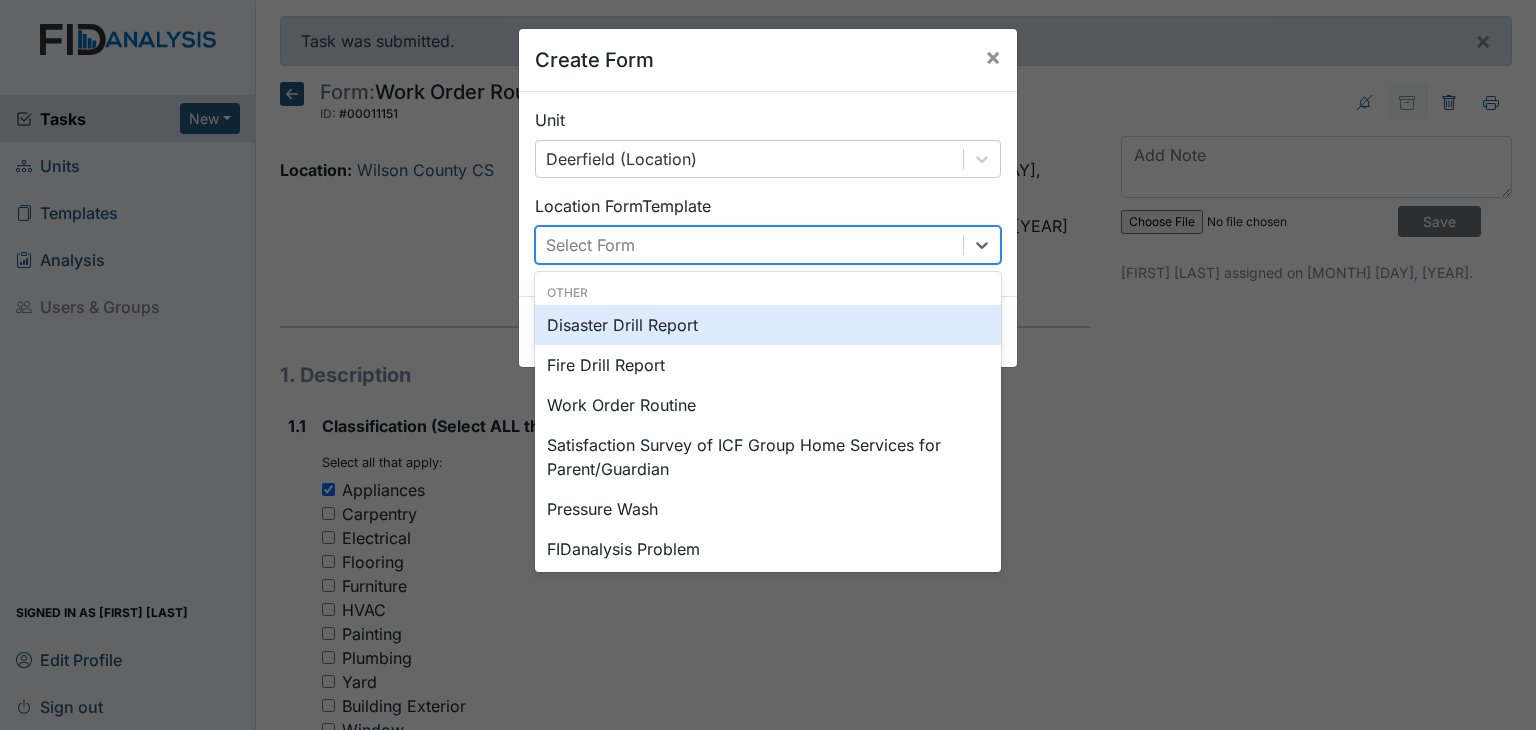 click on "Select Form" at bounding box center (749, 245) 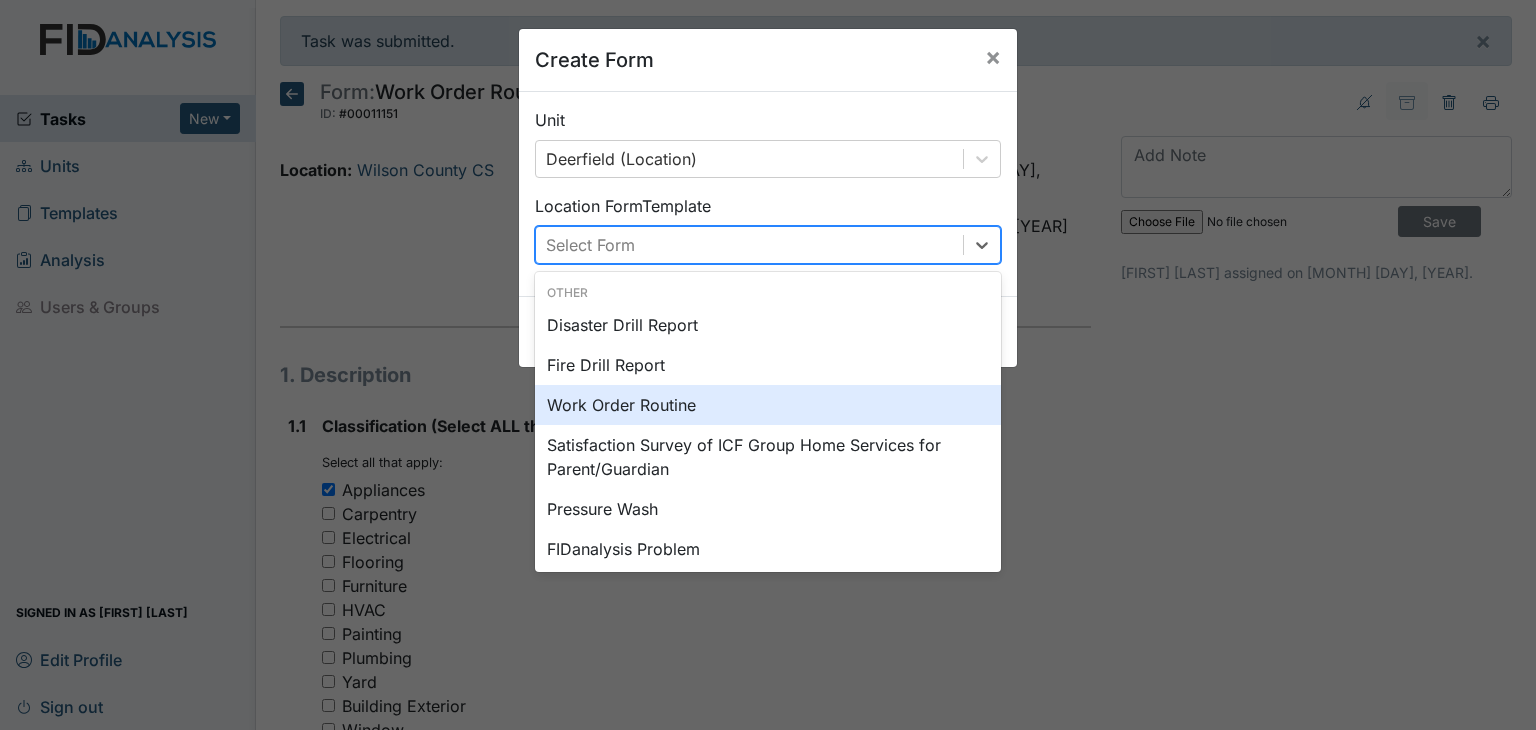 click on "Work Order Routine" at bounding box center (768, 405) 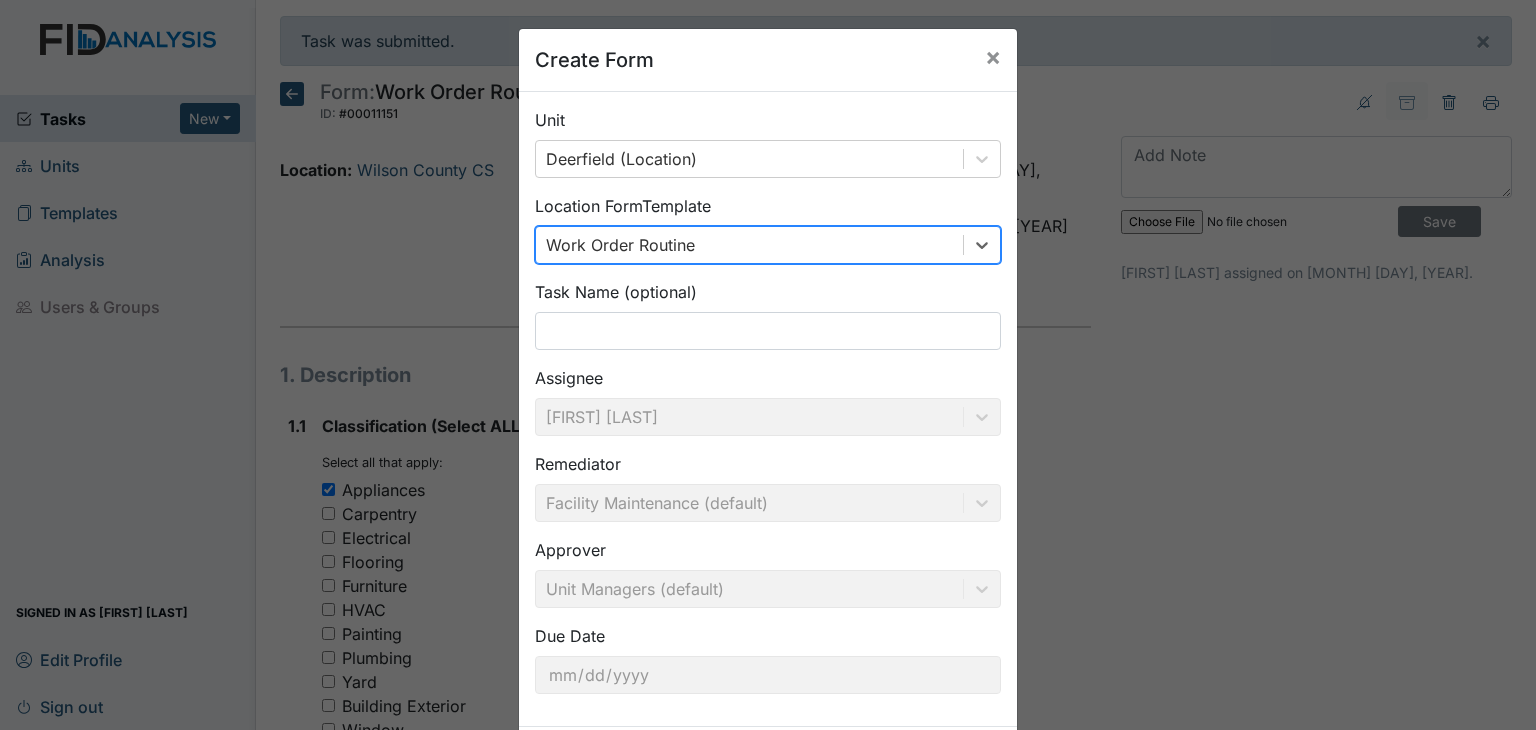 scroll, scrollTop: 95, scrollLeft: 0, axis: vertical 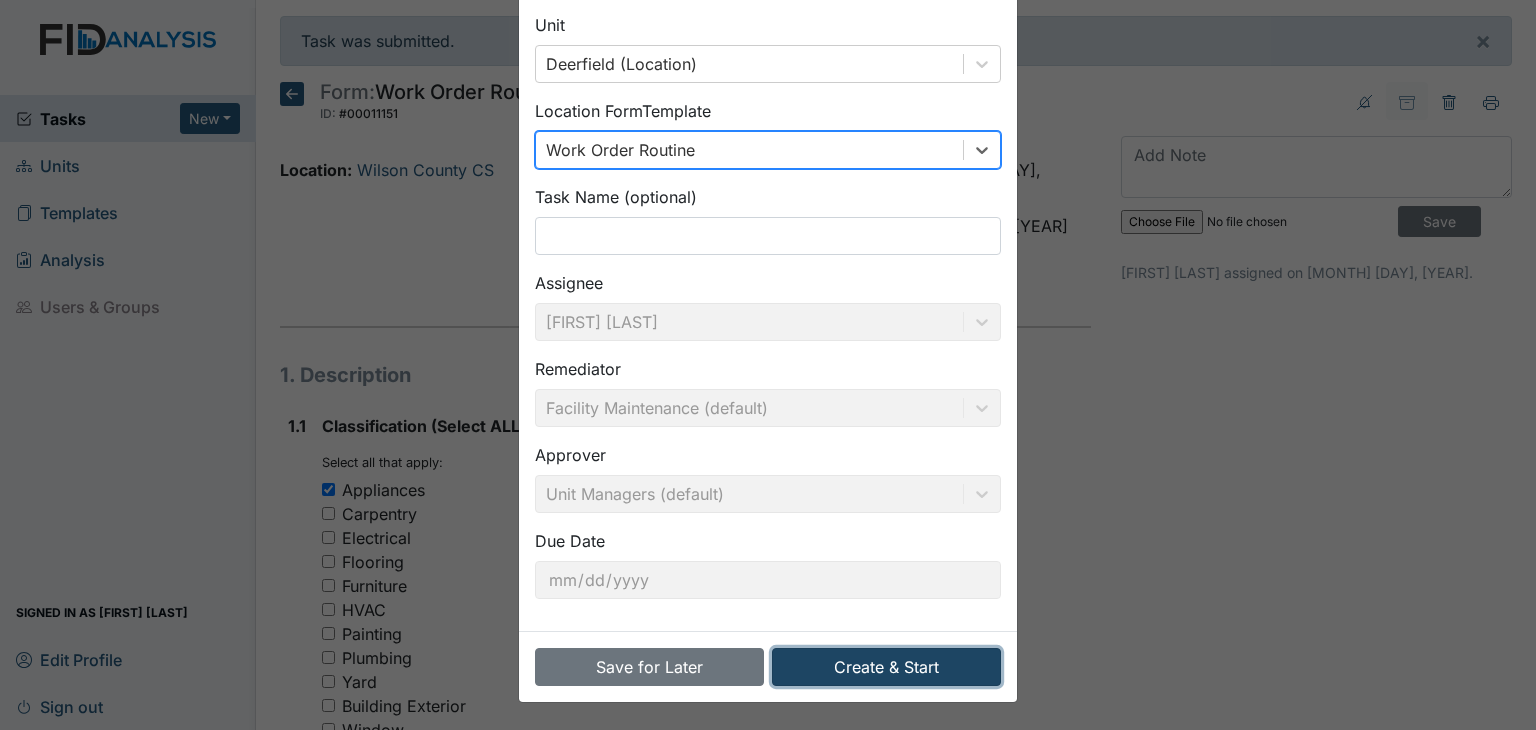 click on "Create & Start" at bounding box center (886, 667) 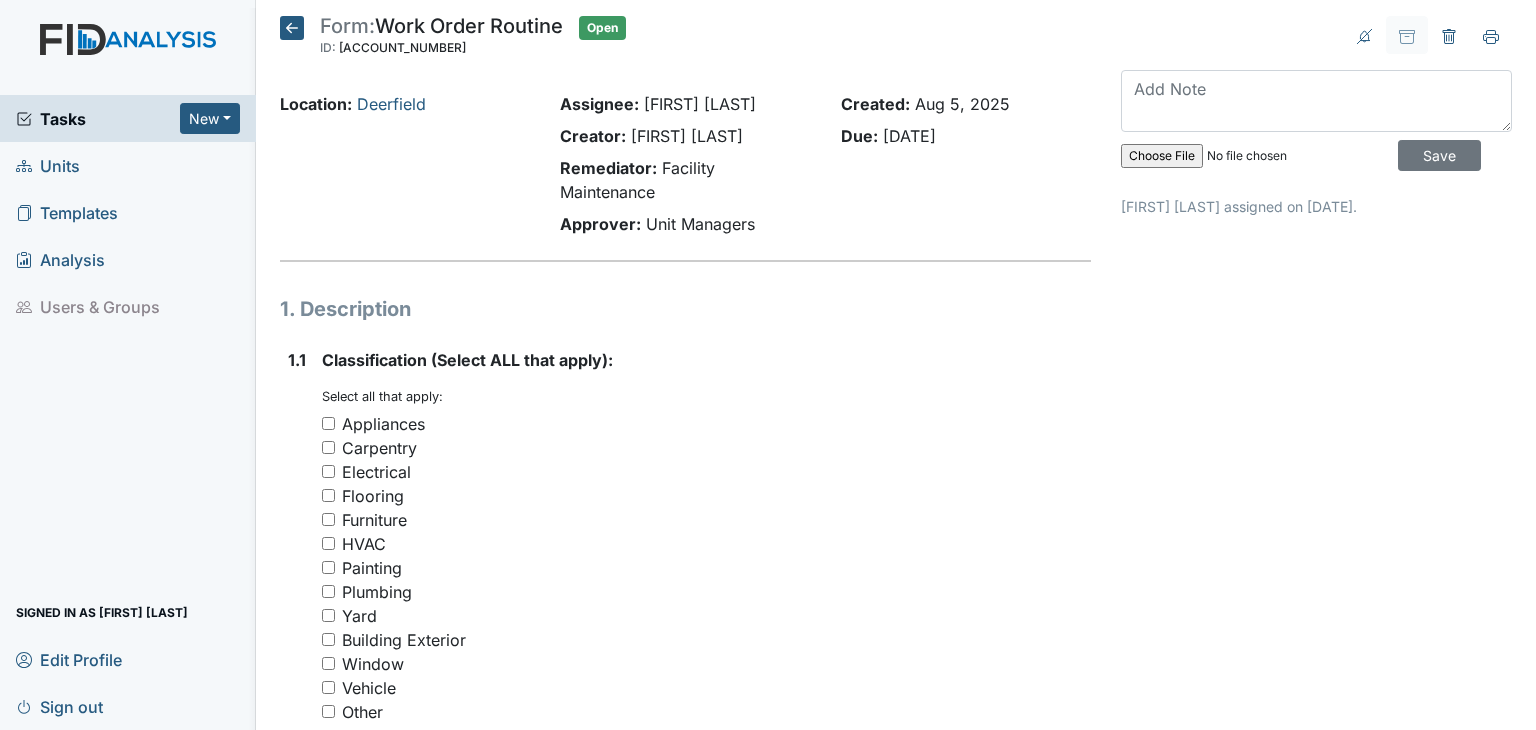 scroll, scrollTop: 0, scrollLeft: 0, axis: both 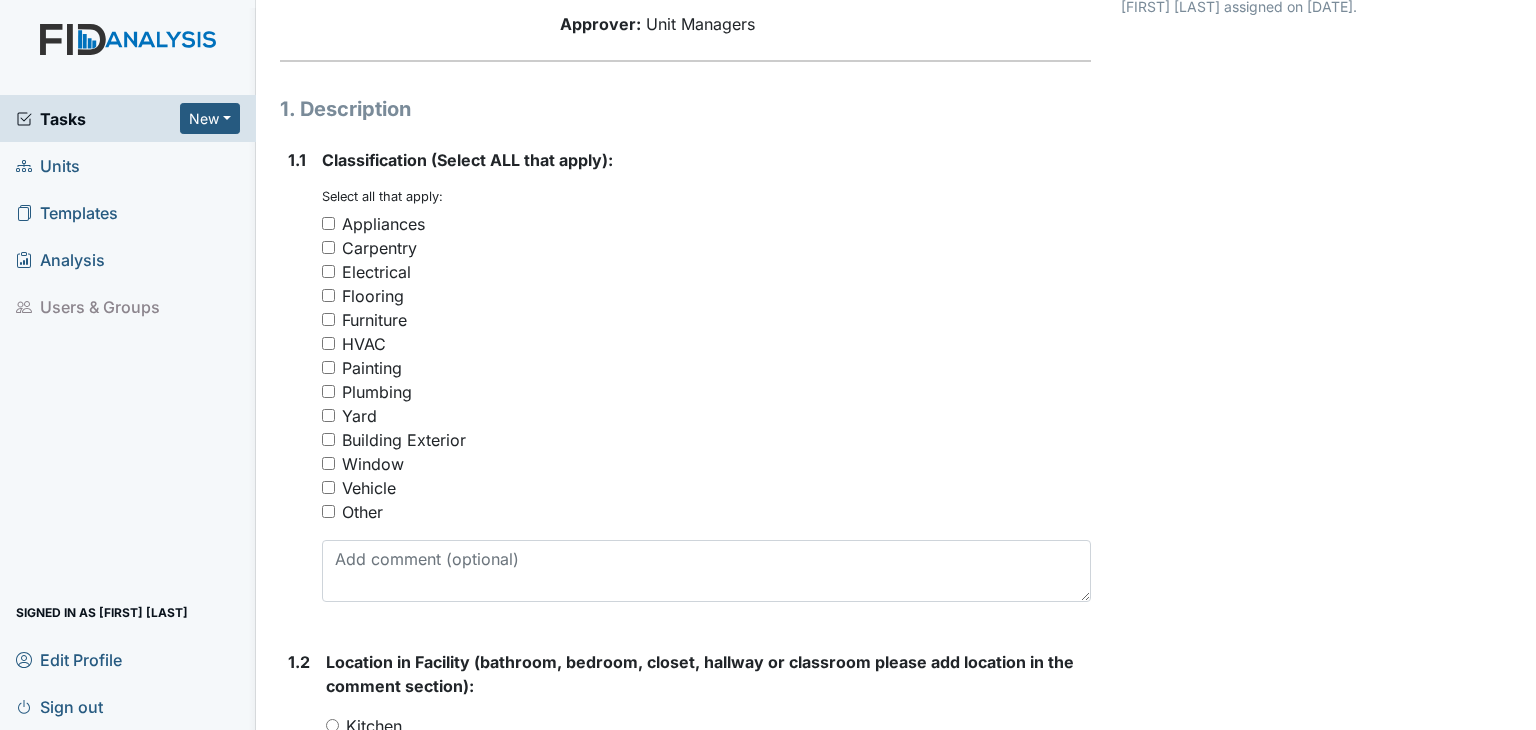 click on "Other" at bounding box center [328, 511] 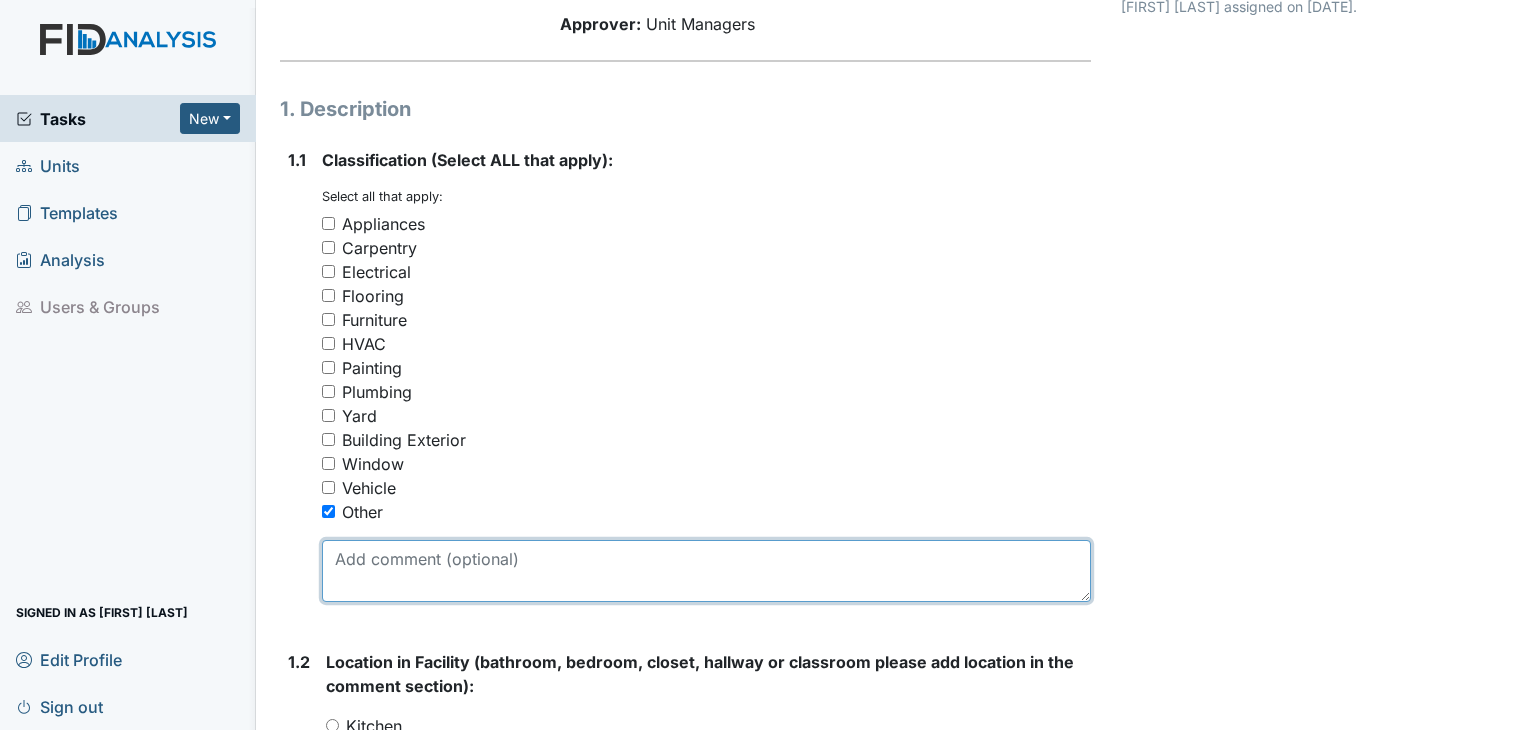 click at bounding box center (706, 571) 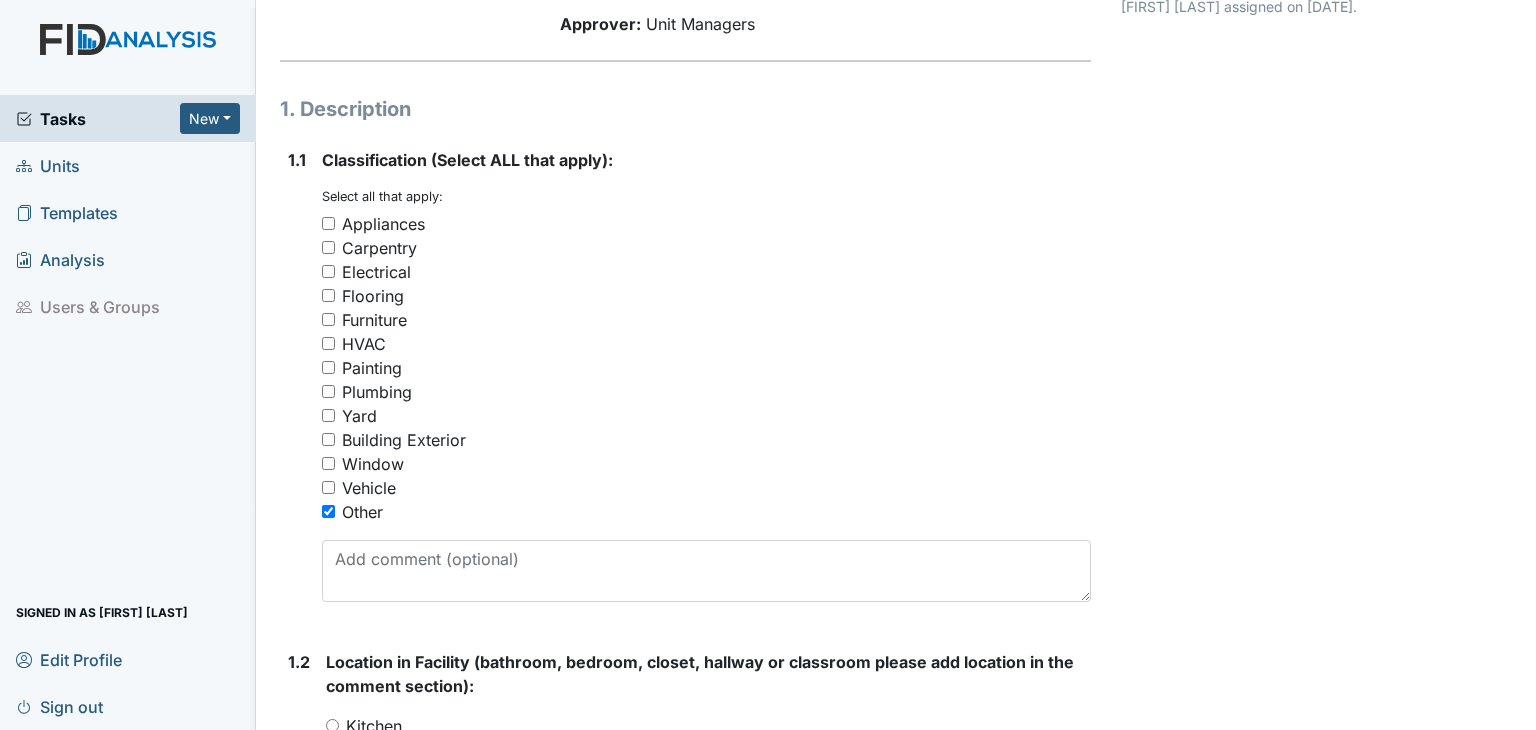 click on "Painting" at bounding box center [328, 367] 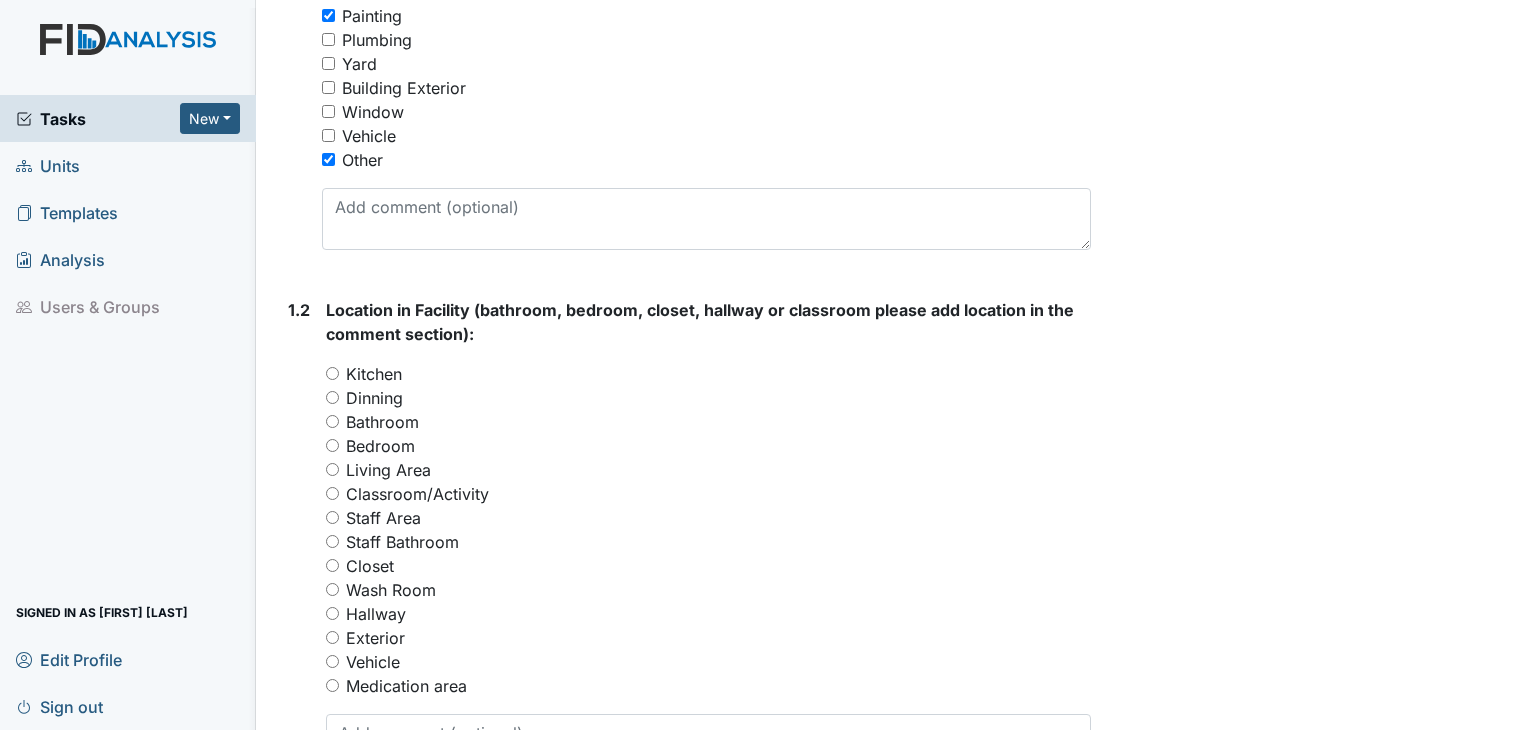 scroll, scrollTop: 600, scrollLeft: 0, axis: vertical 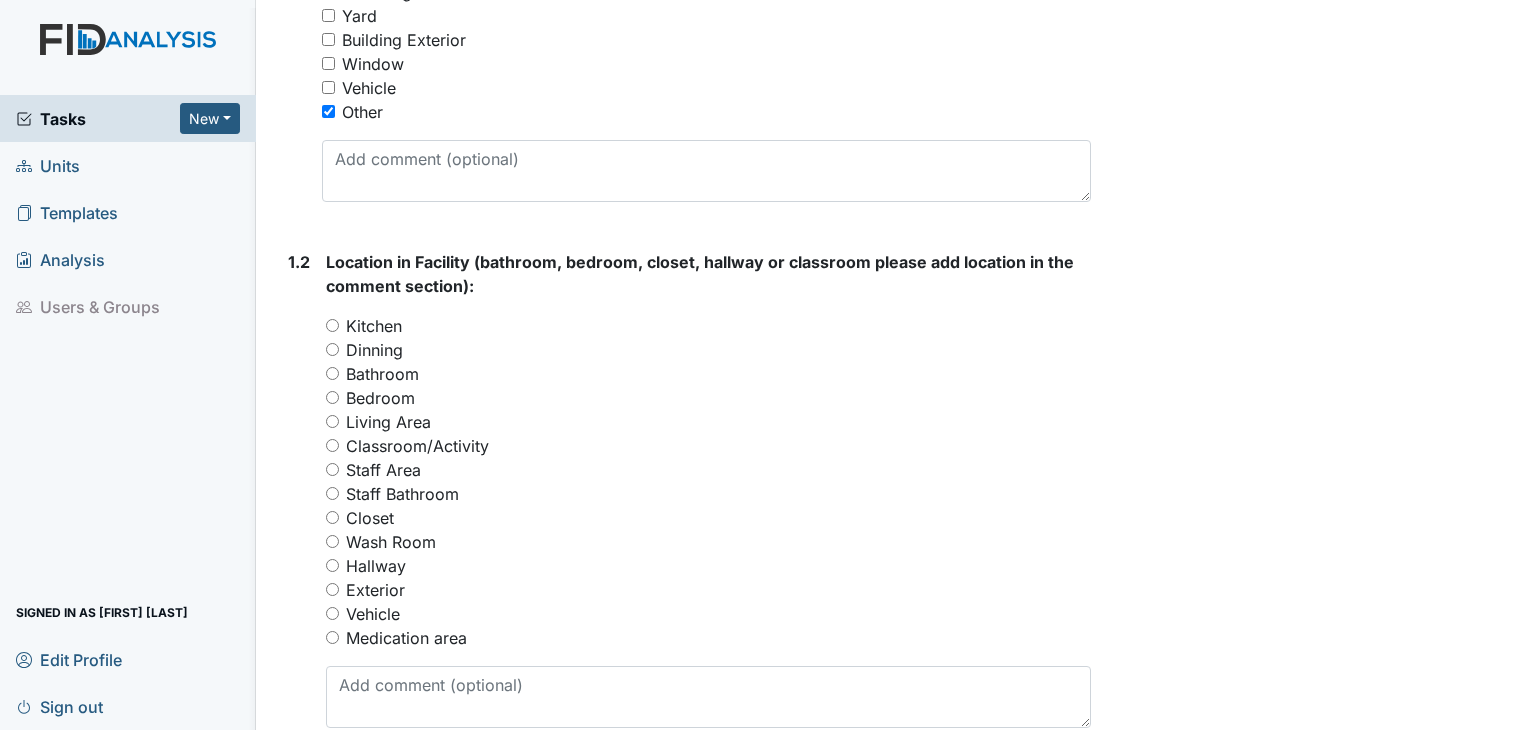 click on "Closet" at bounding box center [332, 517] 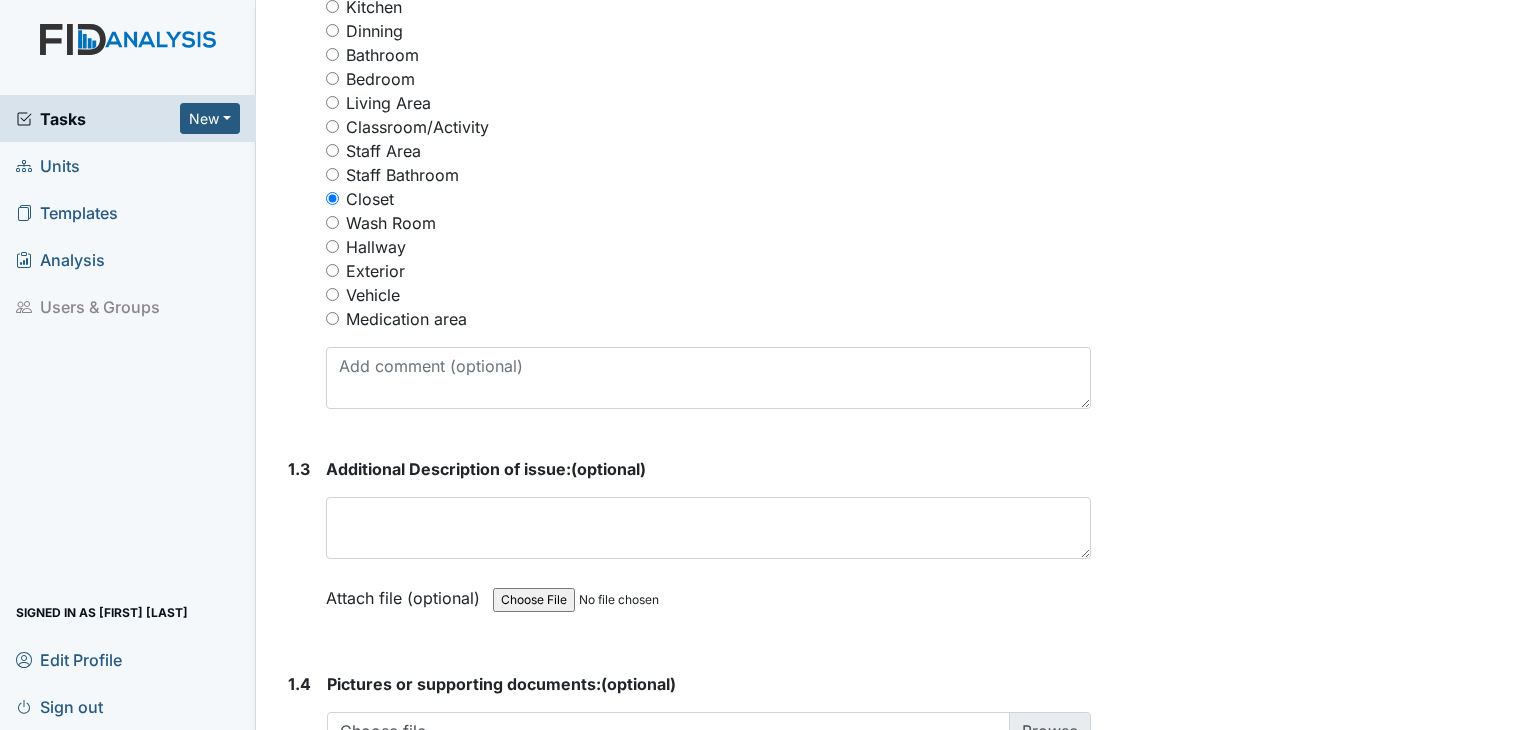 scroll, scrollTop: 1000, scrollLeft: 0, axis: vertical 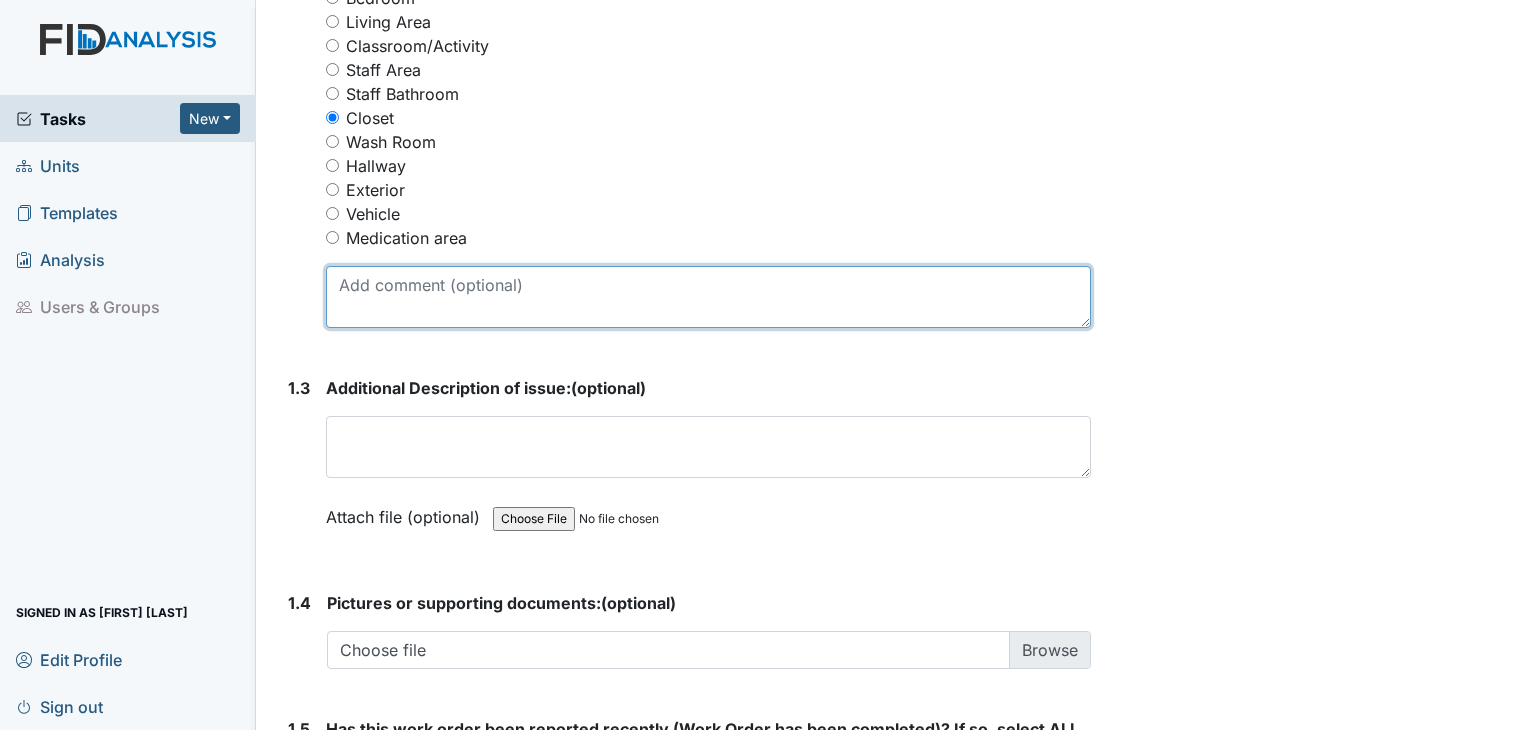 click at bounding box center (708, 297) 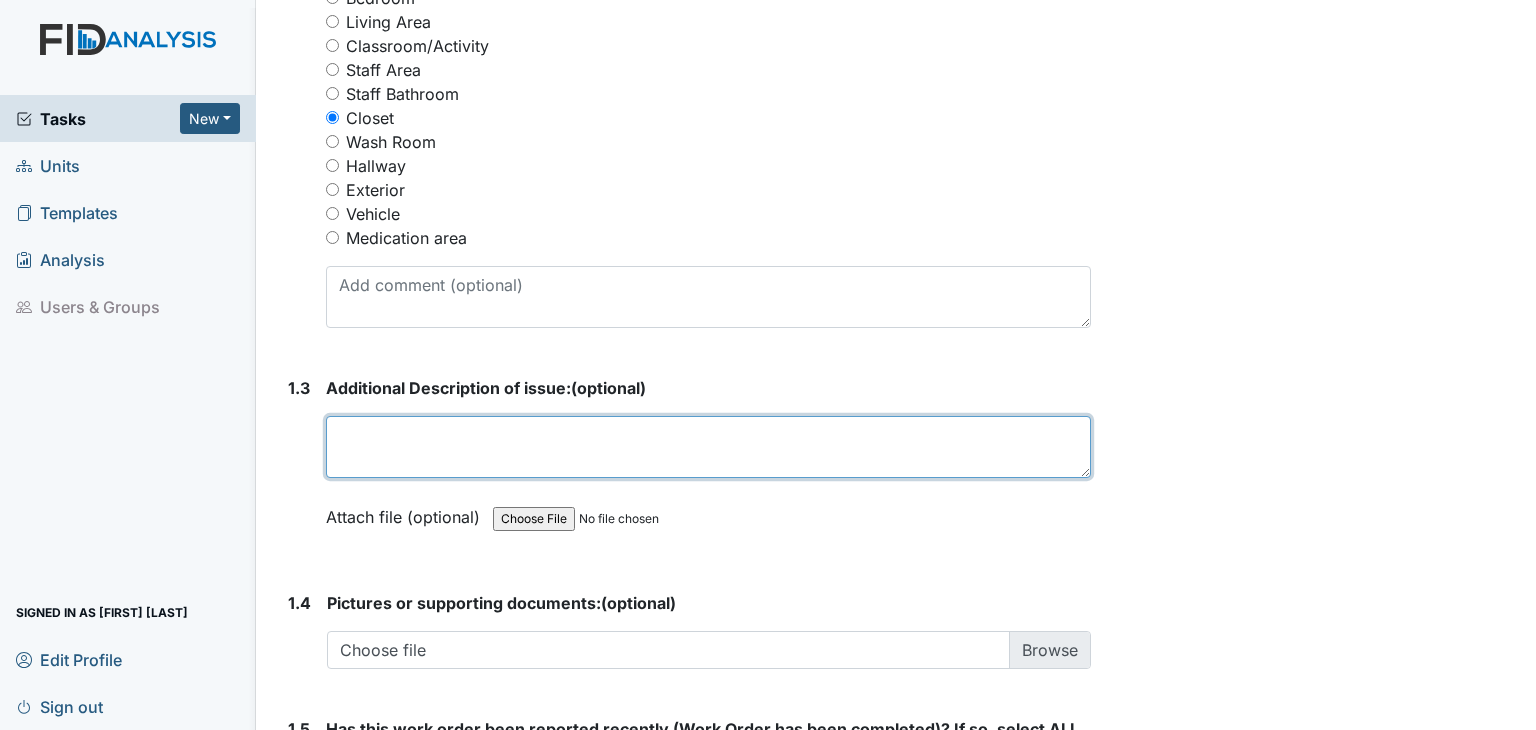 click at bounding box center (708, 447) 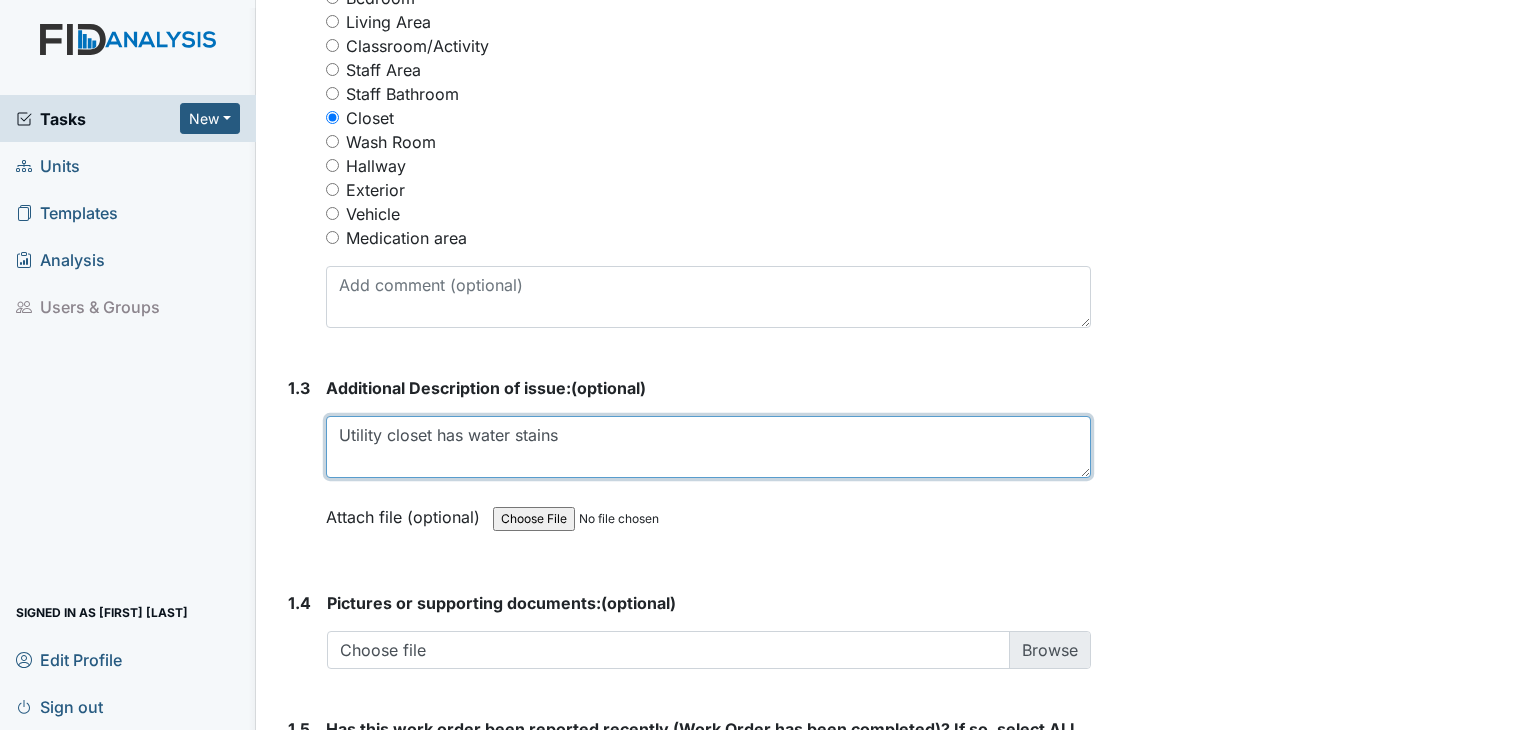 click on "Utility closet has water stains" at bounding box center [708, 447] 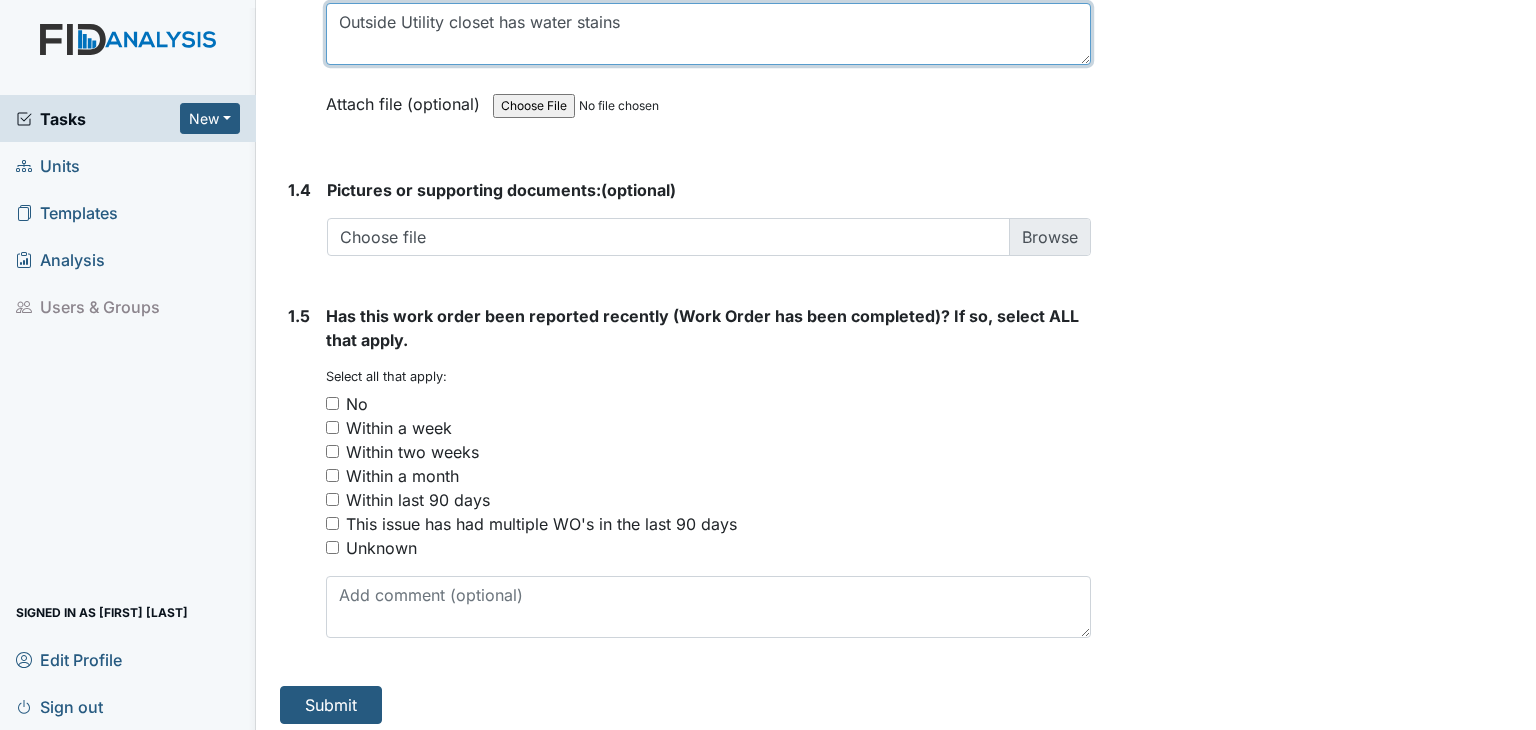 scroll, scrollTop: 1420, scrollLeft: 0, axis: vertical 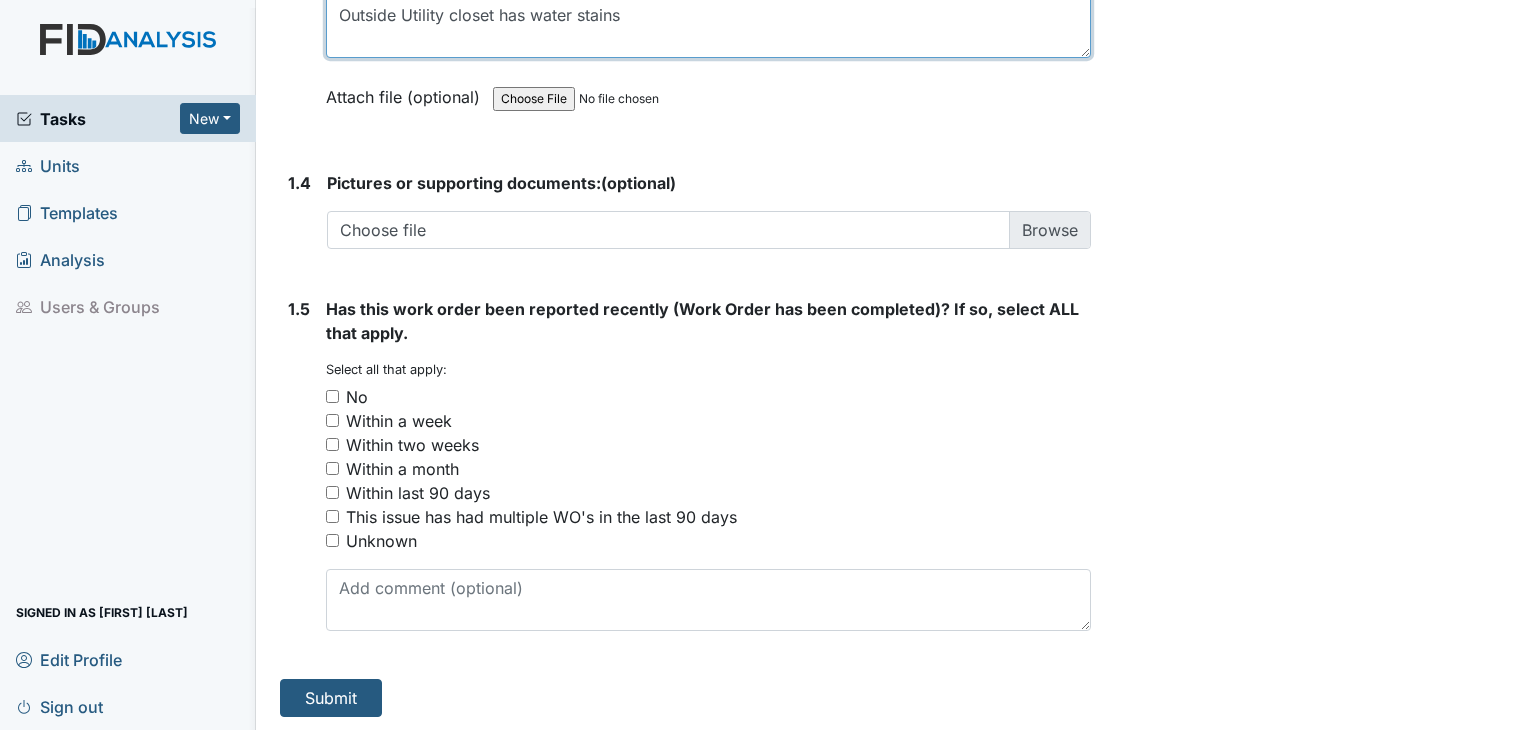 type on "Outside Utility closet has water stains" 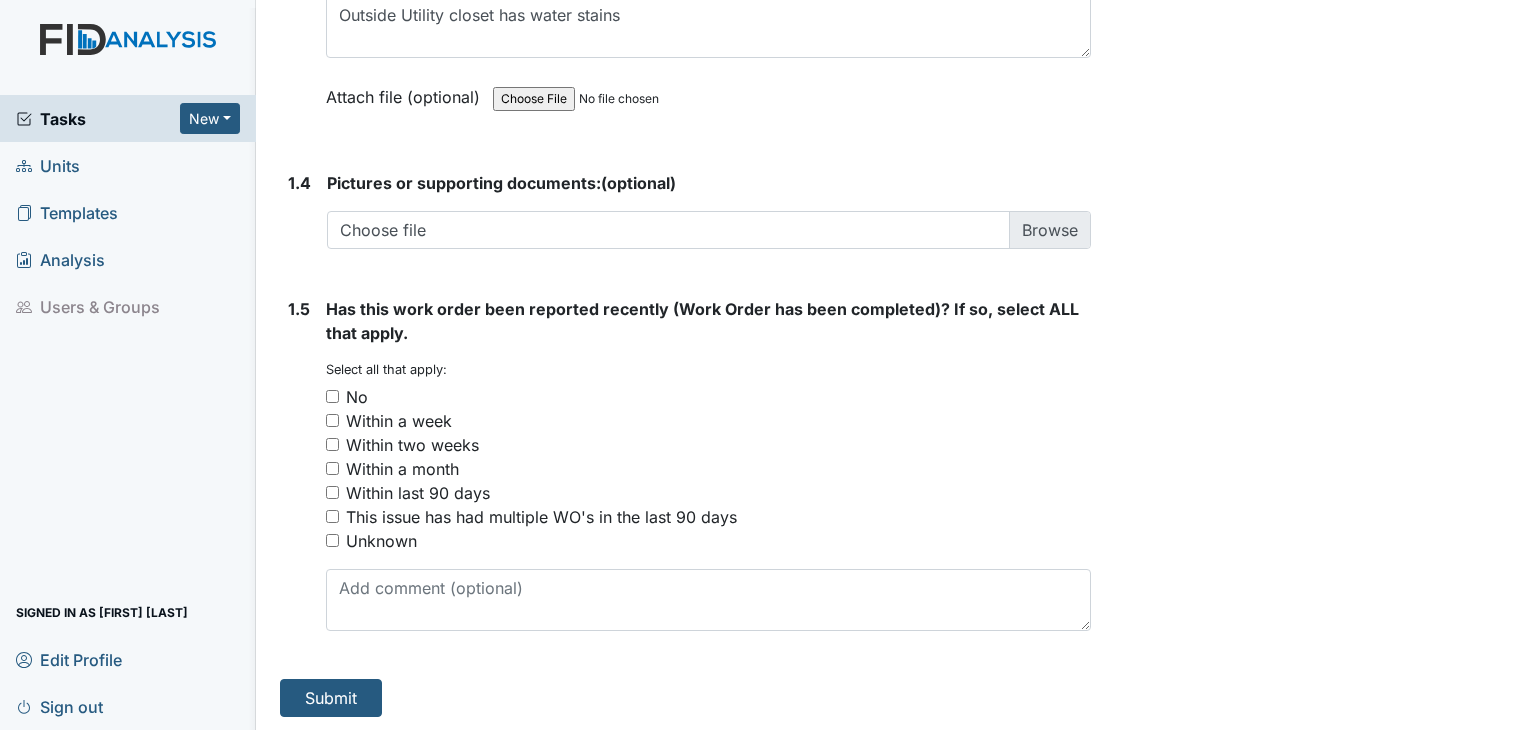 drag, startPoint x: 334, startPoint y: 393, endPoint x: 347, endPoint y: 409, distance: 20.615528 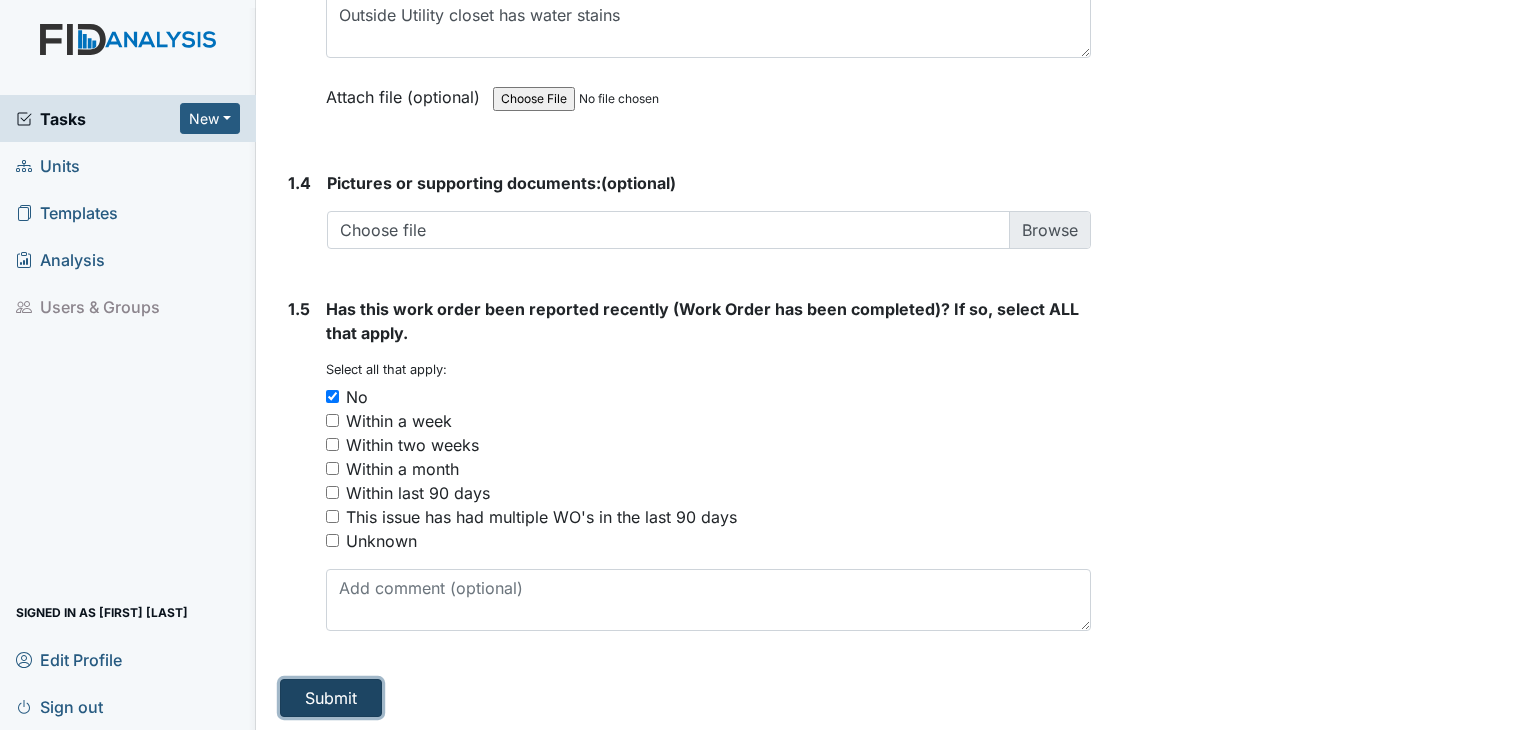 click on "Submit" at bounding box center (331, 698) 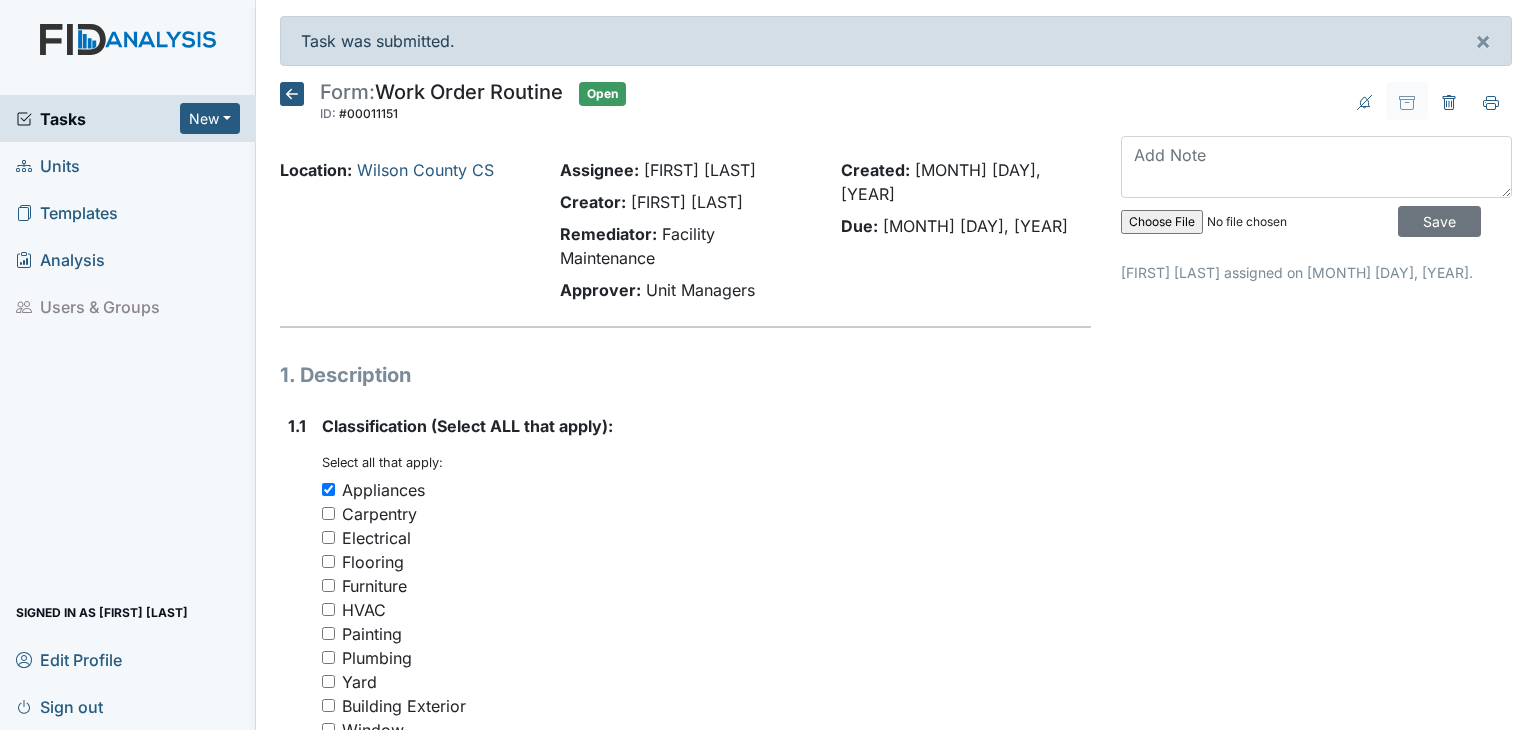 scroll, scrollTop: 0, scrollLeft: 0, axis: both 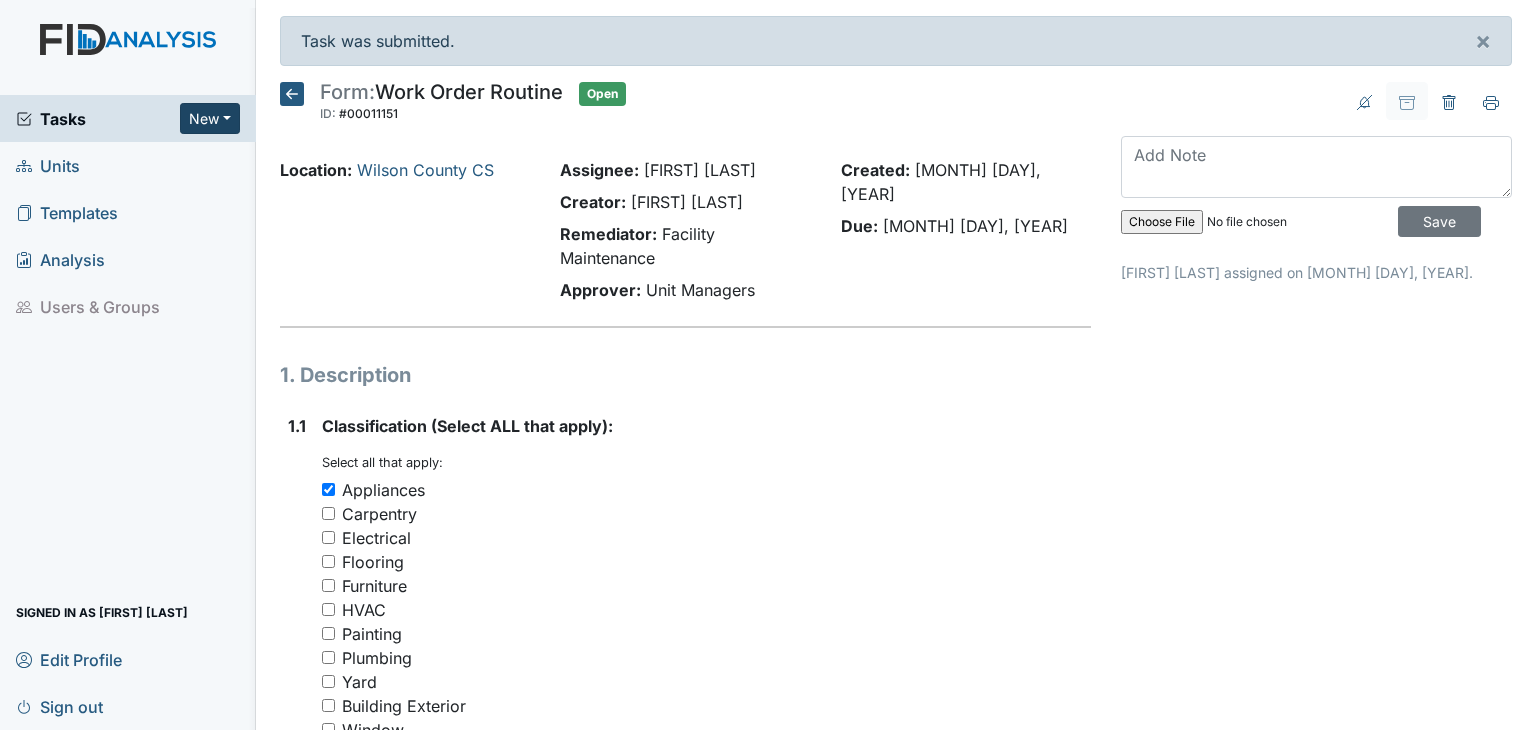 click on "New" at bounding box center (210, 118) 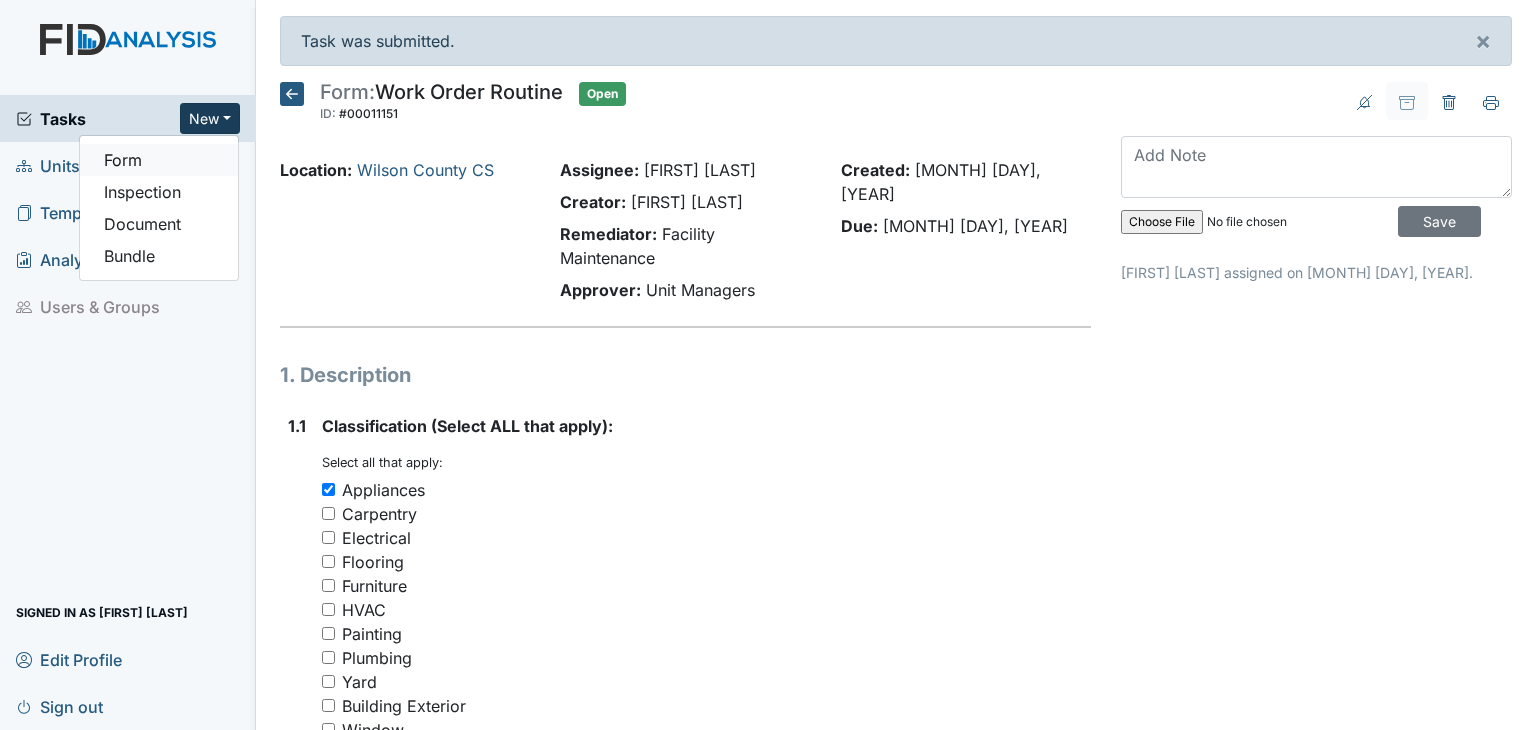 click on "Form" at bounding box center (159, 160) 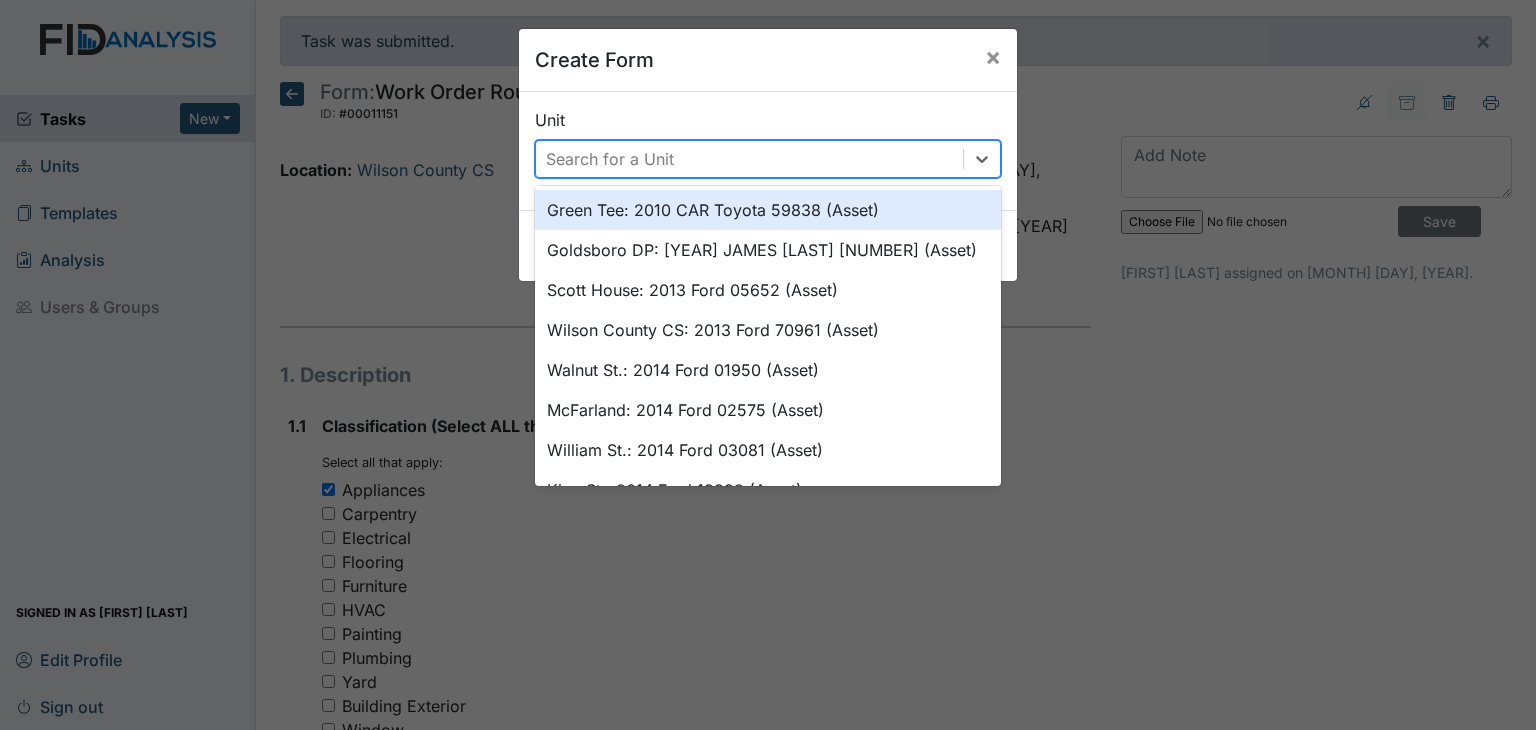 click on "Search for a Unit" at bounding box center (610, 159) 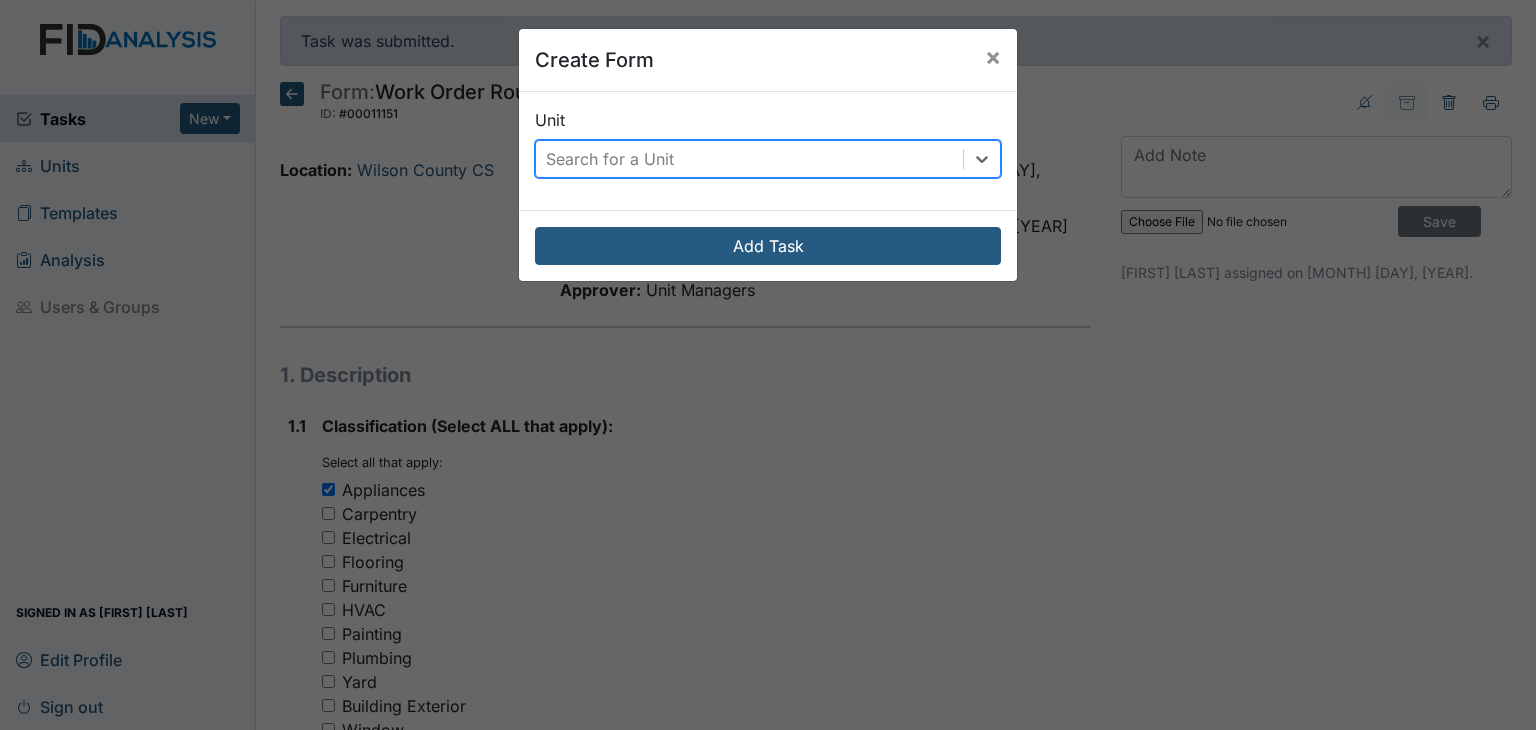 click on "Search for a Unit" at bounding box center [610, 159] 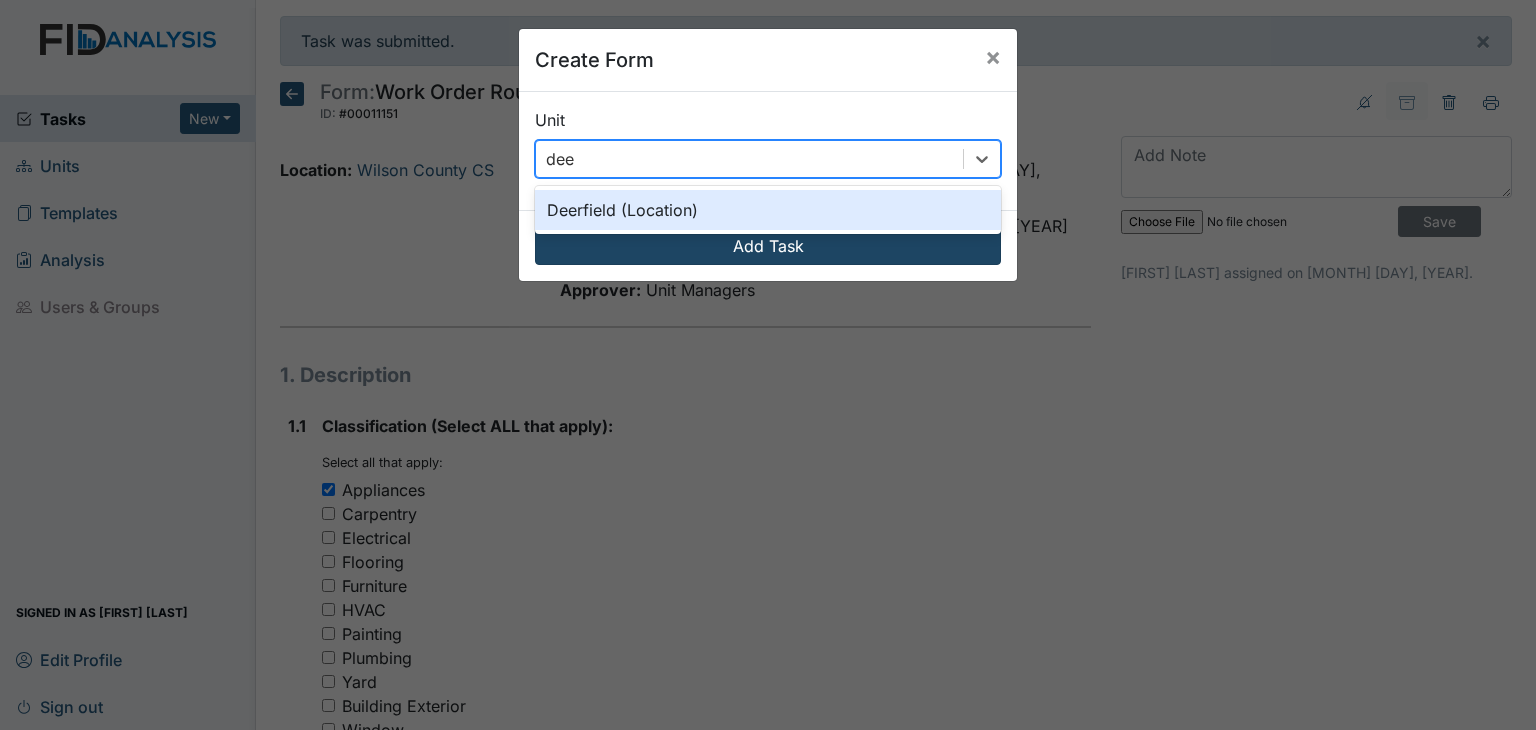 type on "dee" 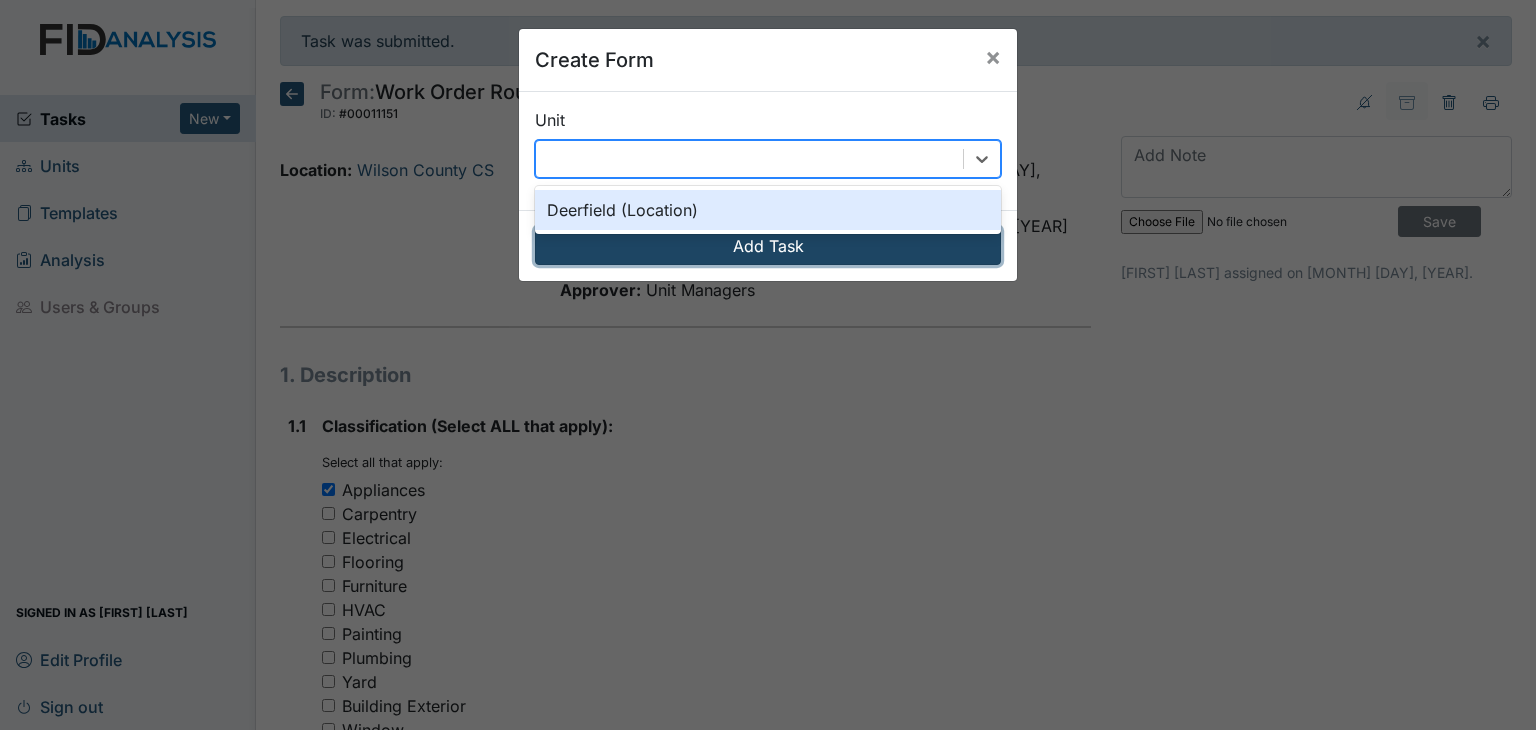 click on "Add Task" at bounding box center [768, 246] 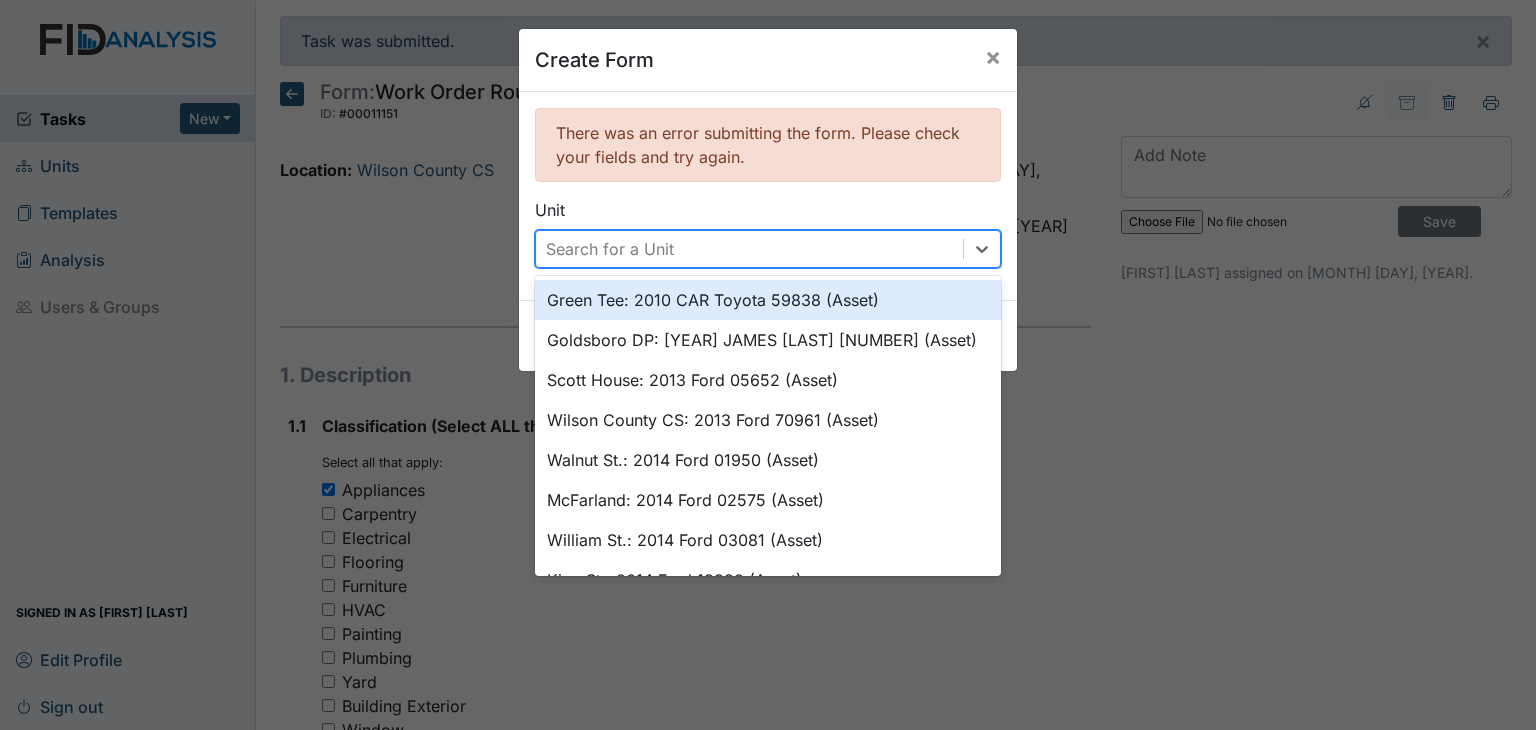 click on "Search for a Unit" at bounding box center [749, 249] 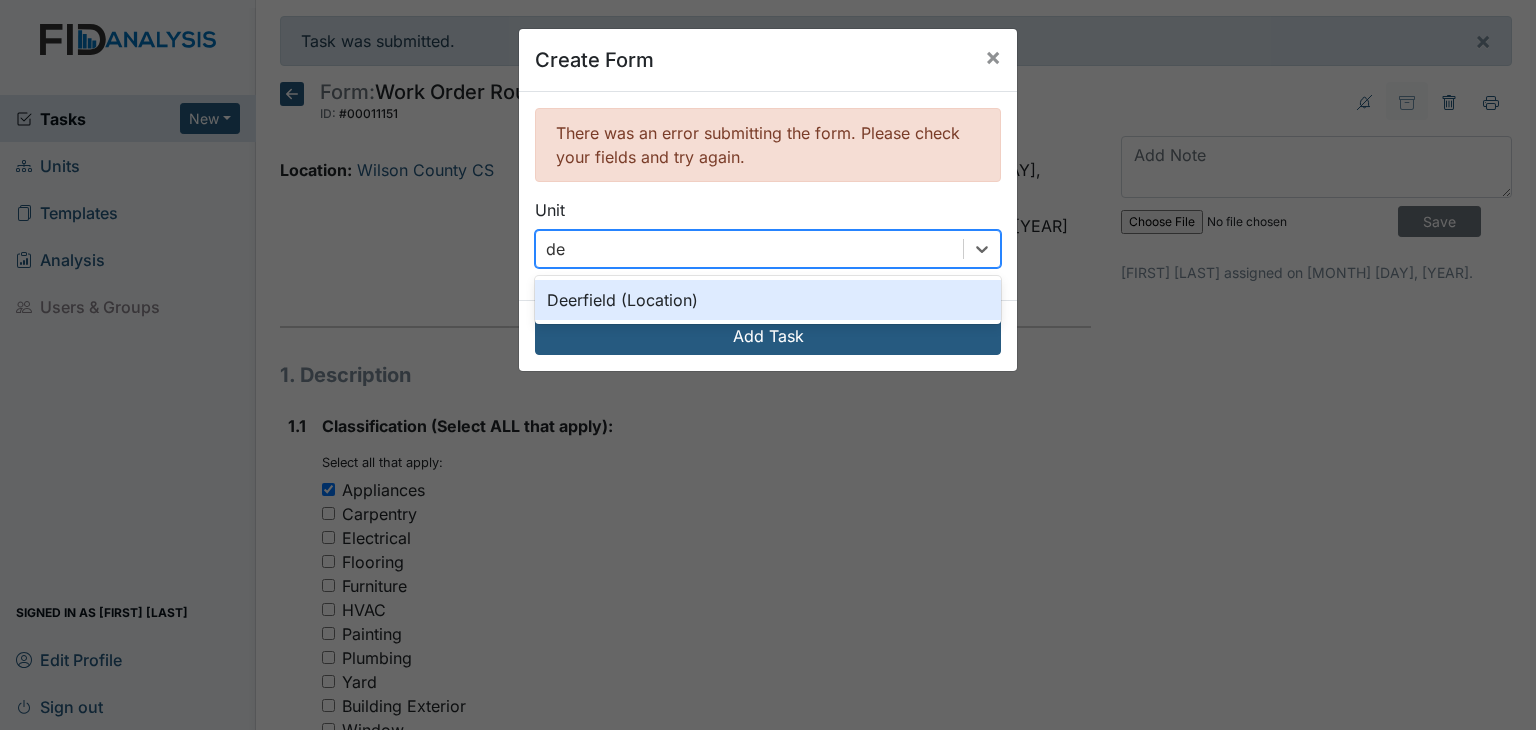type on "dee" 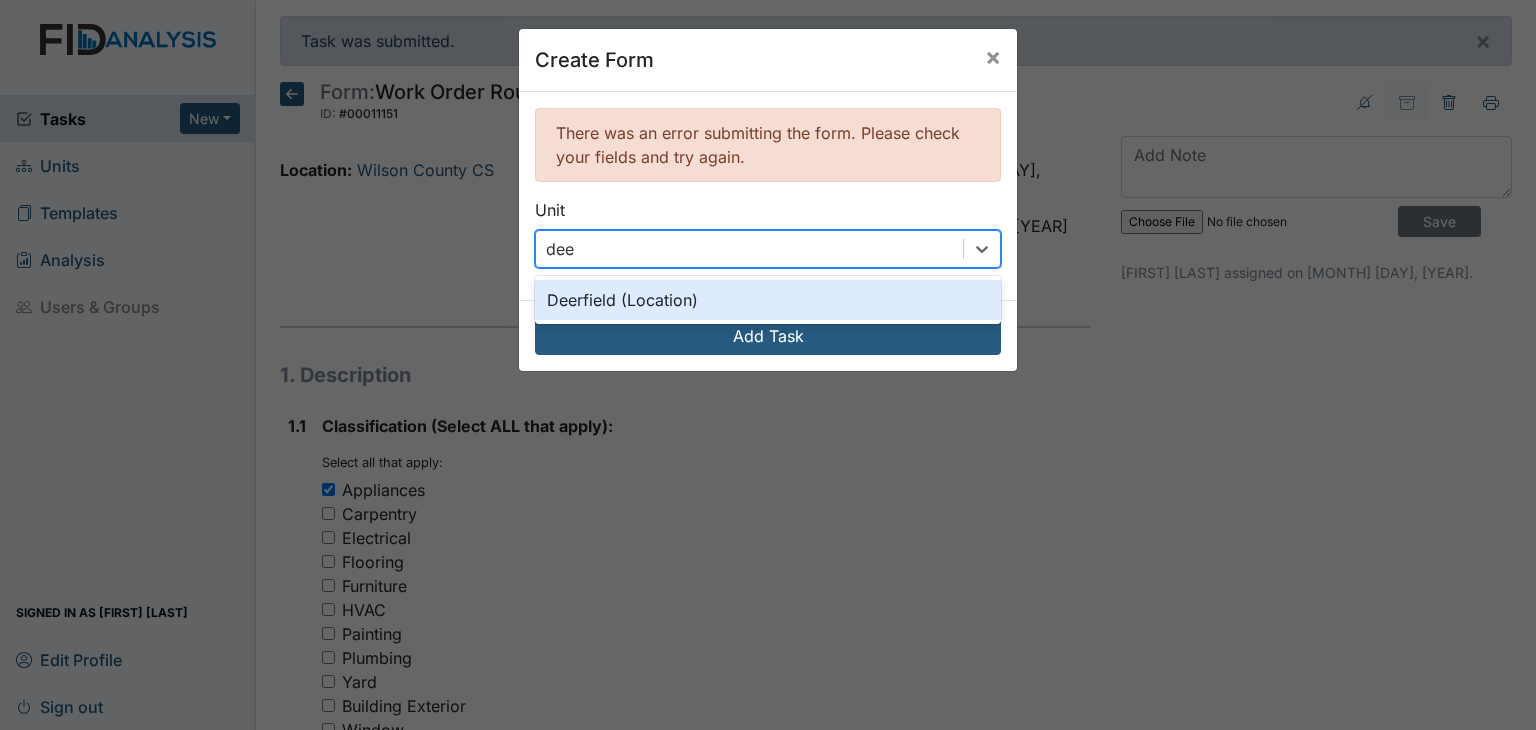 click on "Deerfield (Location)" at bounding box center [768, 300] 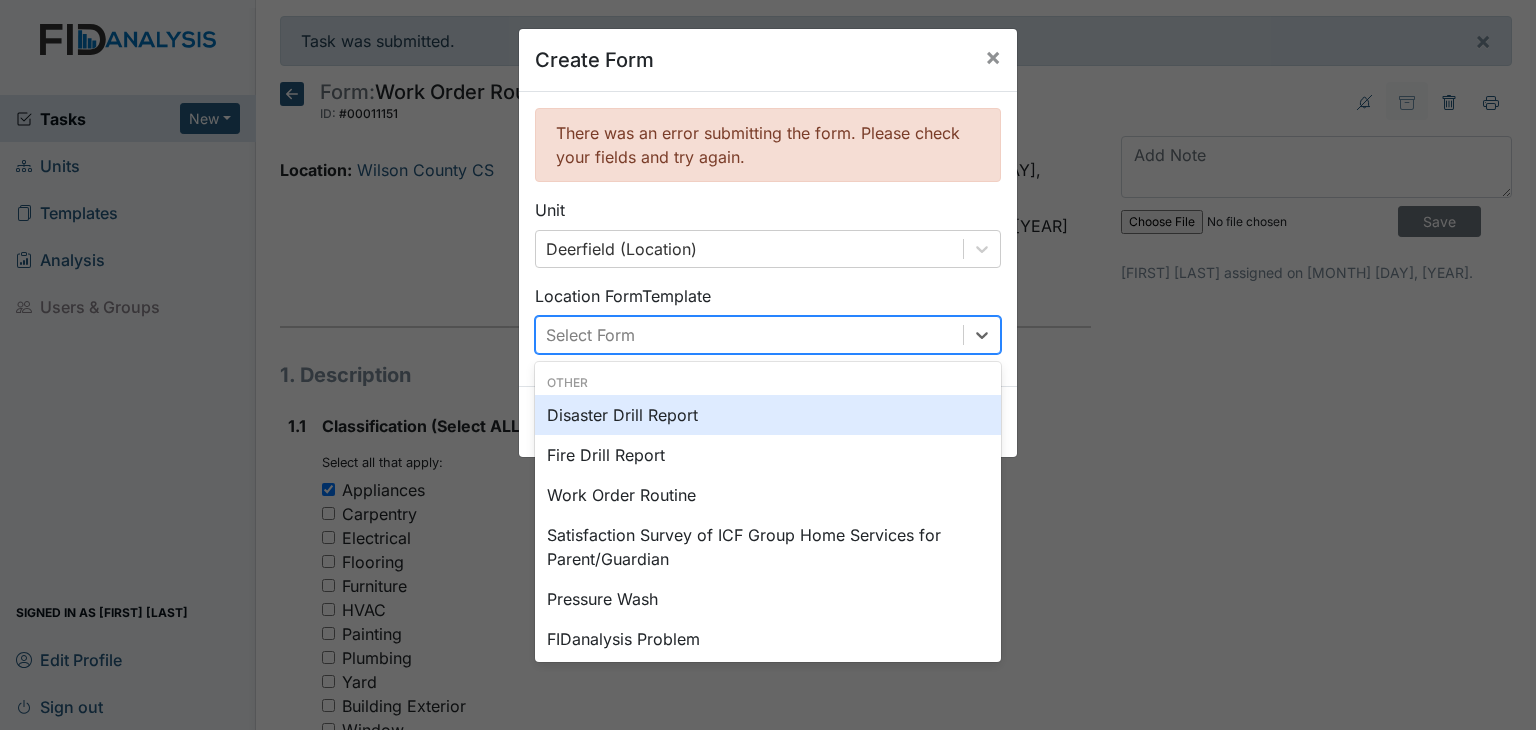 click on "Select Form" at bounding box center [749, 335] 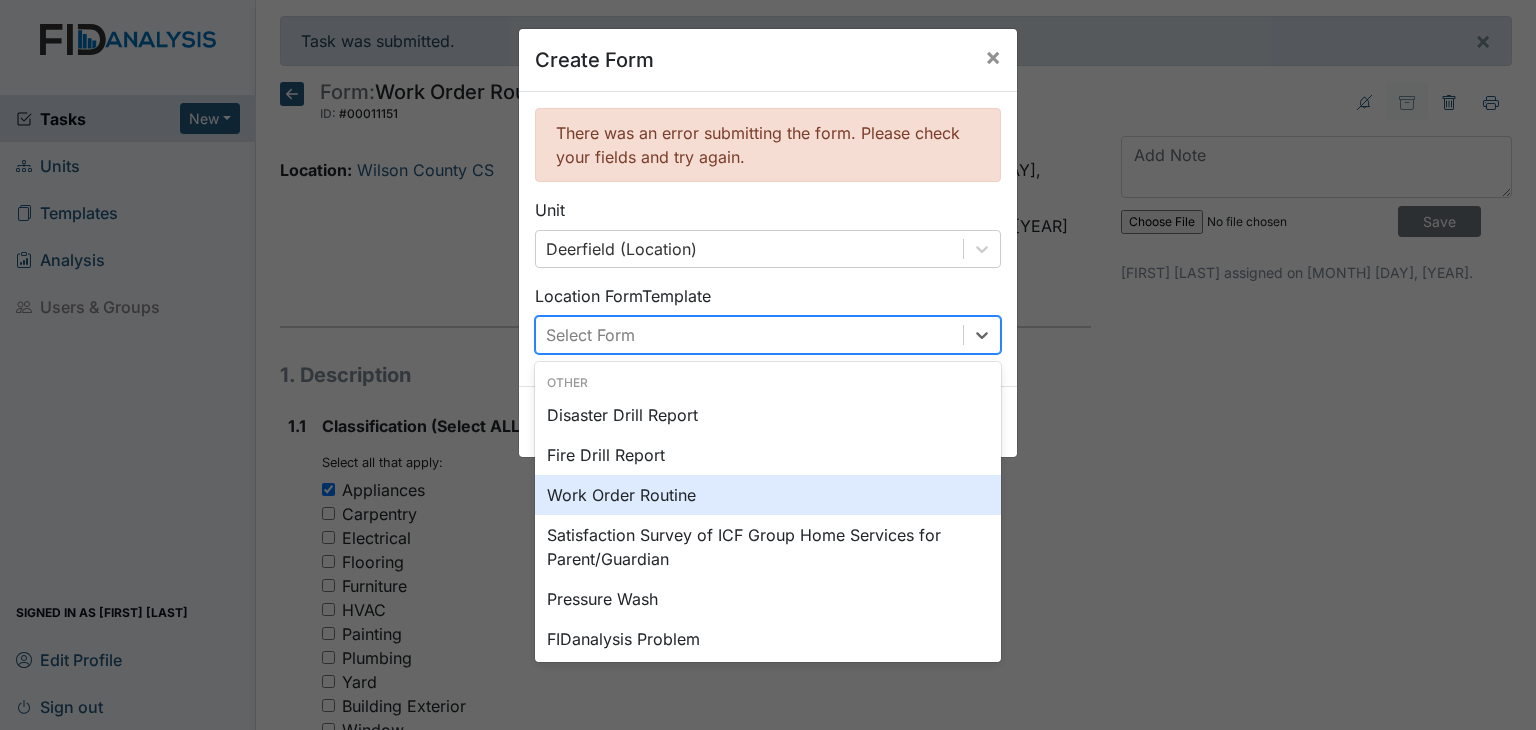 click on "Work Order Routine" at bounding box center [768, 495] 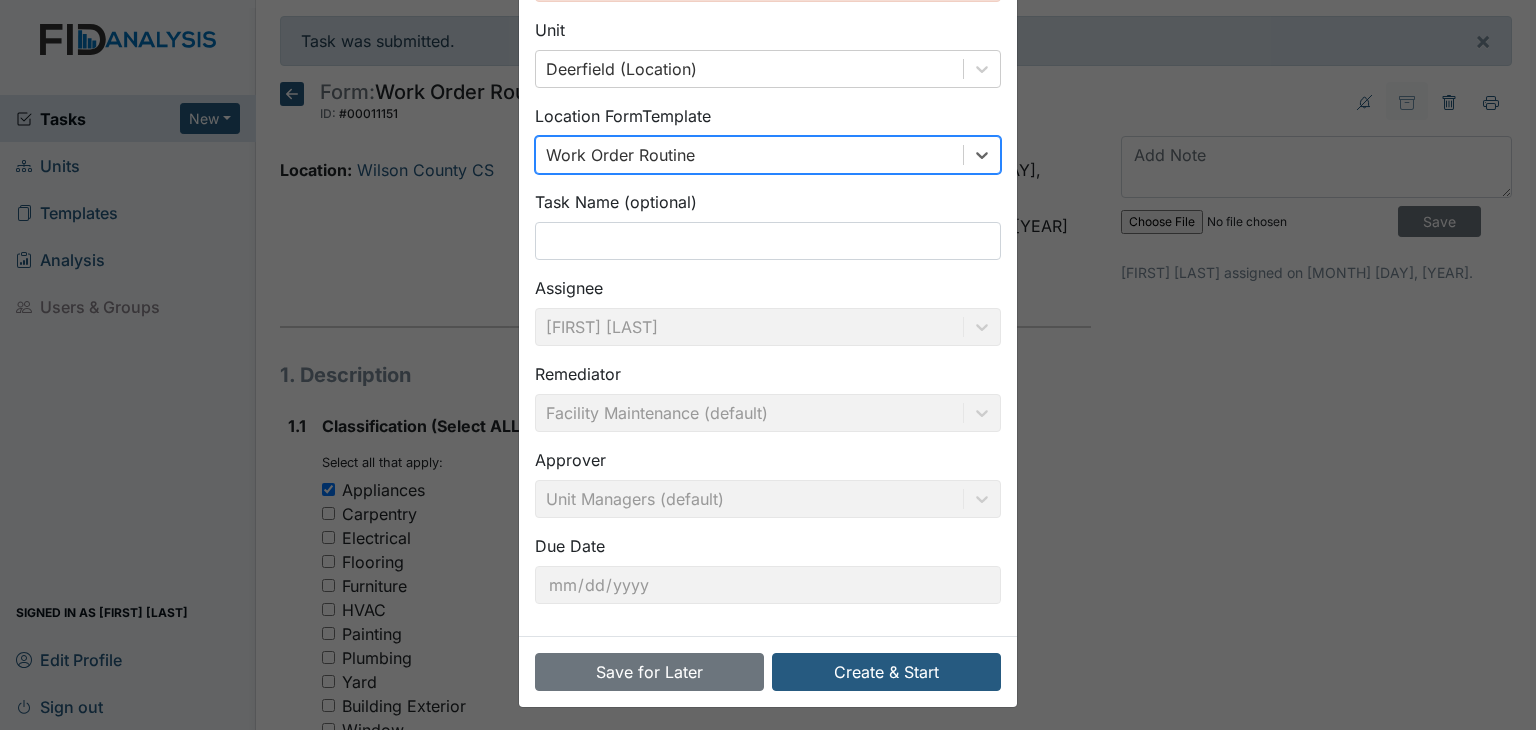 scroll, scrollTop: 184, scrollLeft: 0, axis: vertical 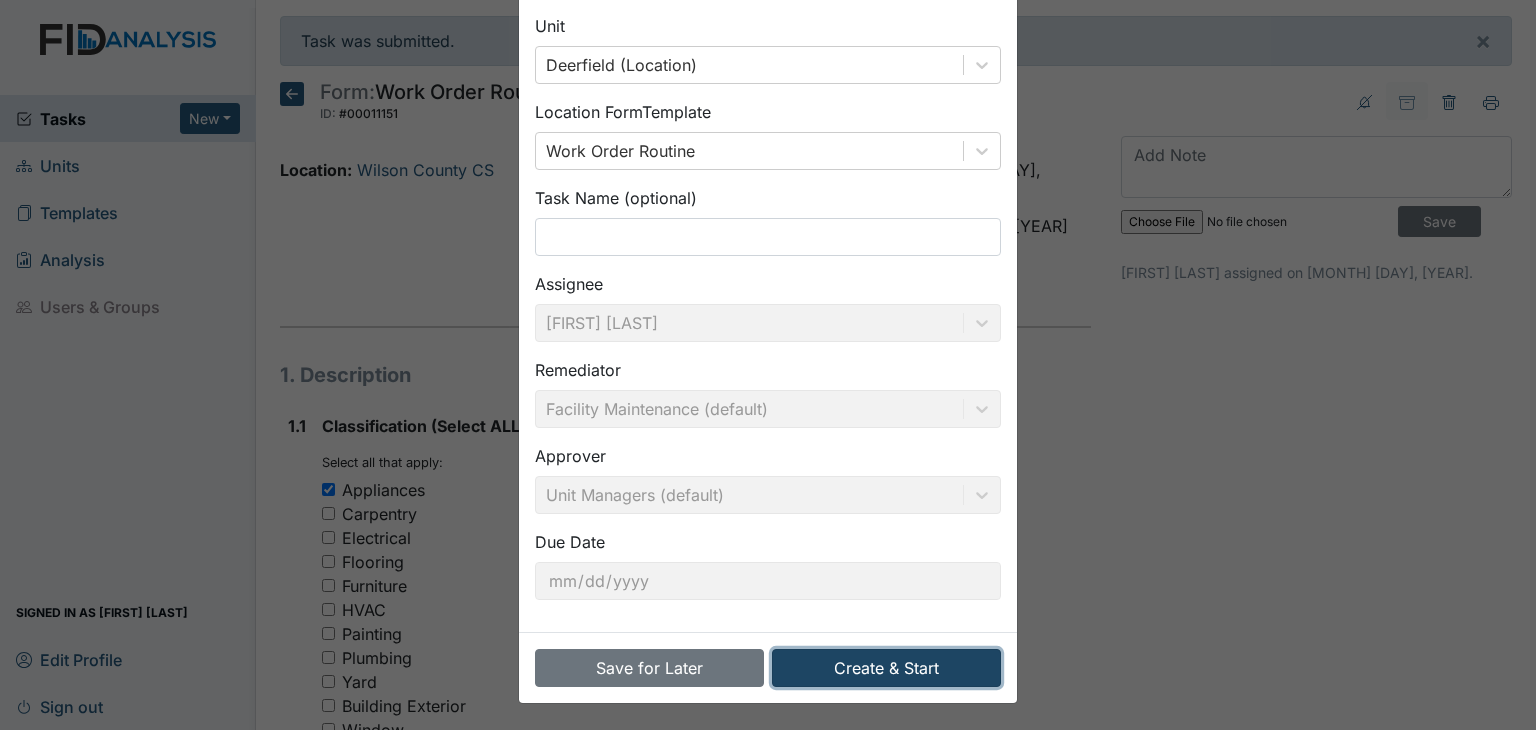 click on "Create & Start" at bounding box center [886, 668] 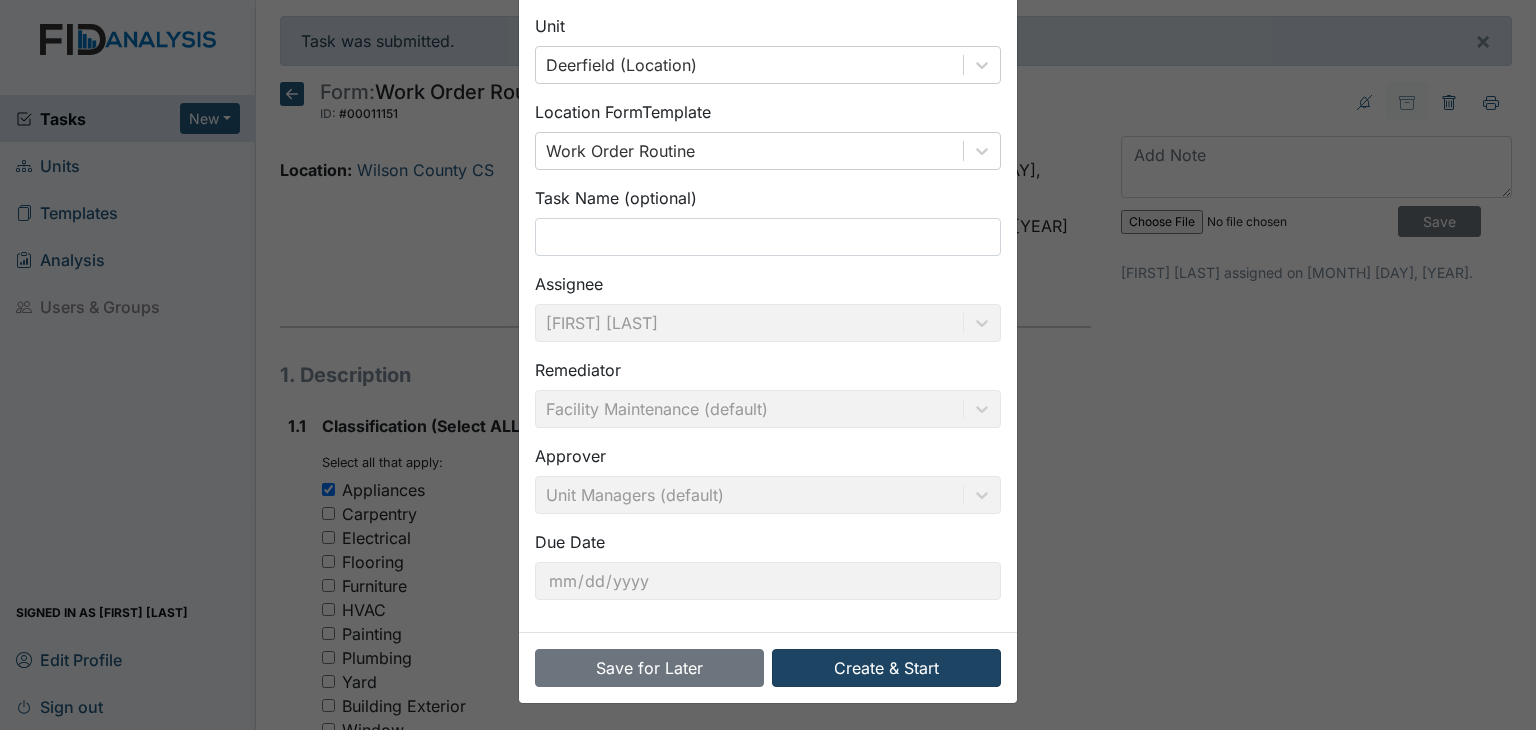 scroll, scrollTop: 95, scrollLeft: 0, axis: vertical 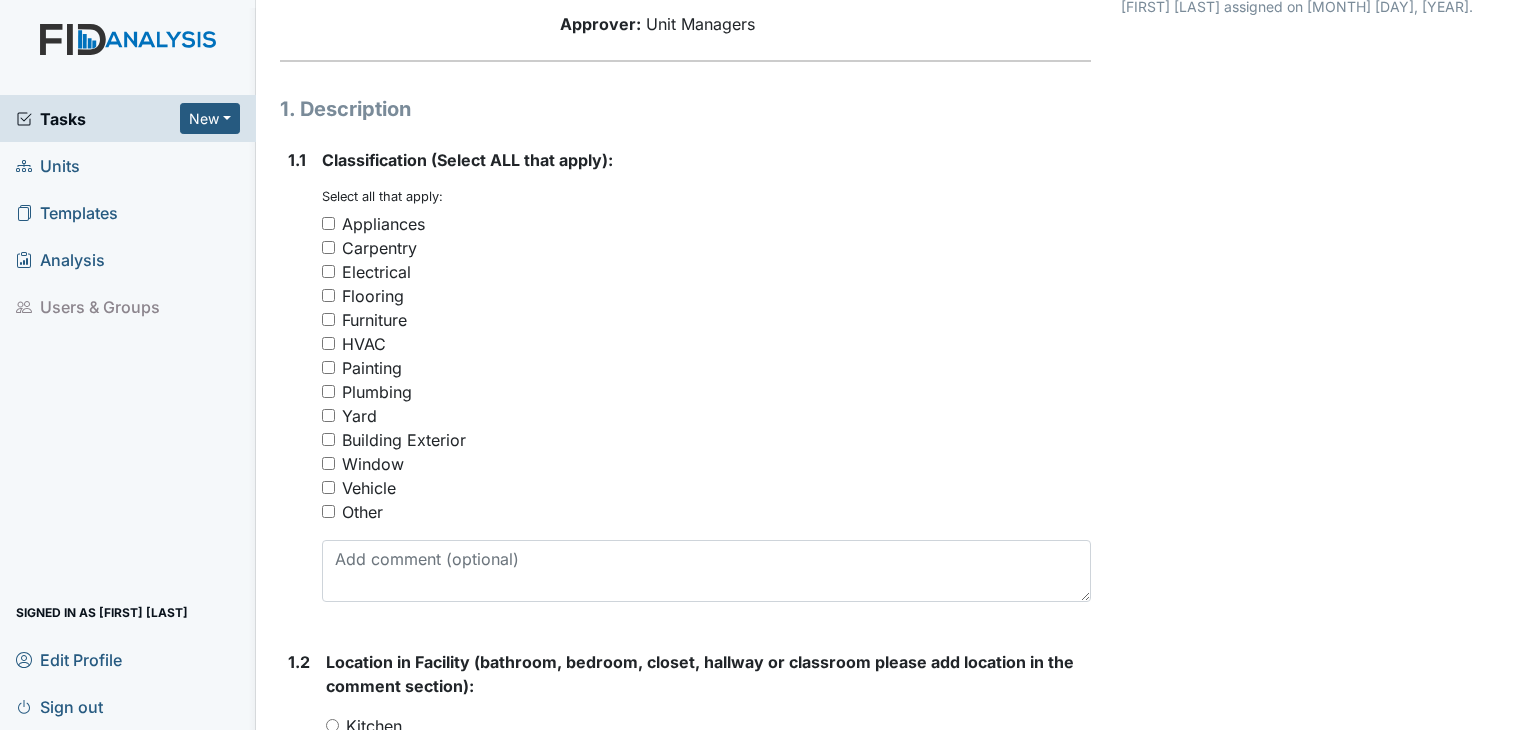 click on "Plumbing" at bounding box center (328, 391) 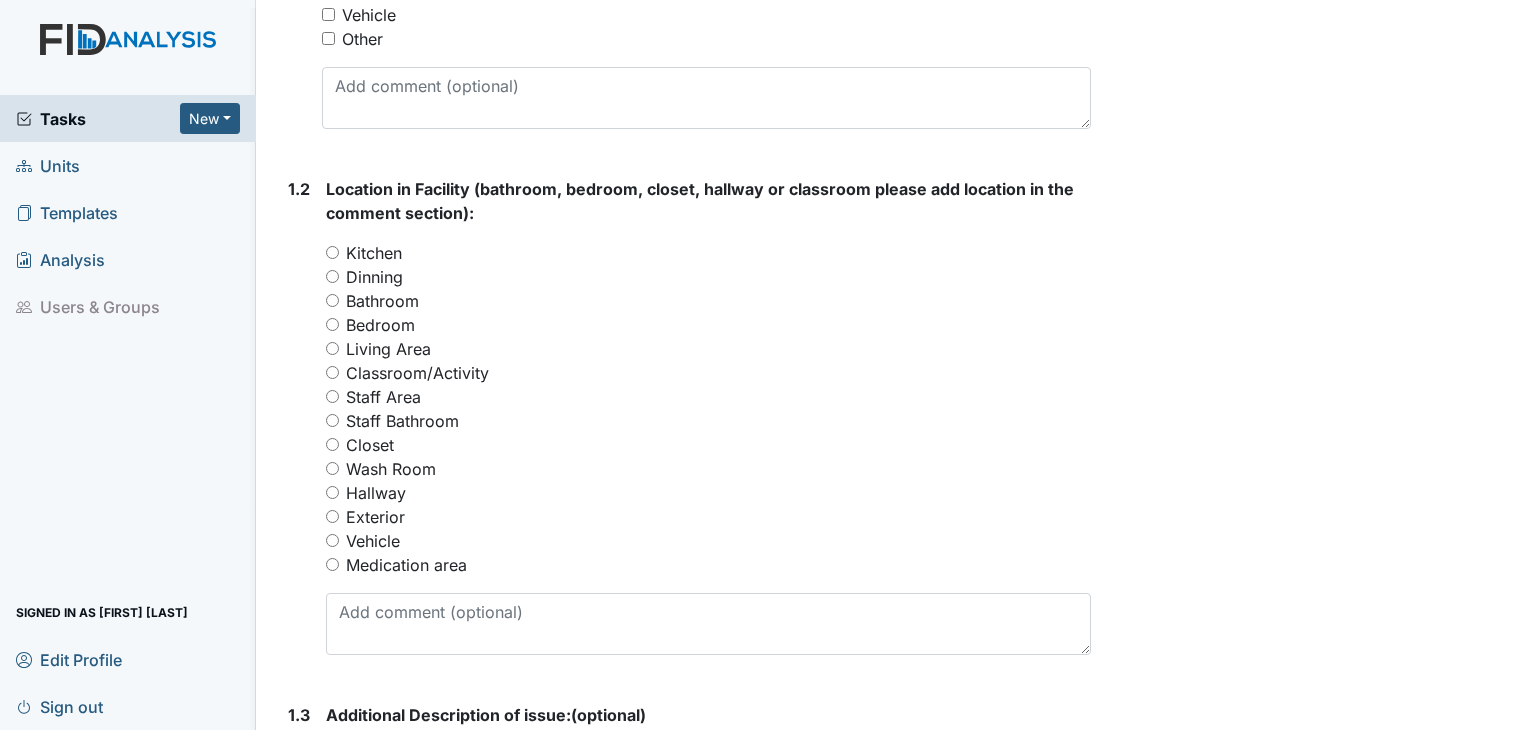 scroll, scrollTop: 700, scrollLeft: 0, axis: vertical 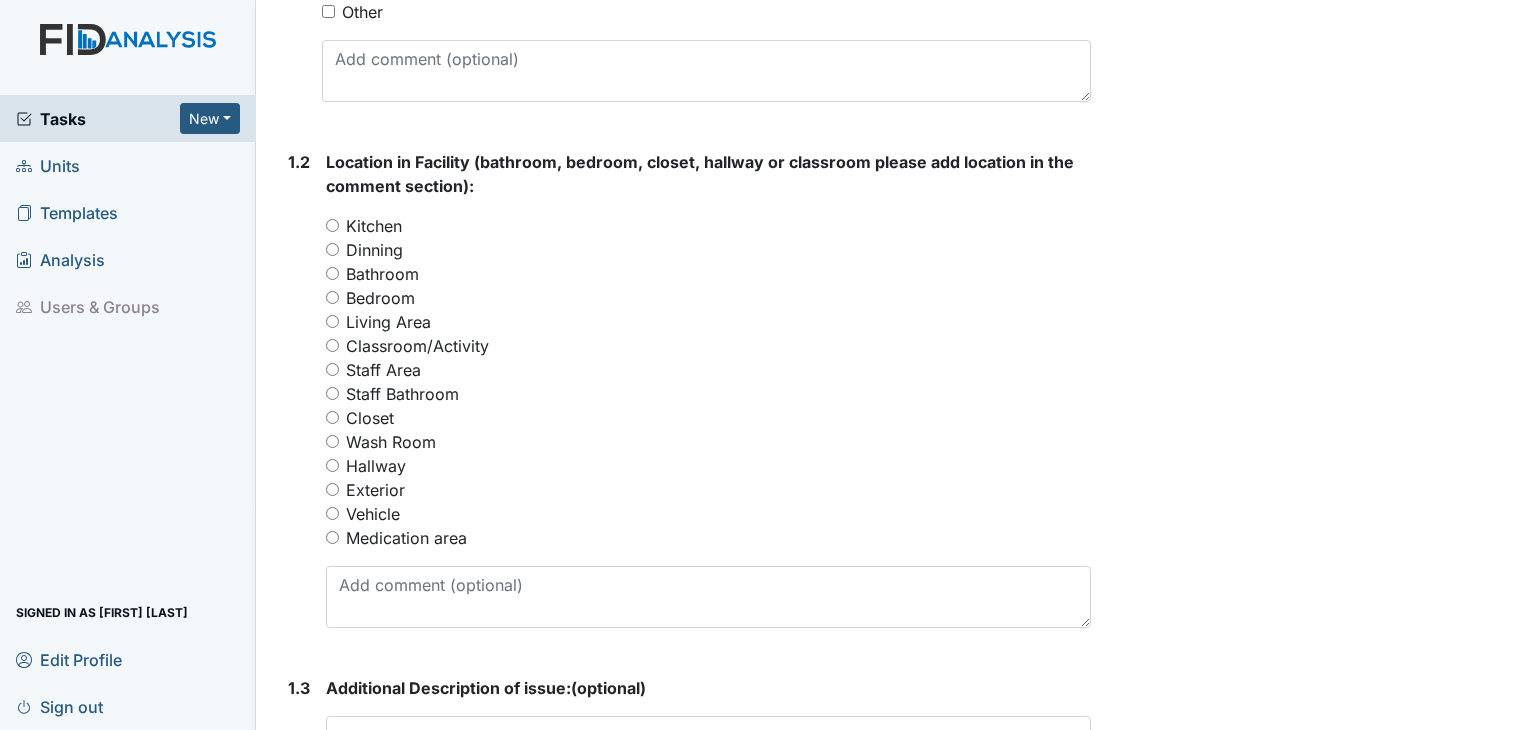 click on "Bathroom" at bounding box center [332, 273] 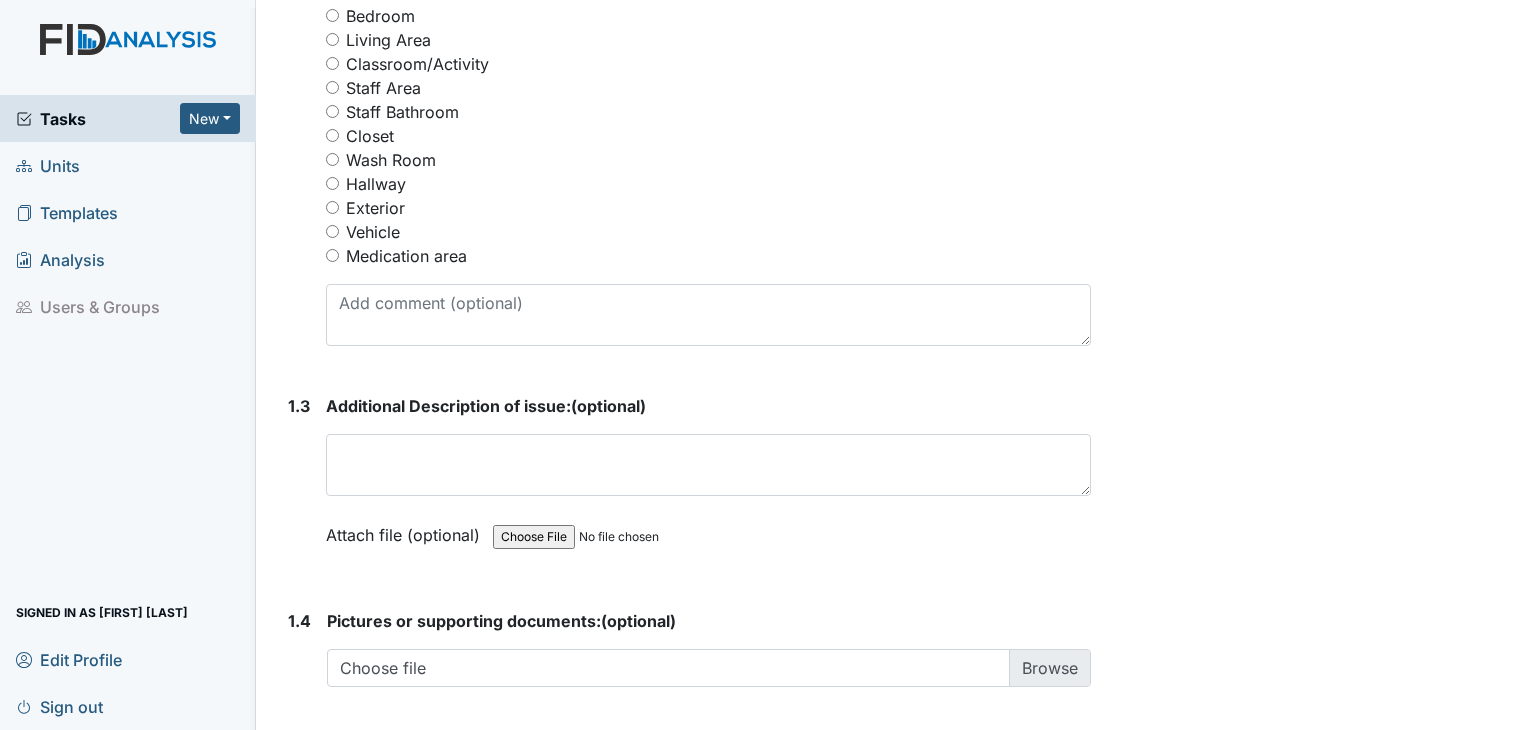 scroll, scrollTop: 1000, scrollLeft: 0, axis: vertical 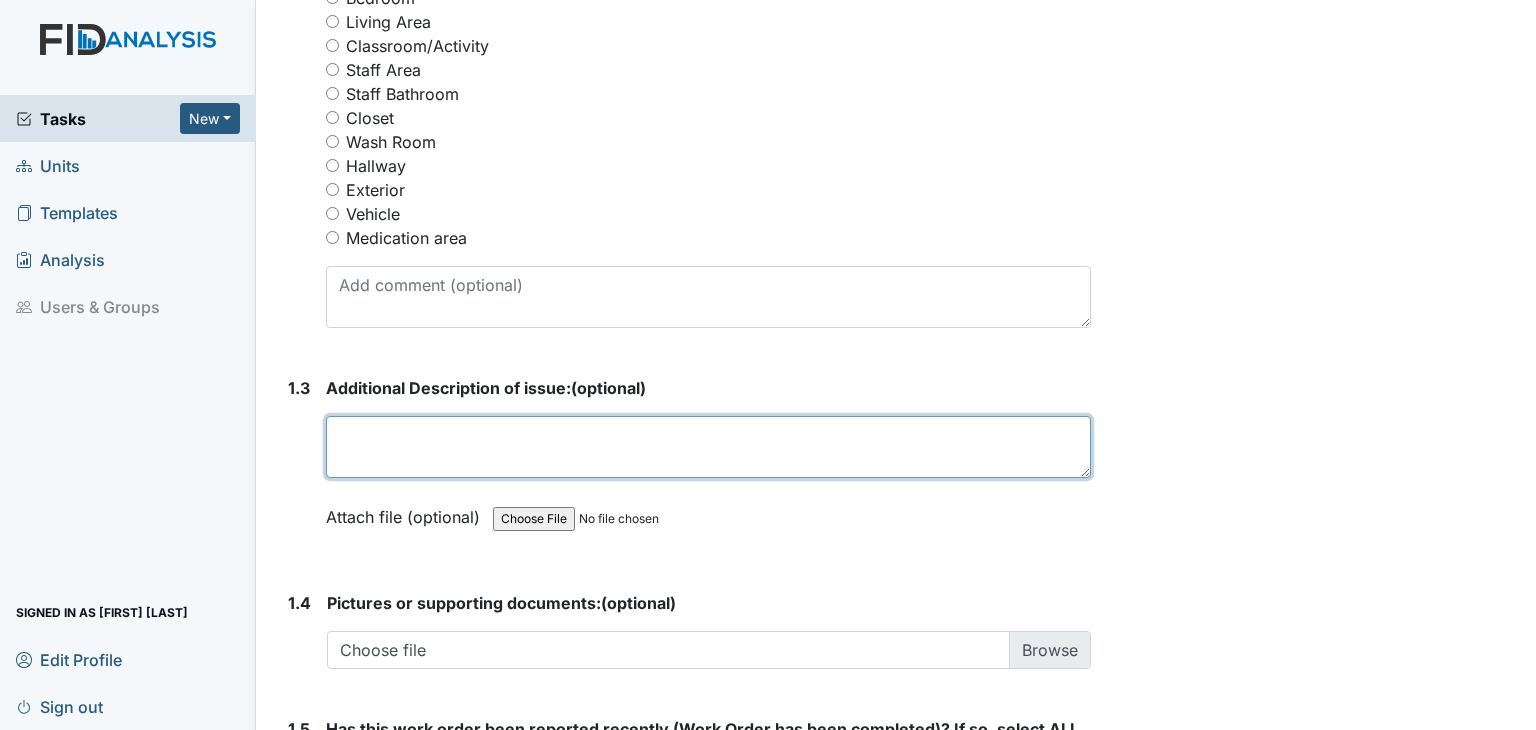 click at bounding box center (708, 447) 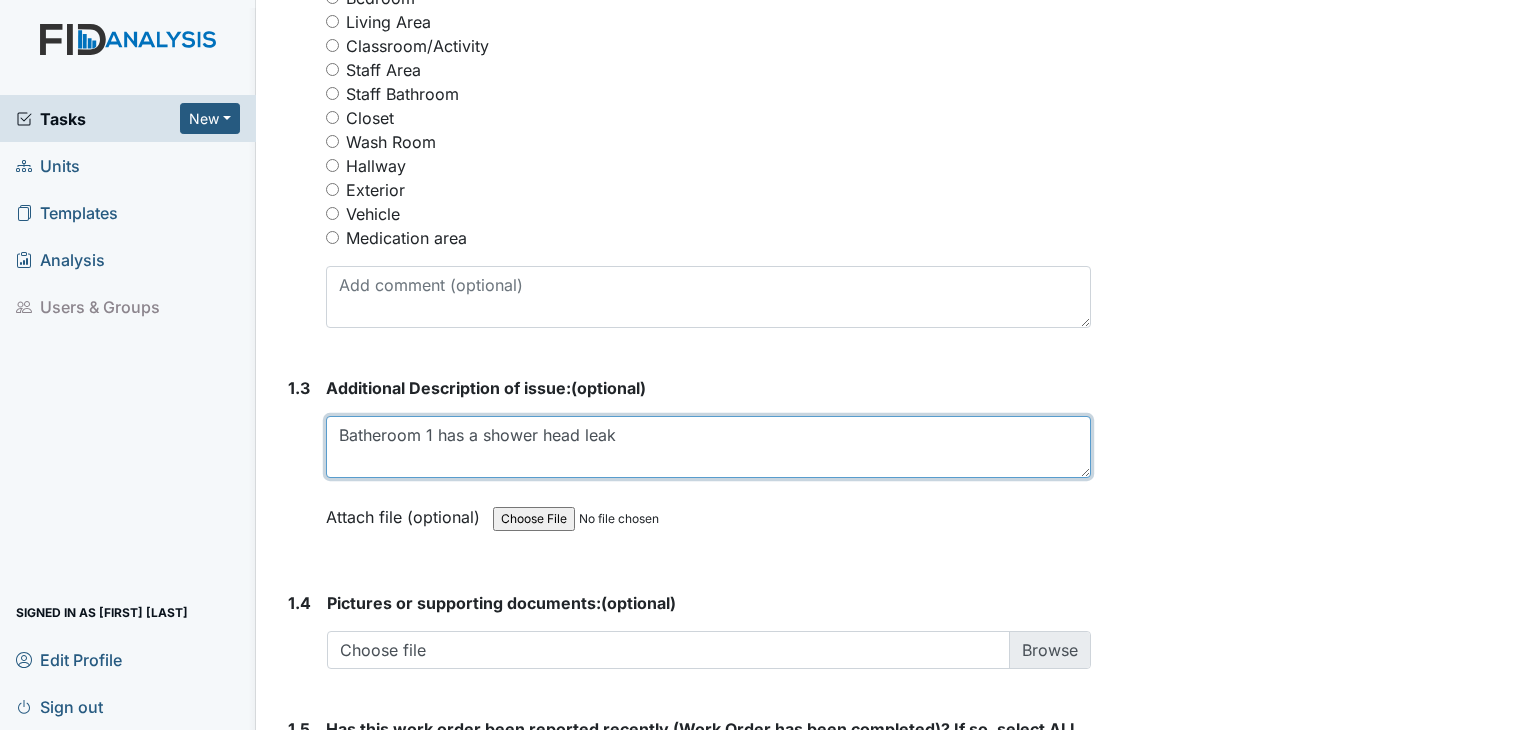 click on "Batheroom 1 has a shower head leak" at bounding box center (708, 447) 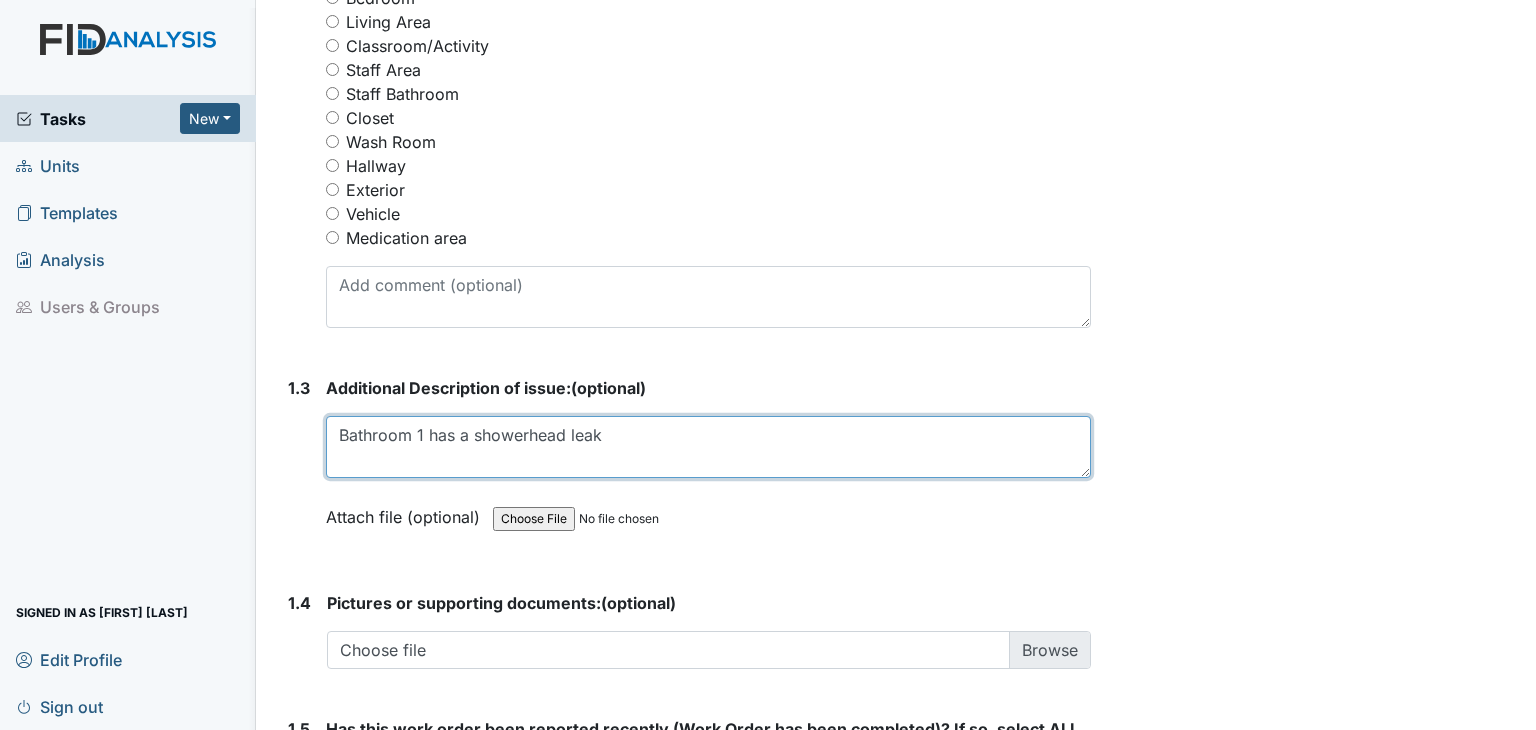 drag, startPoint x: 535, startPoint y: 426, endPoint x: 568, endPoint y: 481, distance: 64.14047 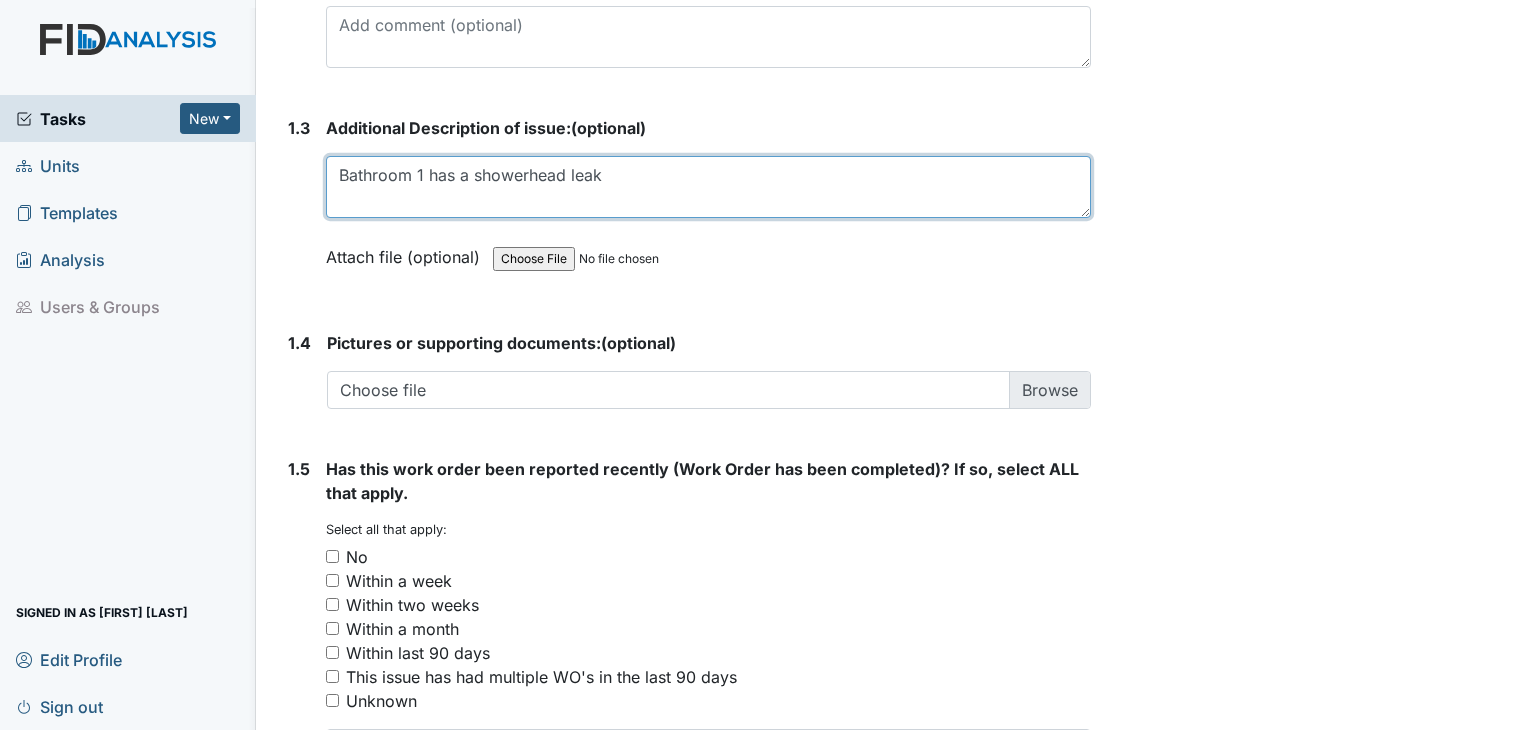 scroll, scrollTop: 1400, scrollLeft: 0, axis: vertical 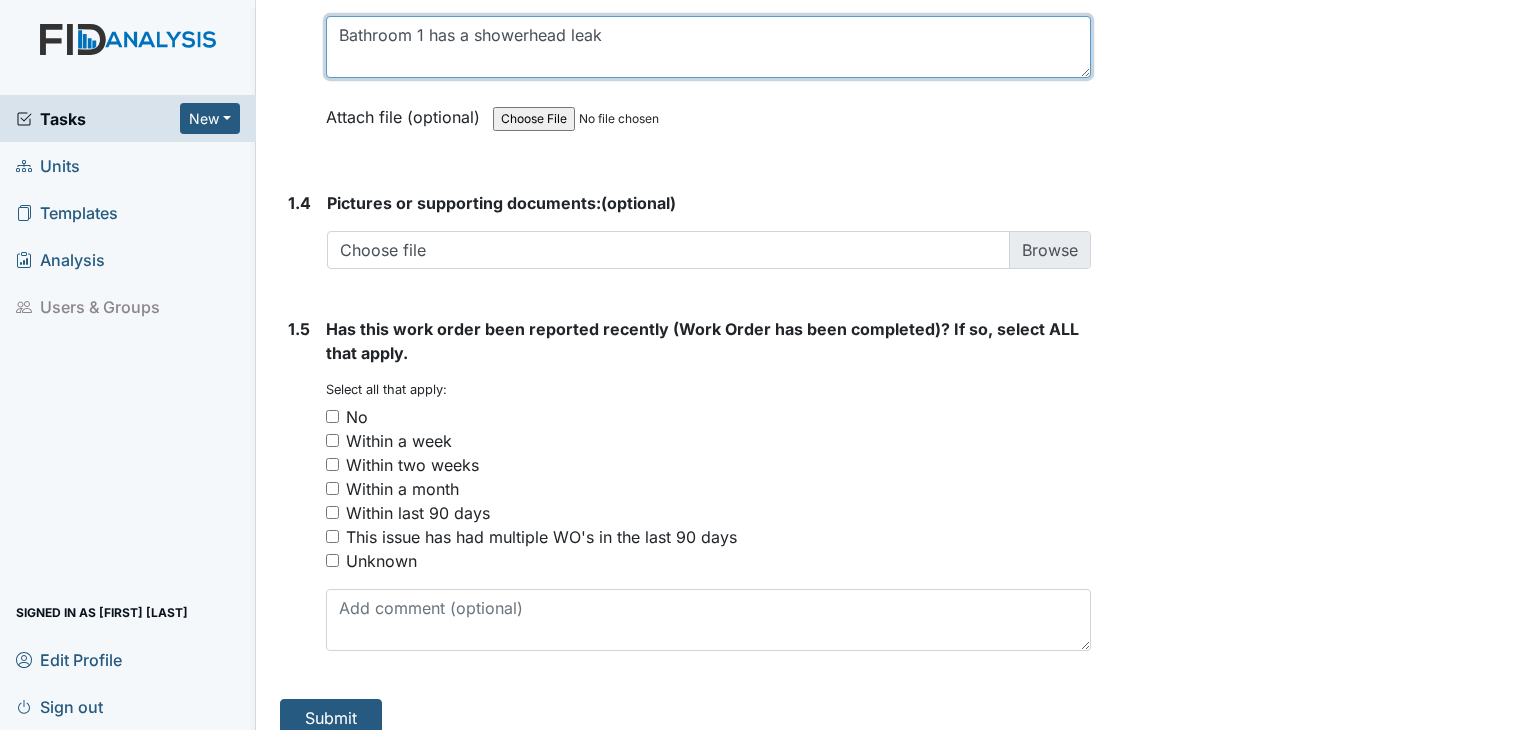 type on "Bathroom 1 has a showerhead leak" 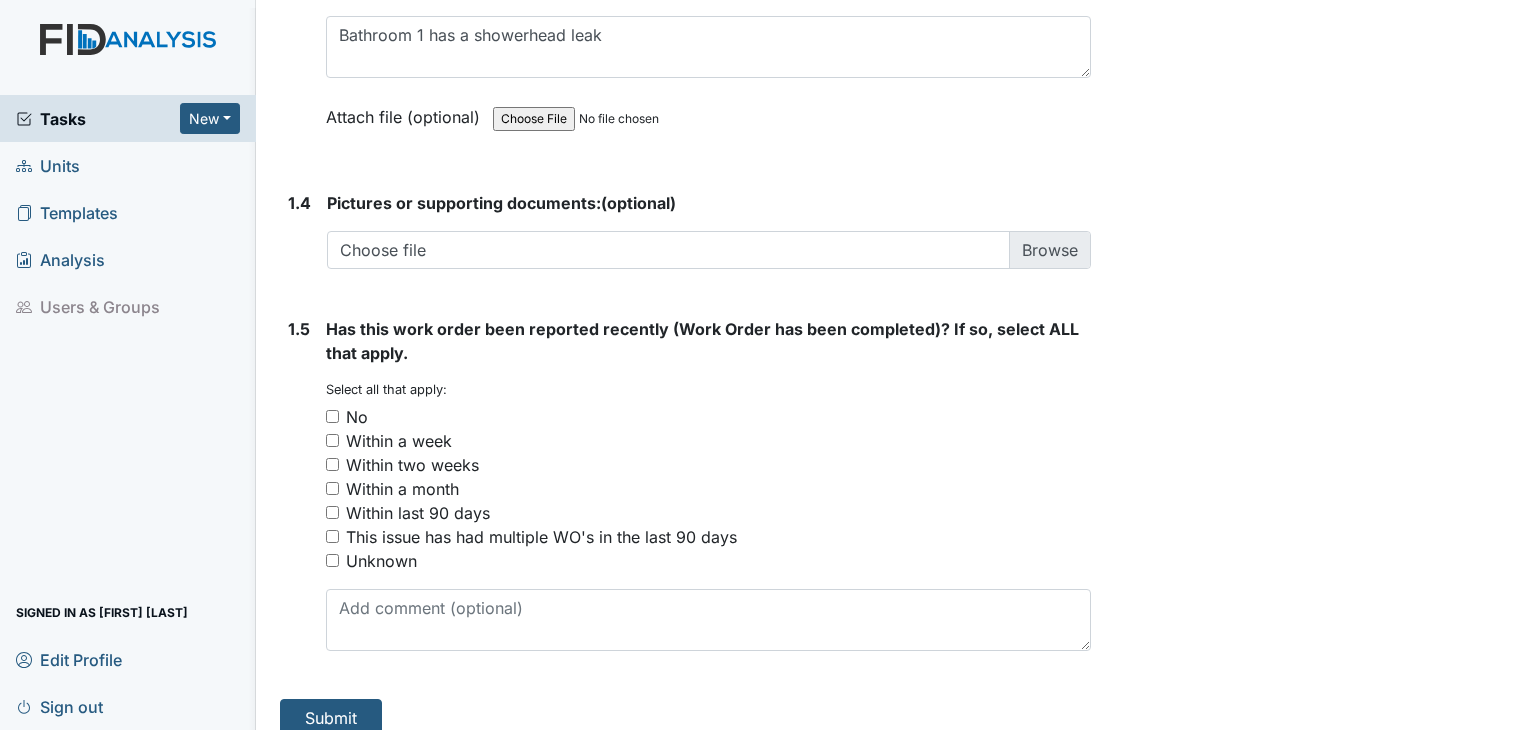 drag, startPoint x: 329, startPoint y: 411, endPoint x: 360, endPoint y: 425, distance: 34.0147 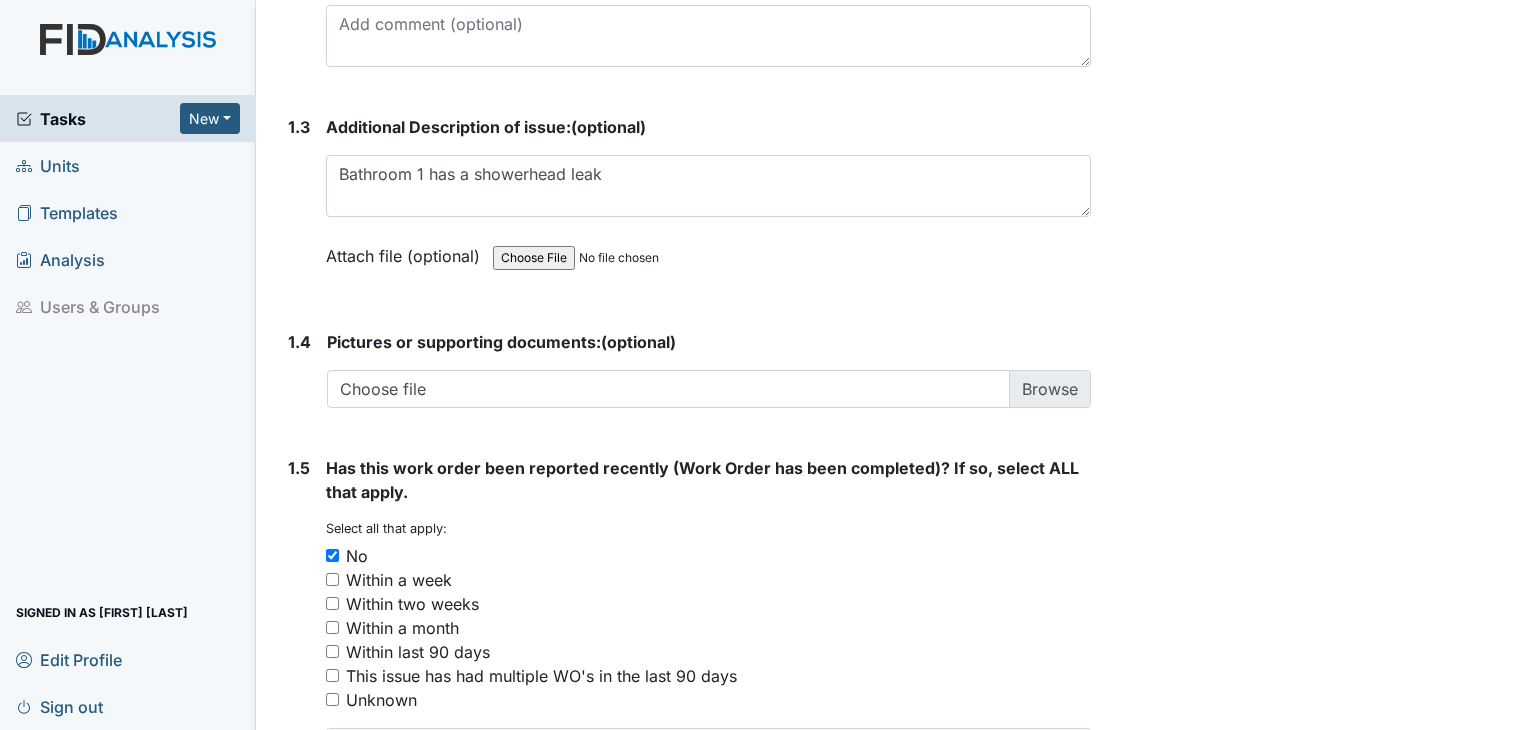 scroll, scrollTop: 1420, scrollLeft: 0, axis: vertical 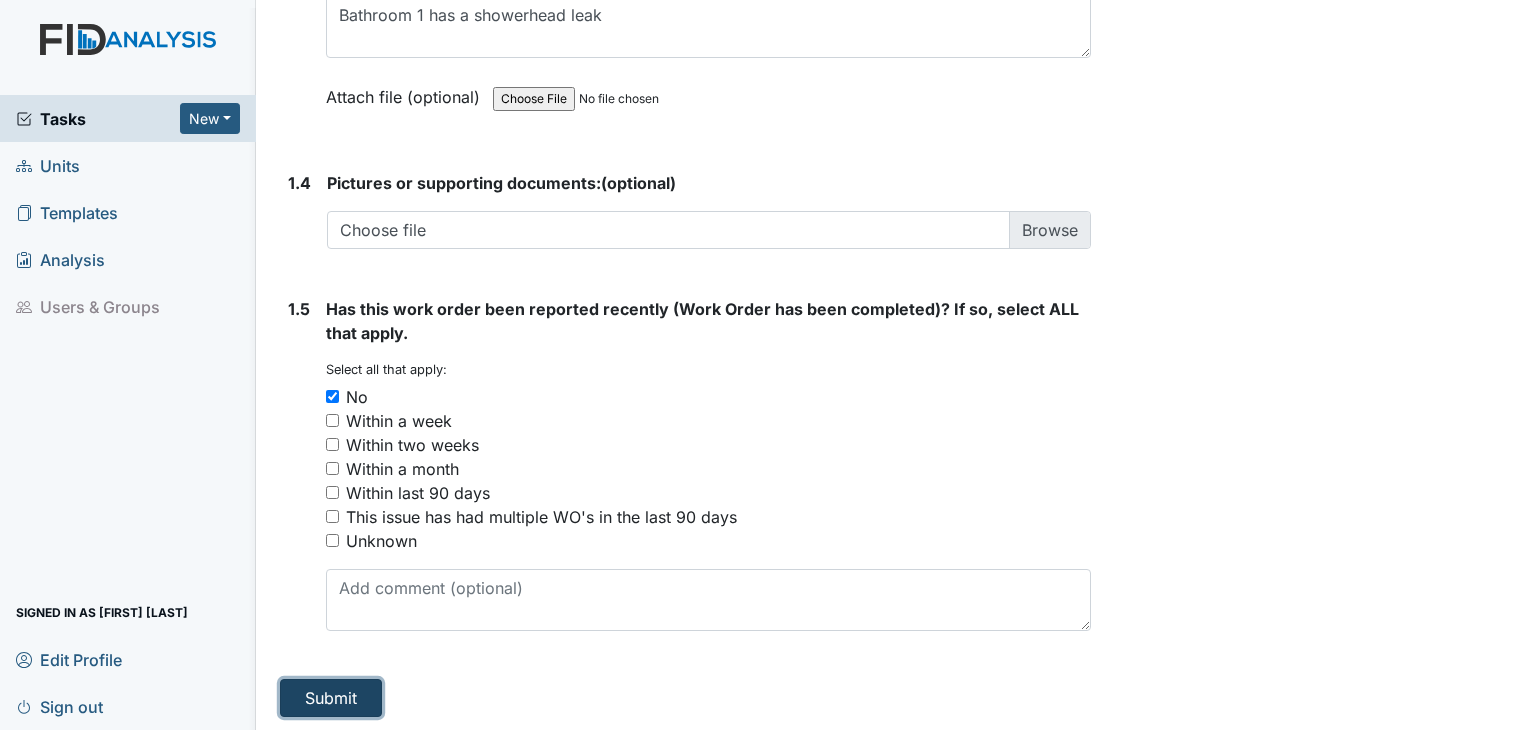 click on "Submit" at bounding box center [331, 698] 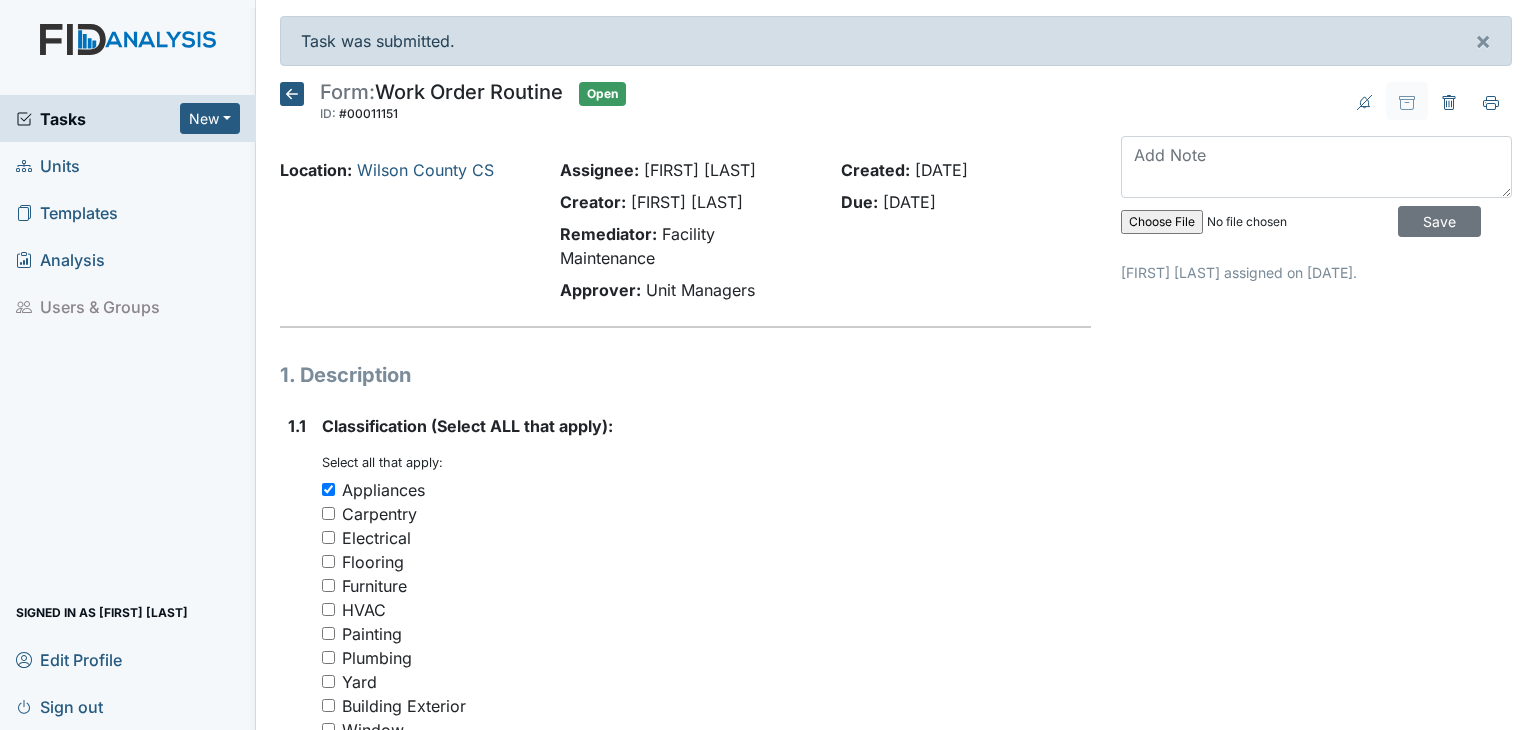 scroll, scrollTop: 0, scrollLeft: 0, axis: both 